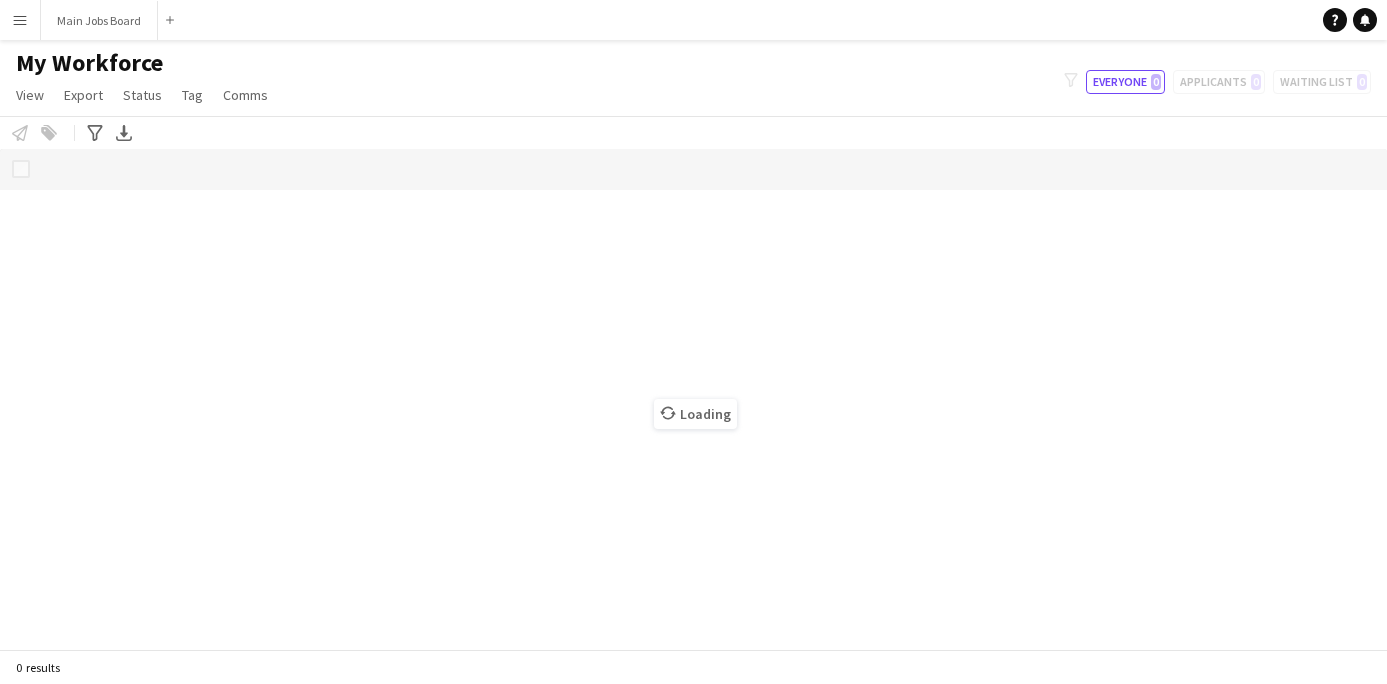 scroll, scrollTop: 0, scrollLeft: 0, axis: both 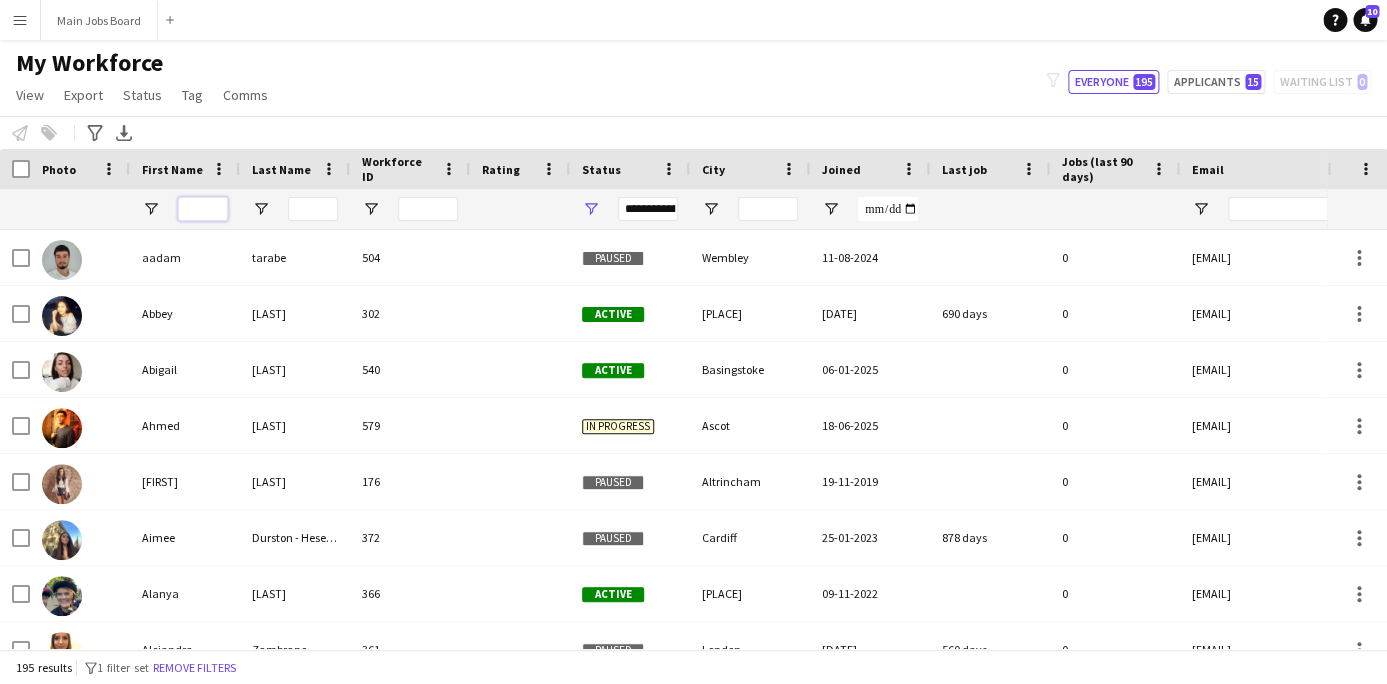 click at bounding box center [203, 209] 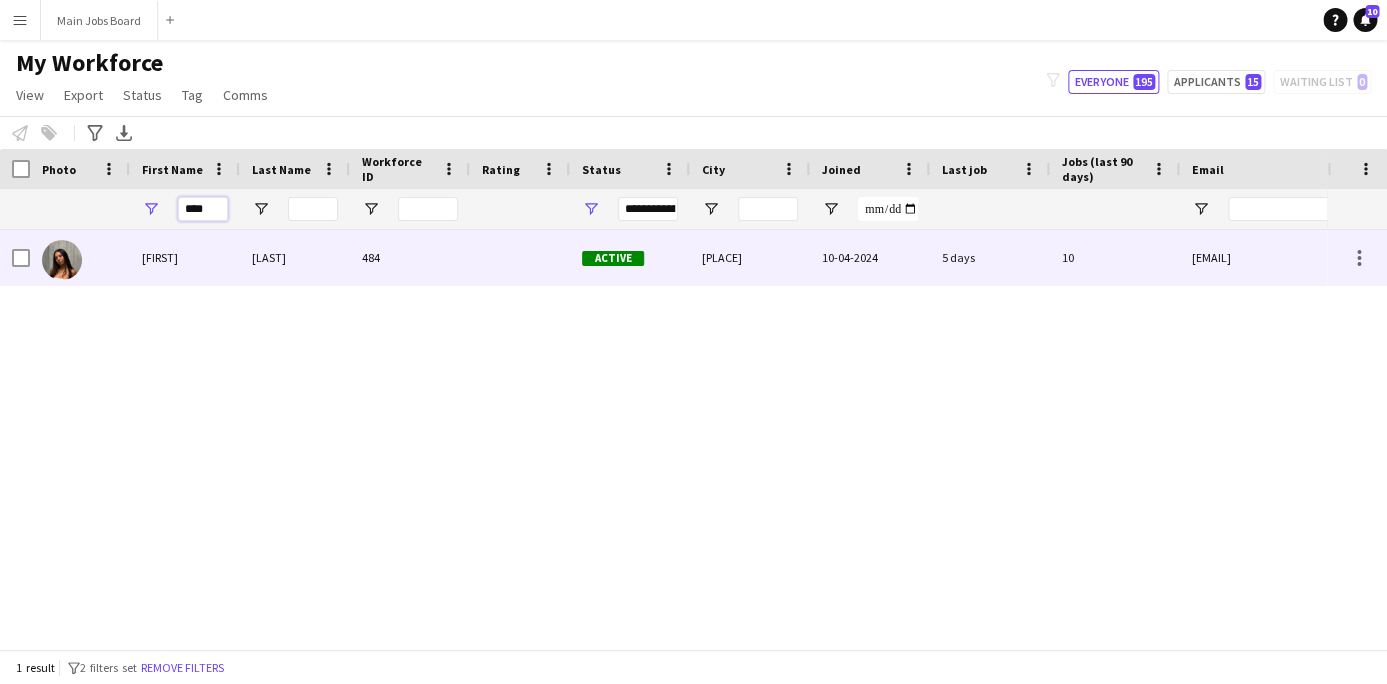 type on "****" 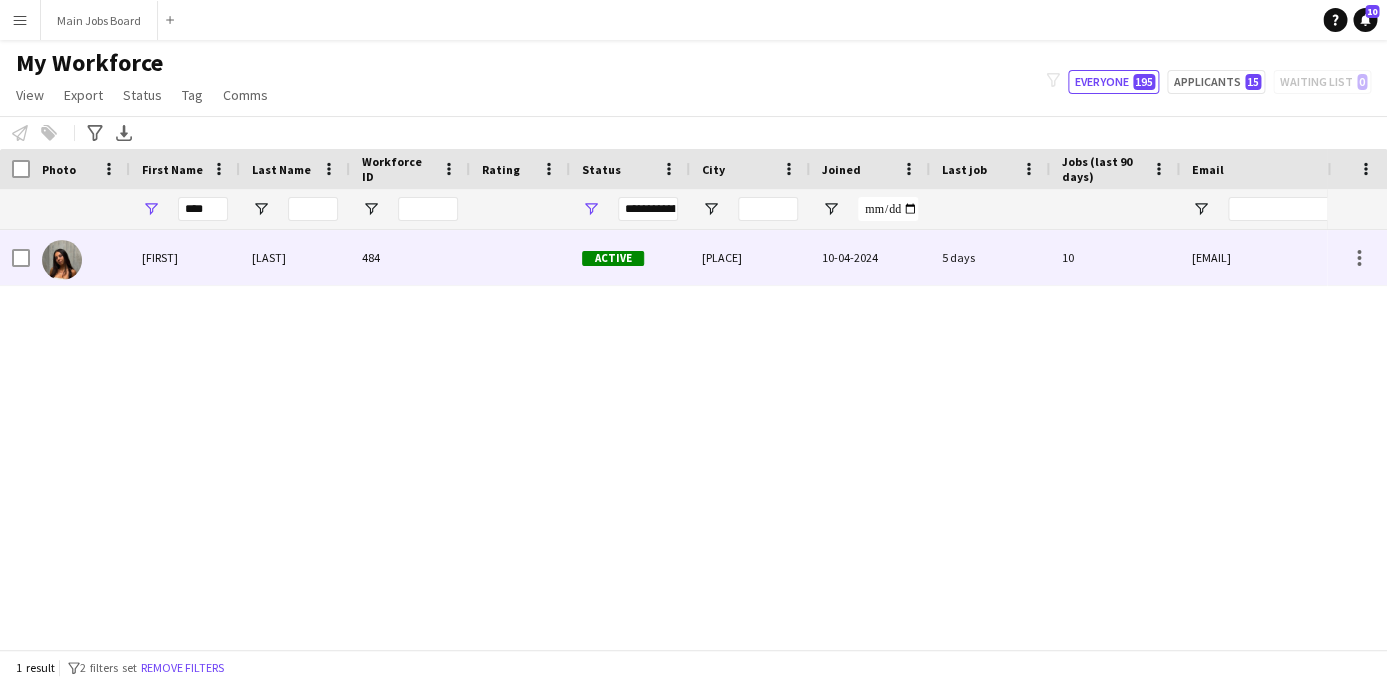 click on "[FIRST]" at bounding box center (185, 257) 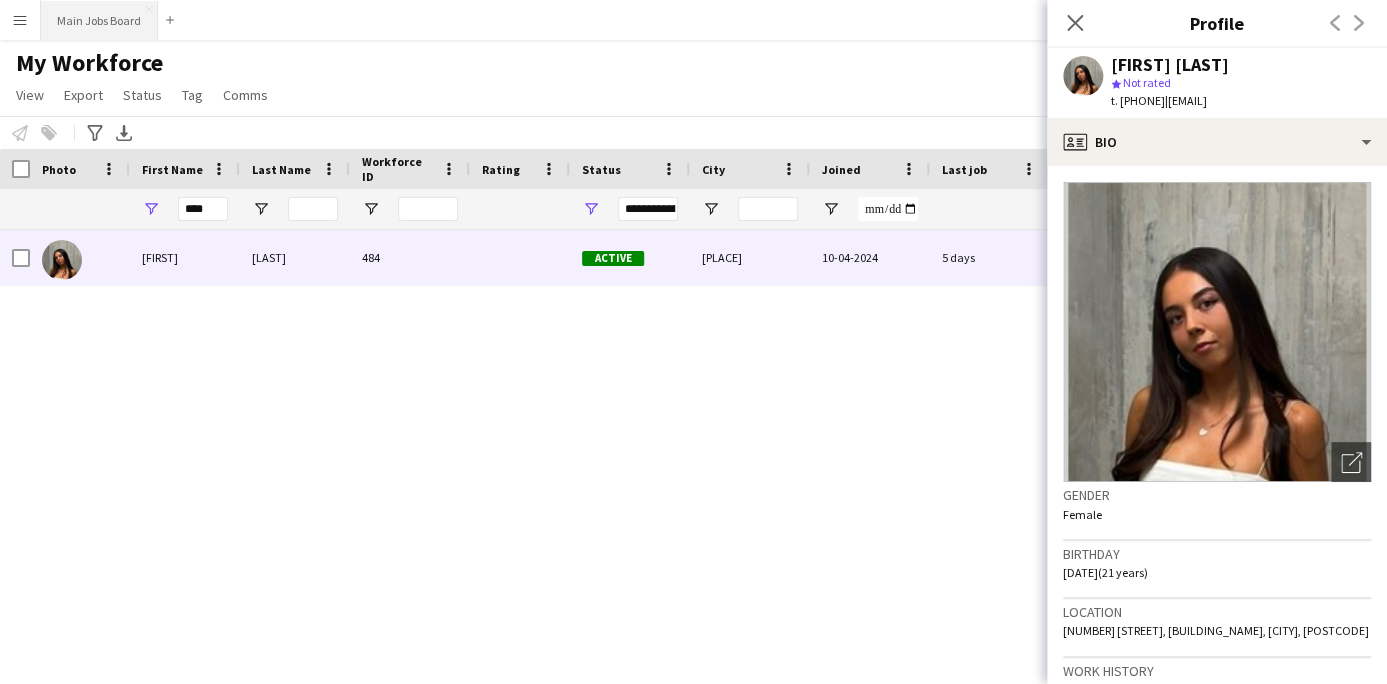 click on "Main Jobs Board
Close" at bounding box center (99, 20) 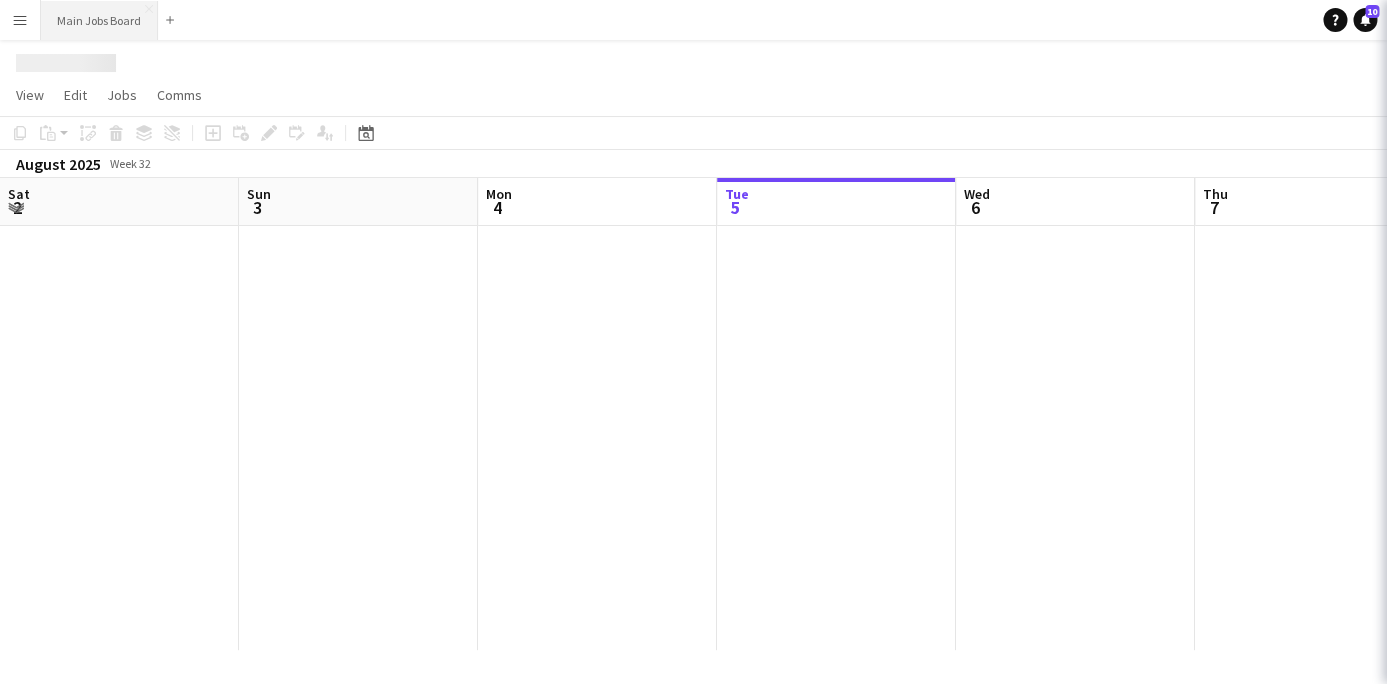 scroll, scrollTop: 0, scrollLeft: 478, axis: horizontal 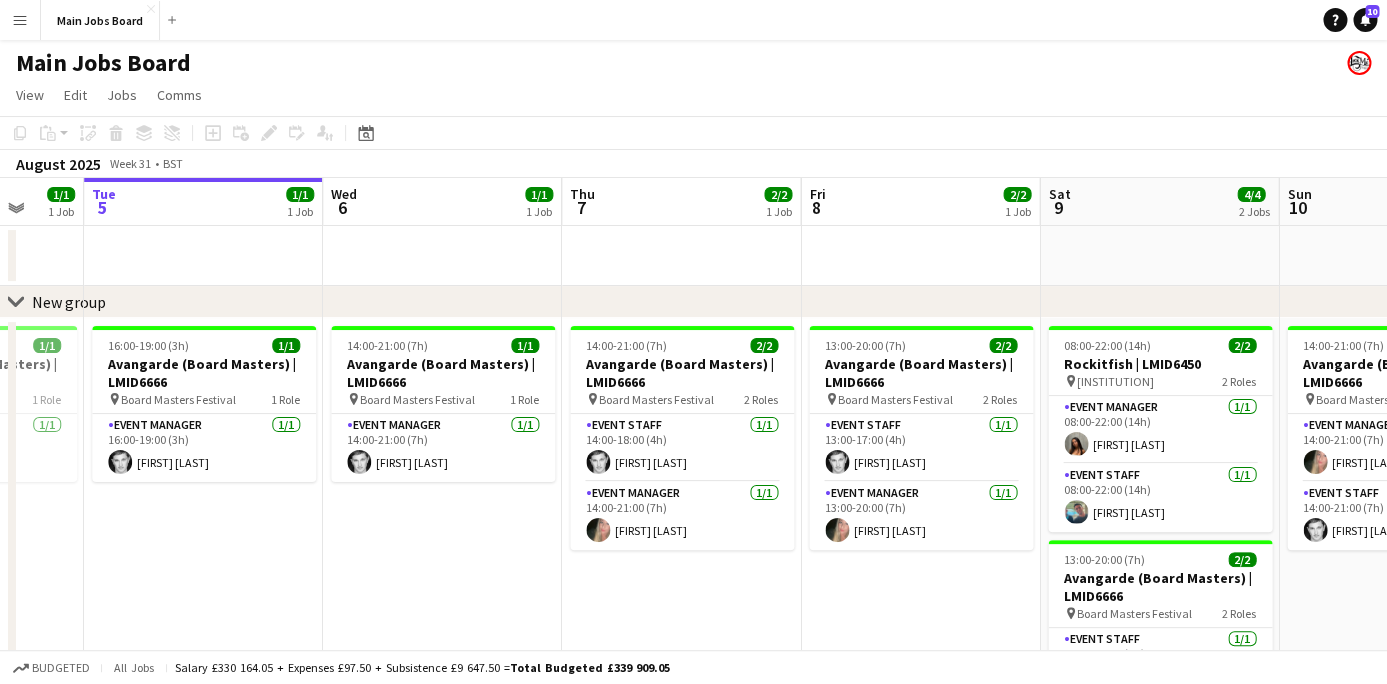 drag, startPoint x: 125, startPoint y: 565, endPoint x: 685, endPoint y: 563, distance: 560.0036 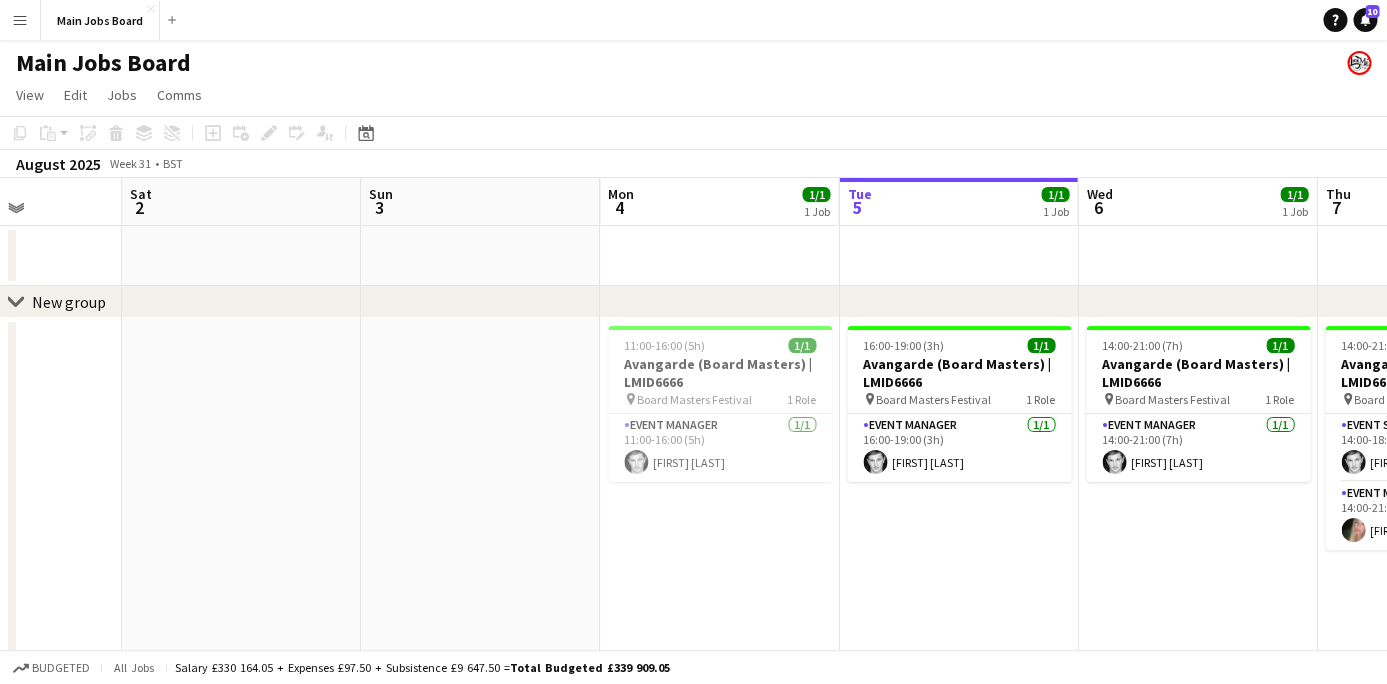 drag, startPoint x: 258, startPoint y: 466, endPoint x: 1064, endPoint y: 503, distance: 806.8488 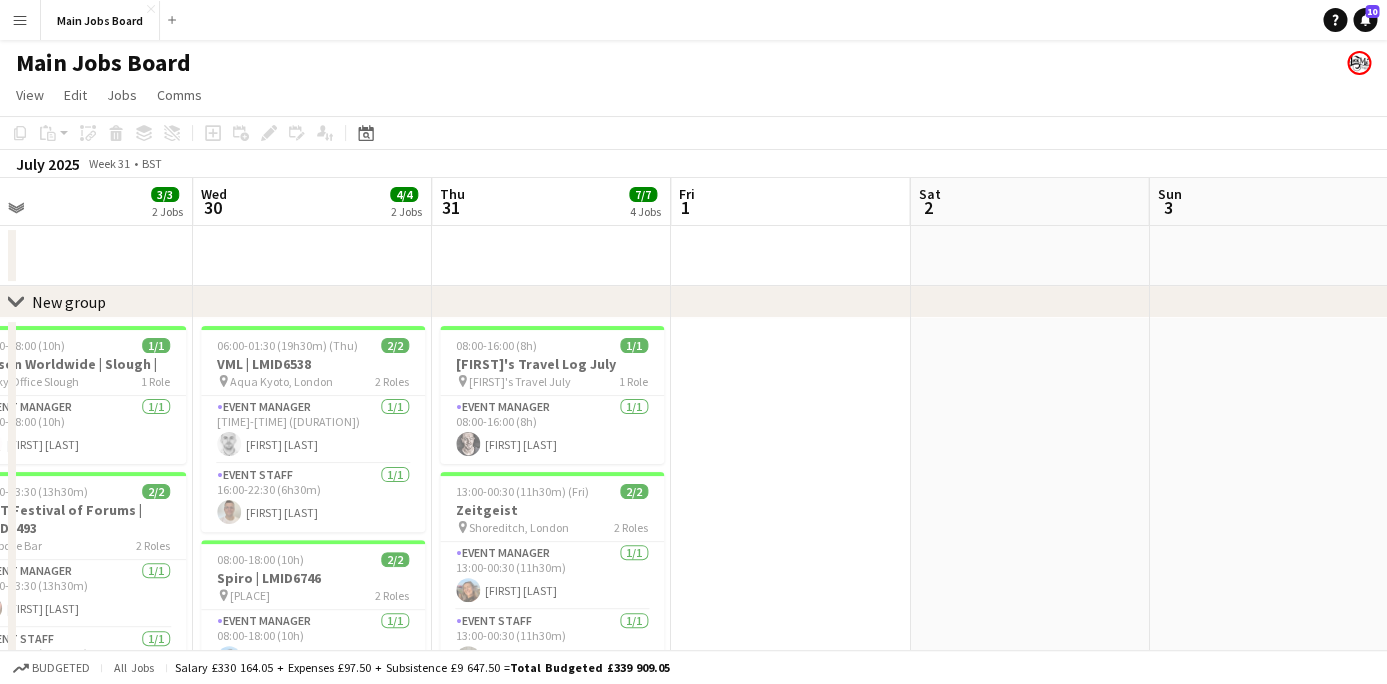 drag, startPoint x: 674, startPoint y: 414, endPoint x: 928, endPoint y: 414, distance: 254 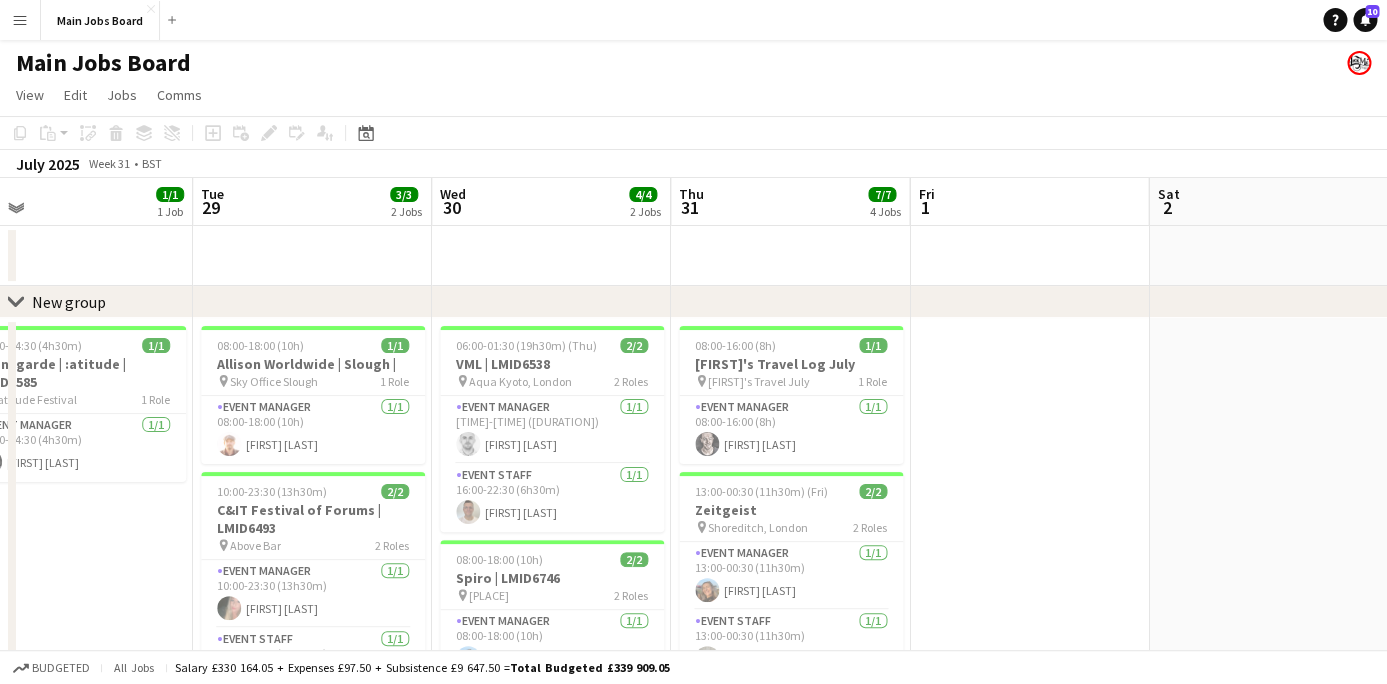 scroll, scrollTop: 0, scrollLeft: 525, axis: horizontal 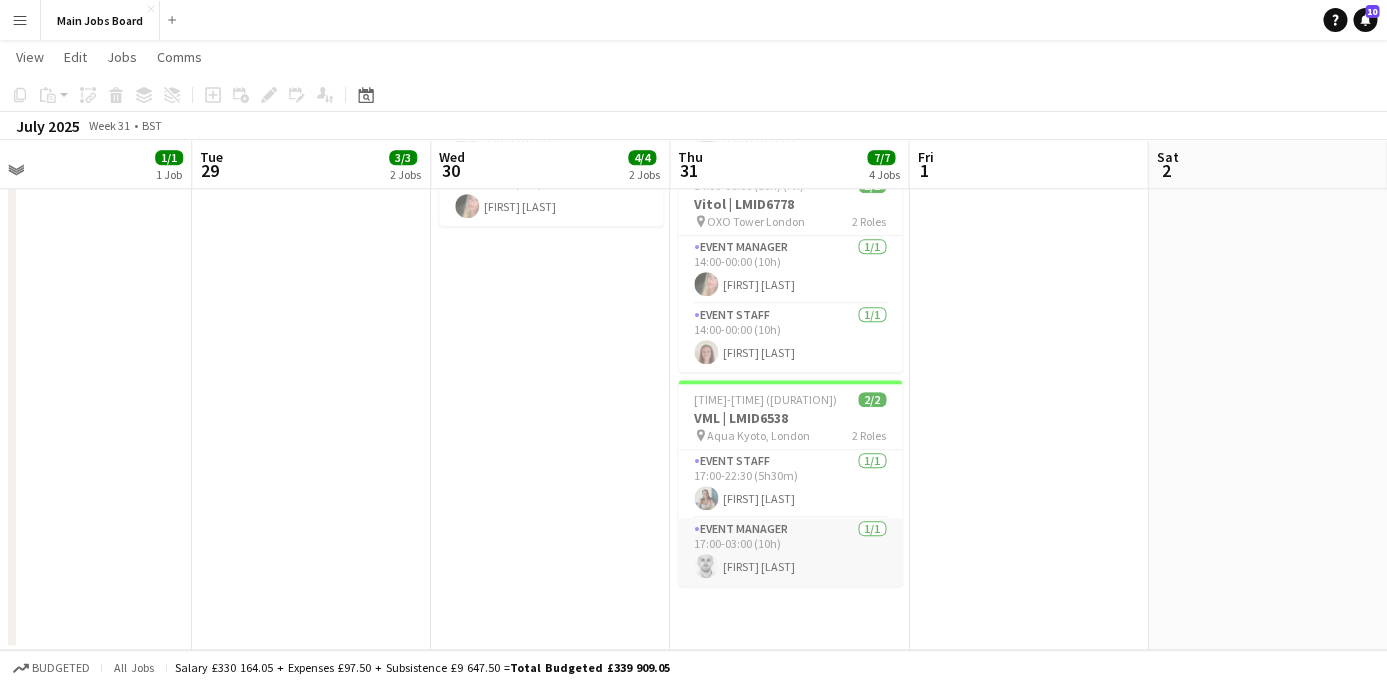 click on "Event Manager   1/1   17:00-03:00 (10h)
[FIRST] [LAST]" at bounding box center [790, 552] 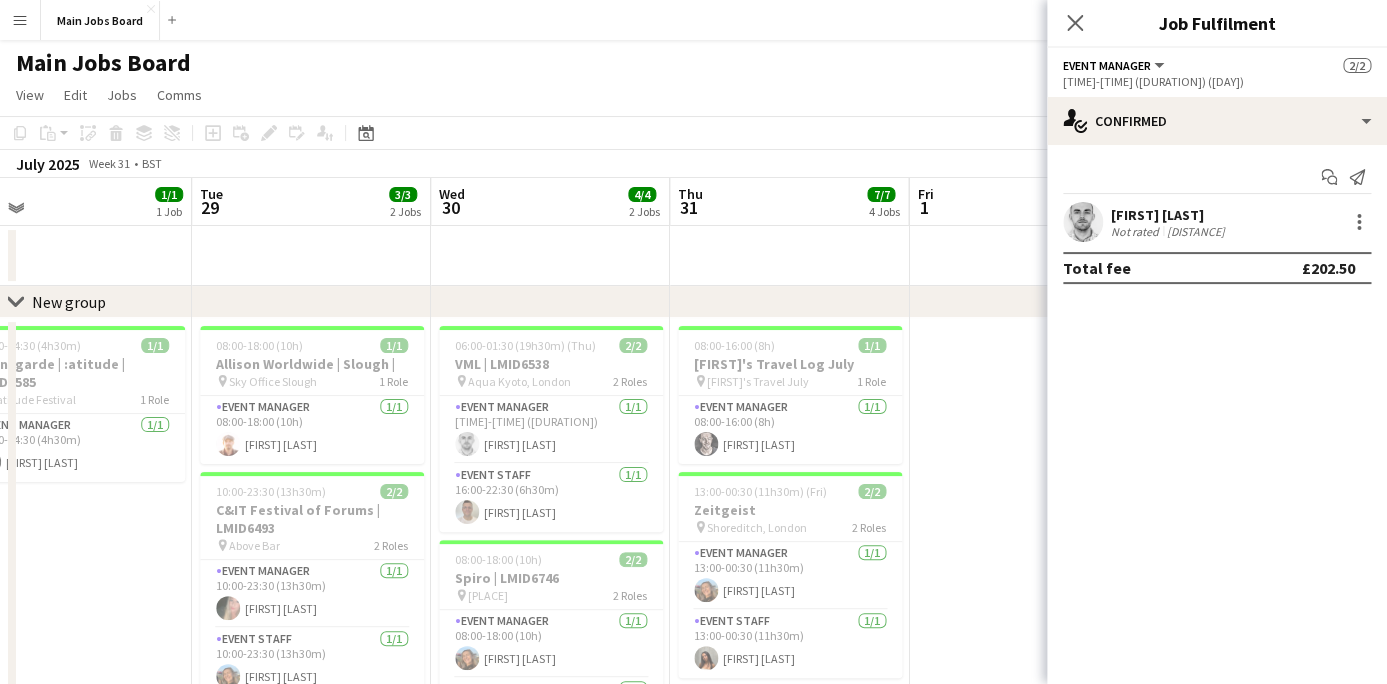 scroll, scrollTop: 1, scrollLeft: 0, axis: vertical 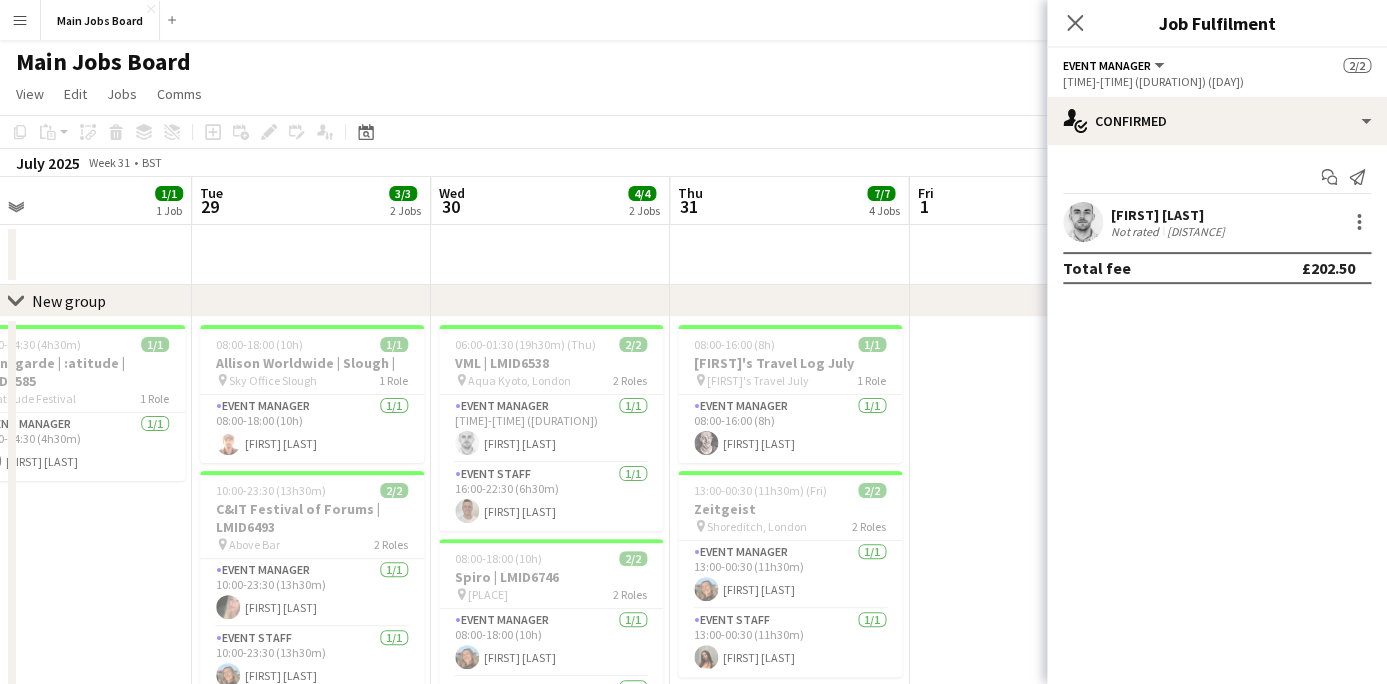 click at bounding box center [1028, 743] 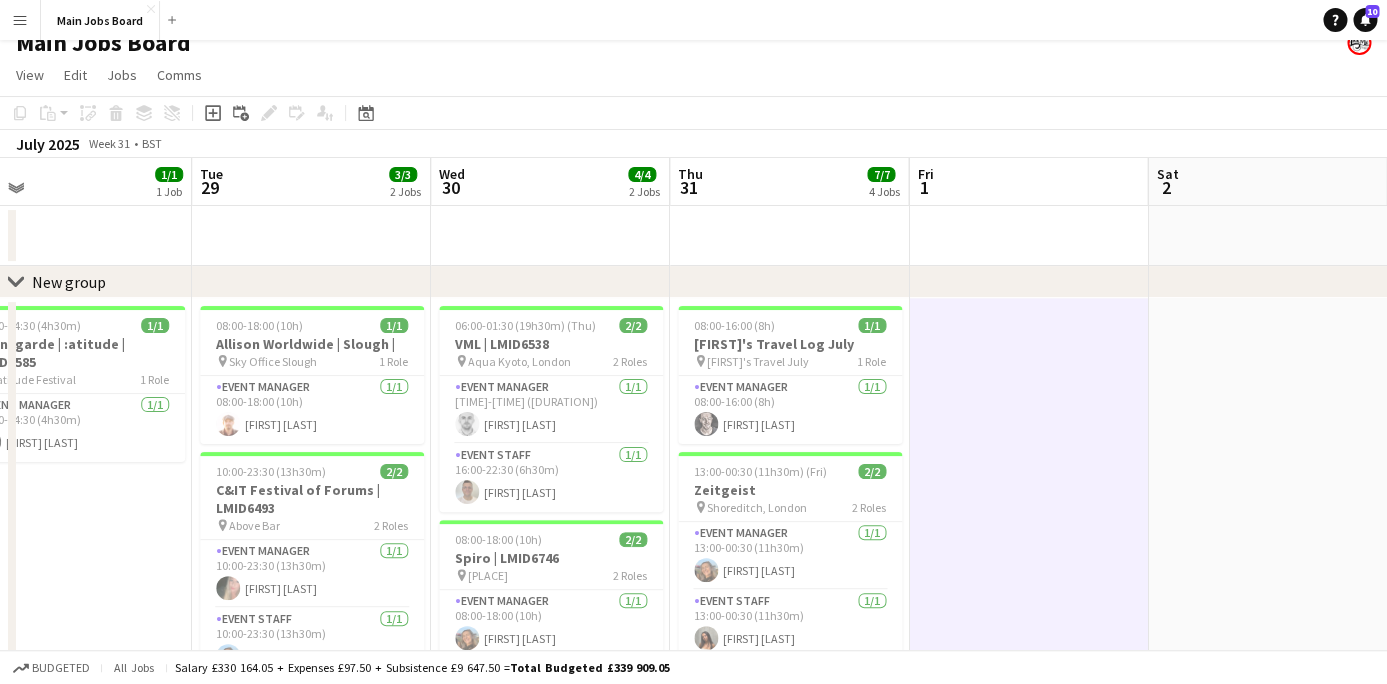 scroll, scrollTop: 21, scrollLeft: 0, axis: vertical 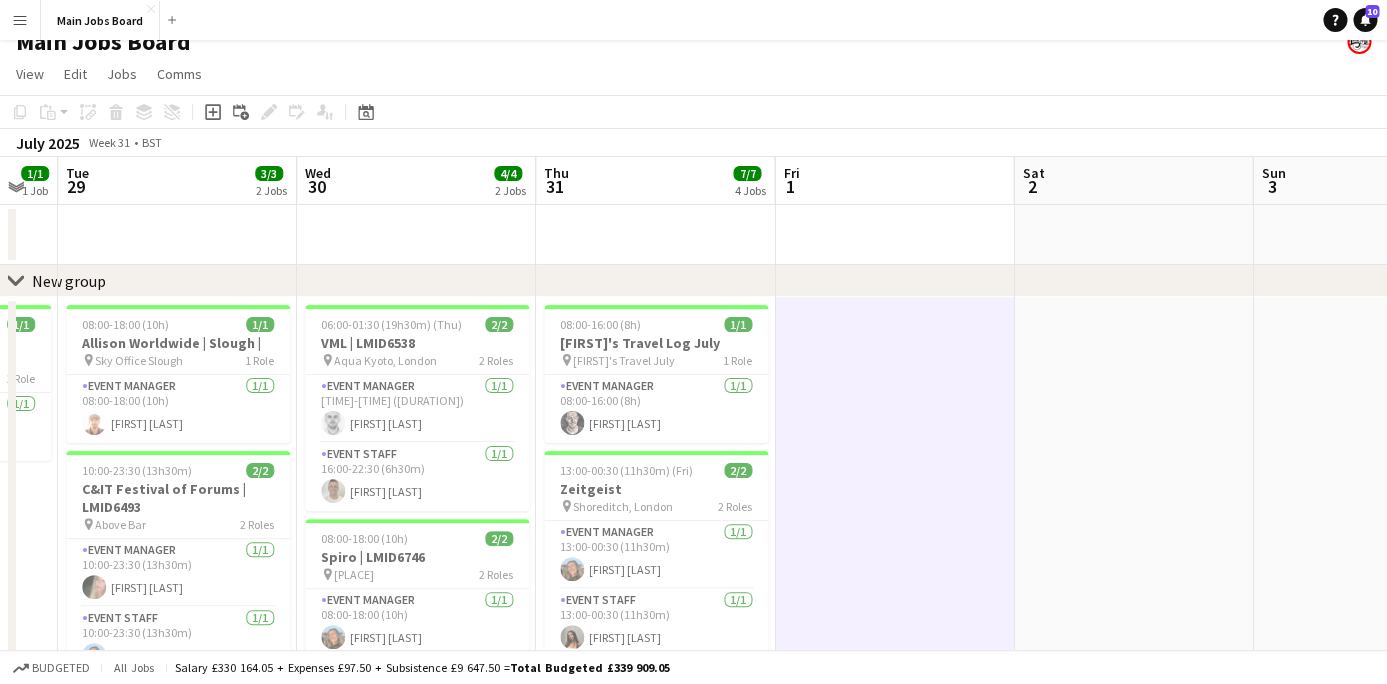 drag, startPoint x: 994, startPoint y: 392, endPoint x: 825, endPoint y: 391, distance: 169.00296 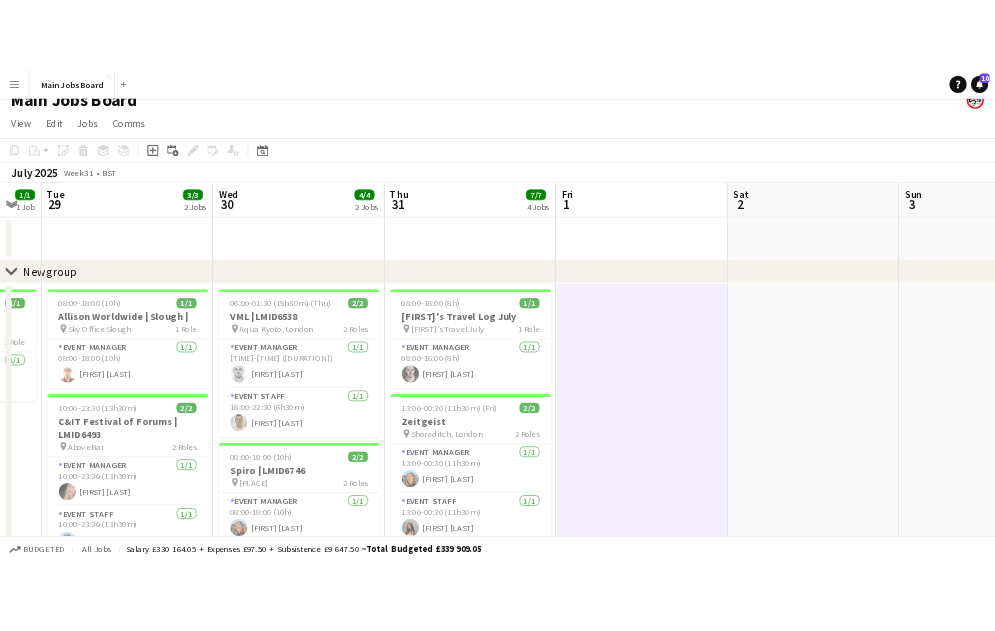 scroll, scrollTop: 0, scrollLeft: 697, axis: horizontal 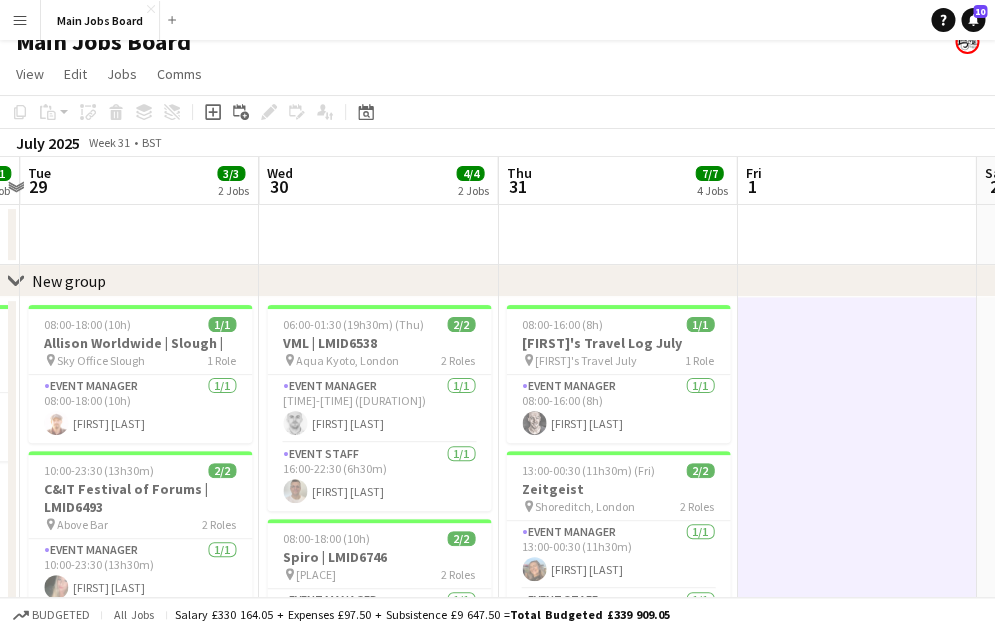 click on "Menu" at bounding box center (20, 20) 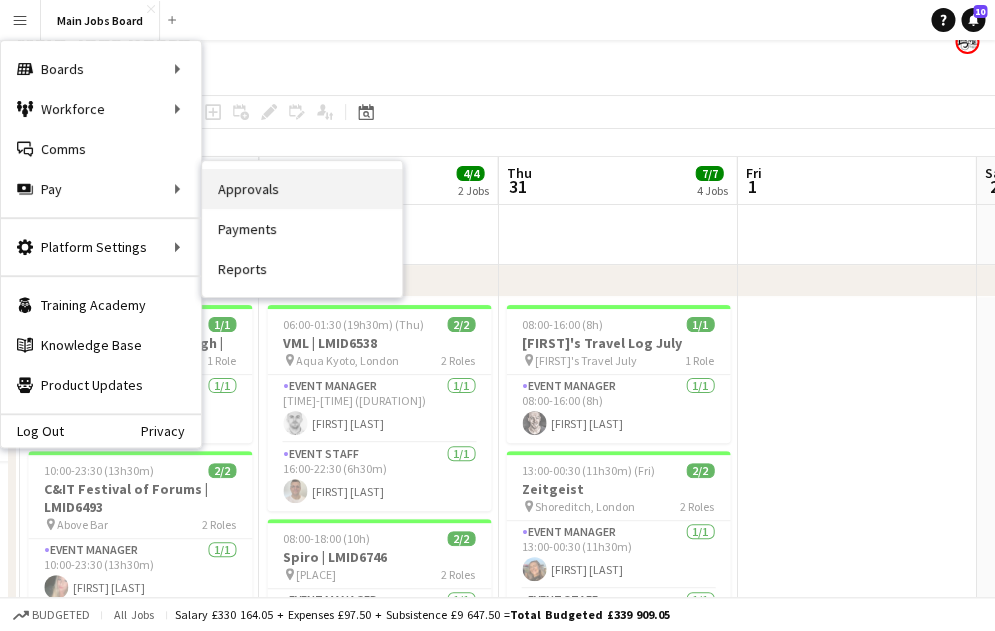 click on "Approvals" at bounding box center [302, 189] 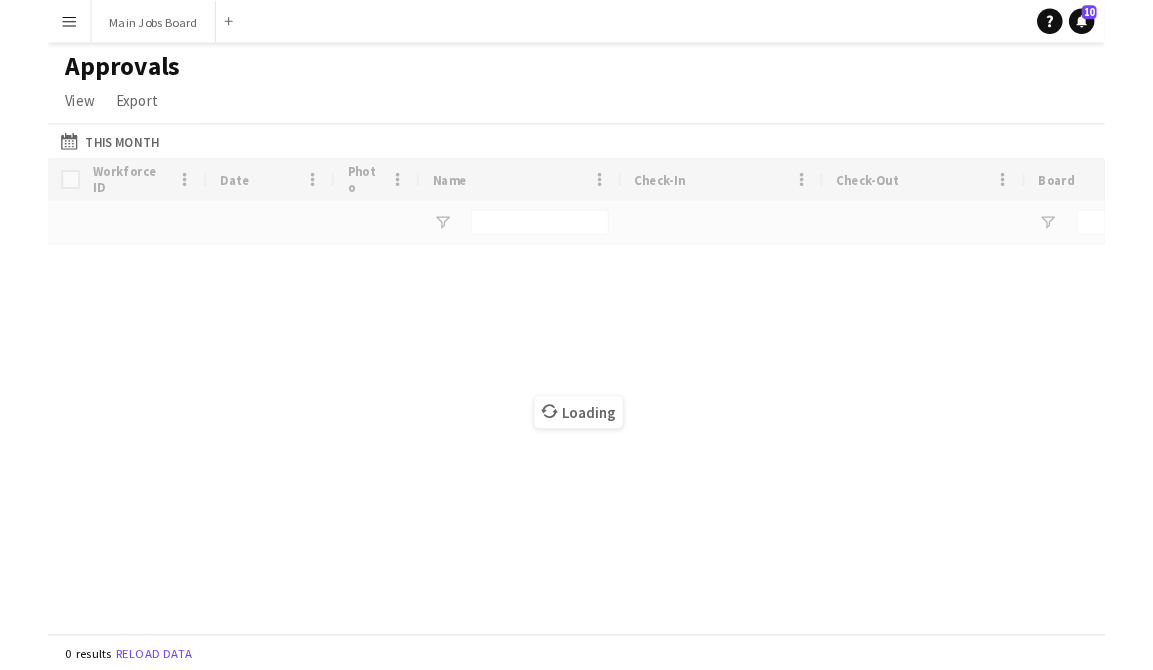 scroll, scrollTop: 0, scrollLeft: 0, axis: both 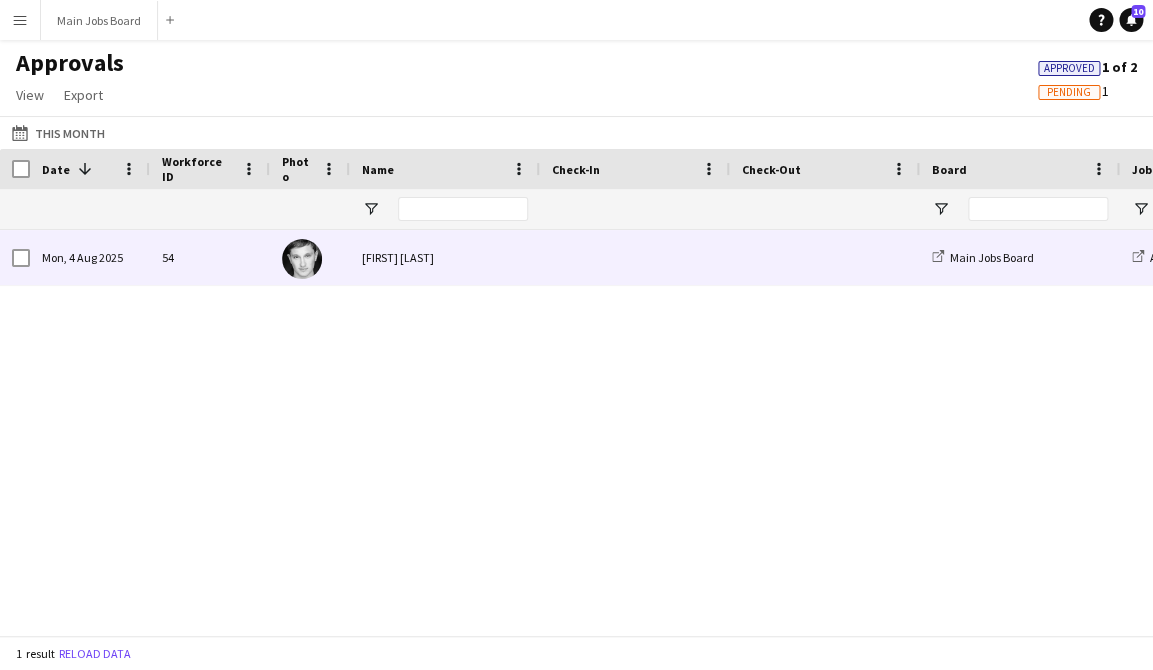 click on "[FIRST] [LAST]" at bounding box center (445, 257) 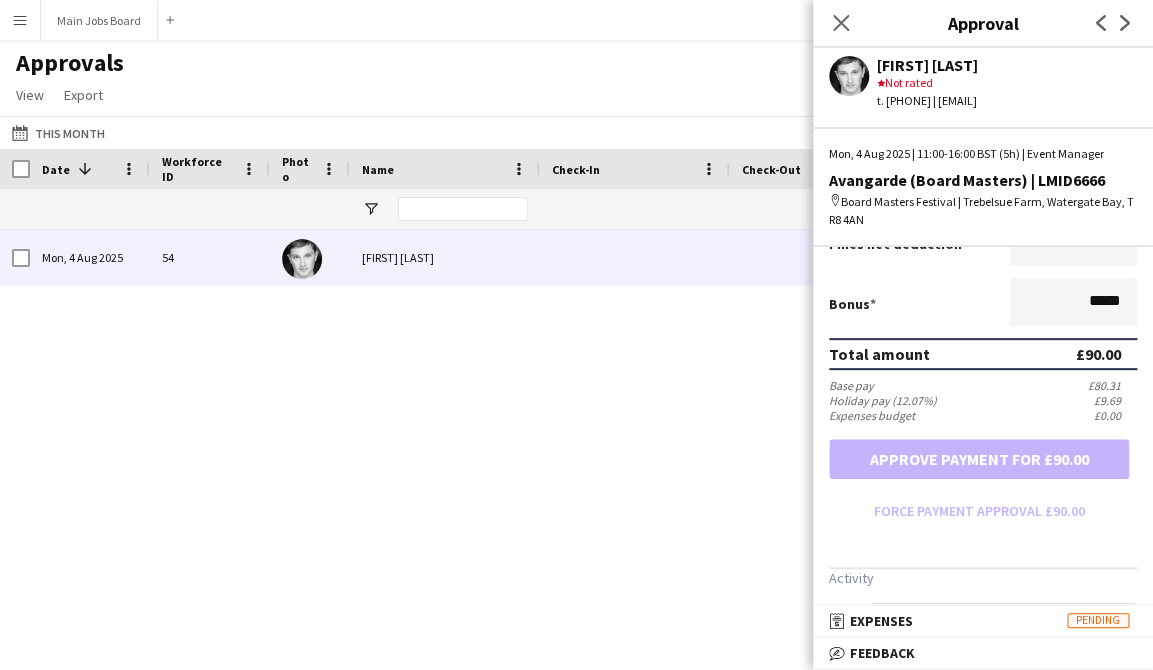 scroll, scrollTop: 469, scrollLeft: 0, axis: vertical 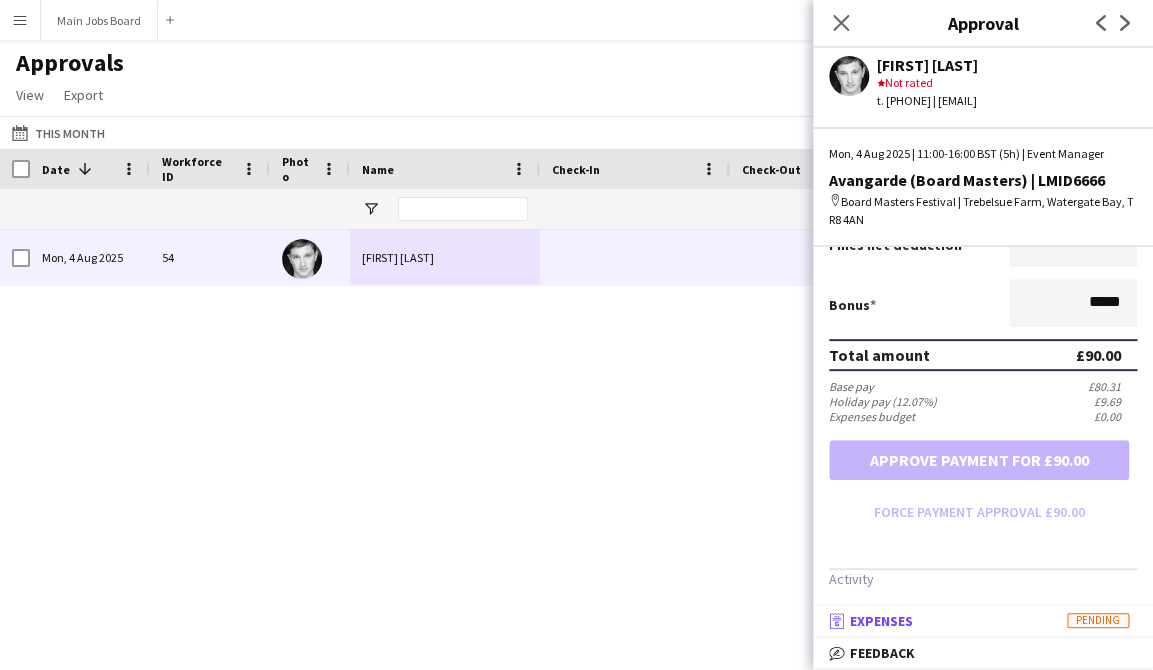 click on "receipt
Expenses   Pending" at bounding box center (979, 621) 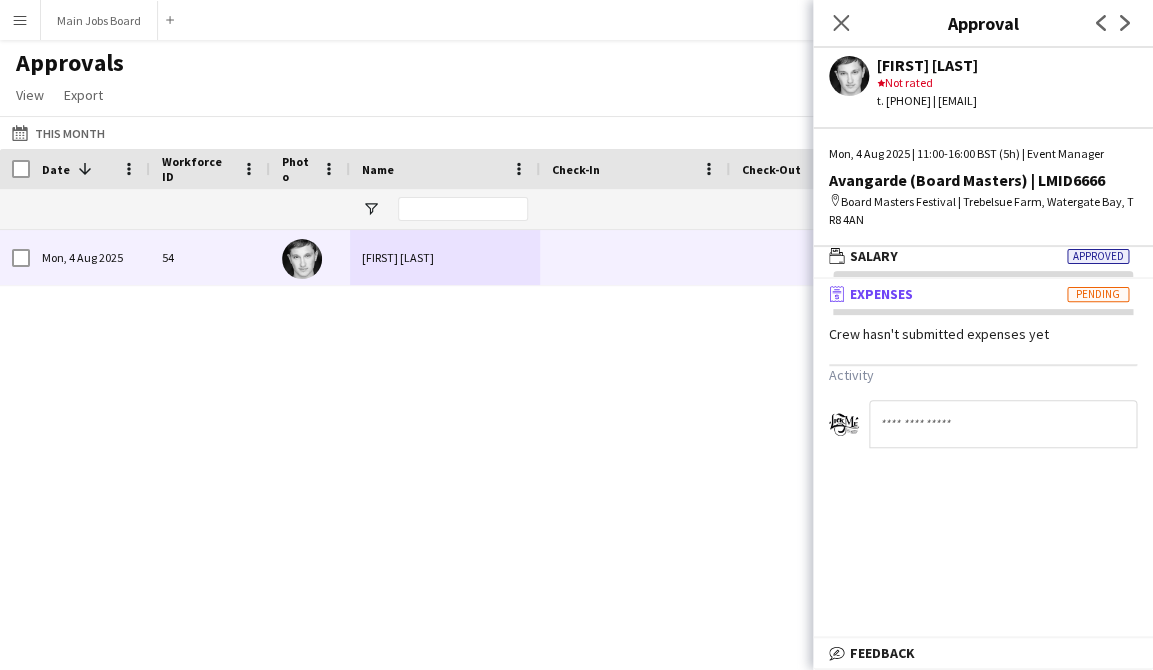 click on "54 Mon, 4 Aug 2025 [FIRST] [LAST]
Main Jobs Board
Avangarde (Board Masters) | LMID6666
Event Manager" at bounding box center [576, 432] 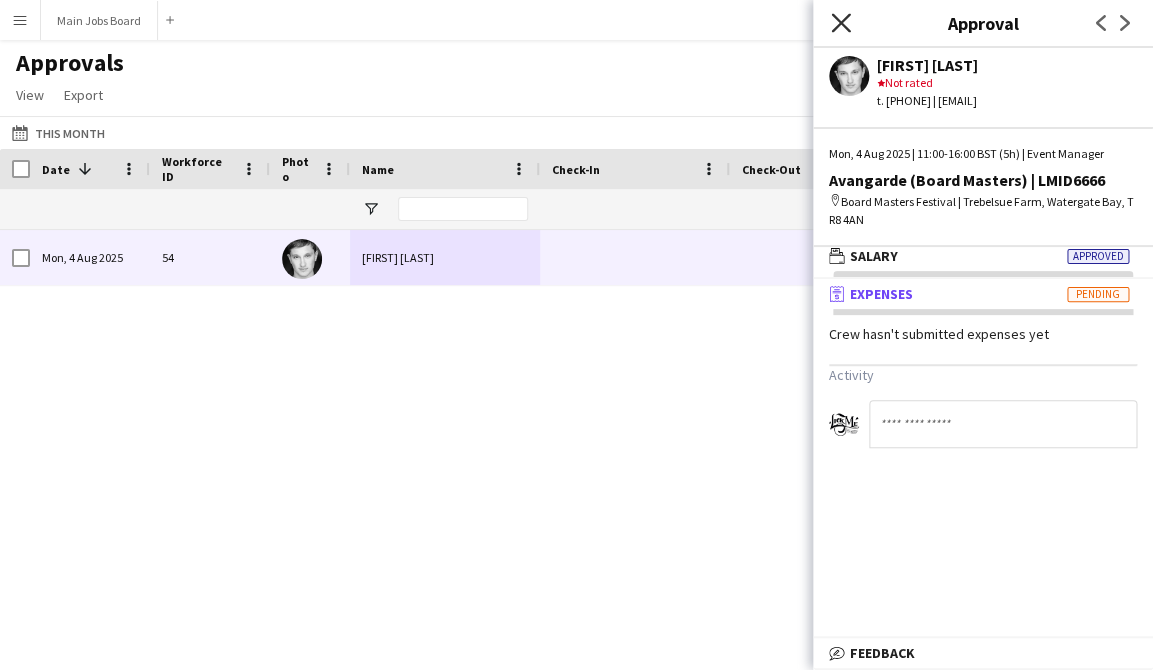 click on "Close pop-in" 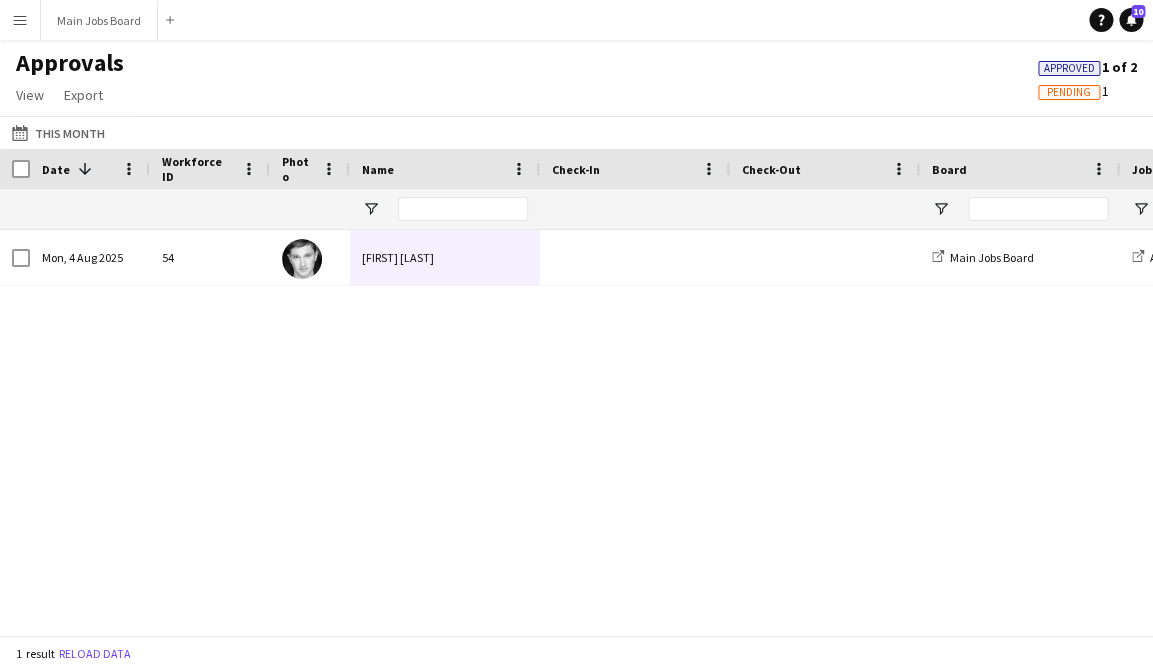 click on "Menu" at bounding box center (20, 20) 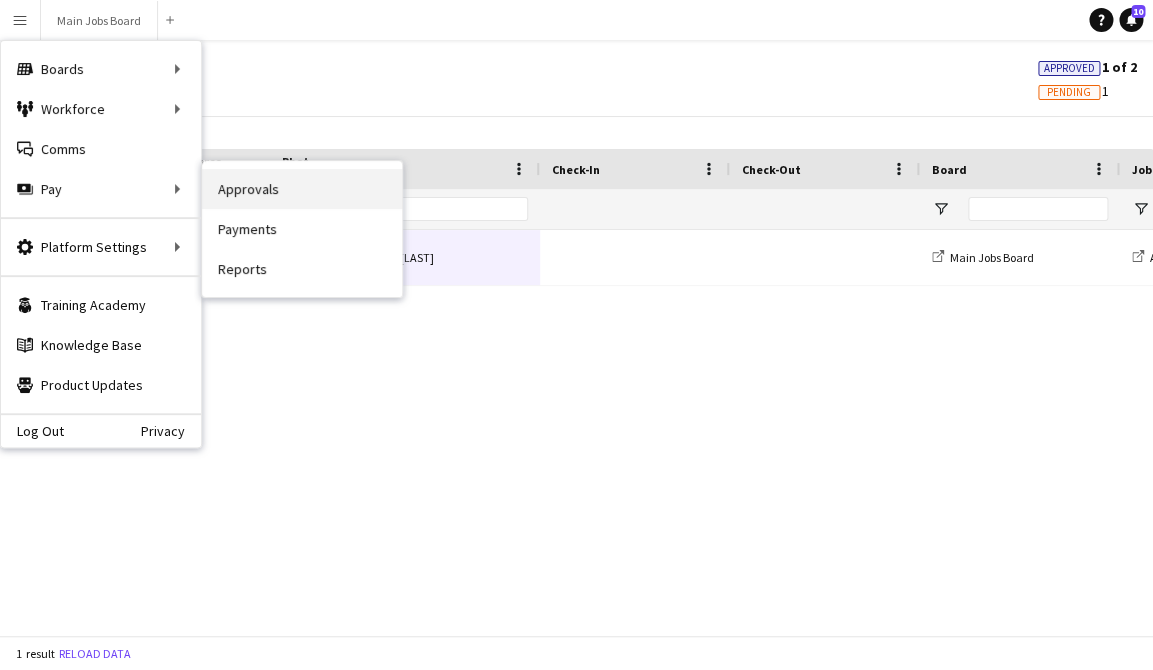 click on "Approvals" at bounding box center [302, 189] 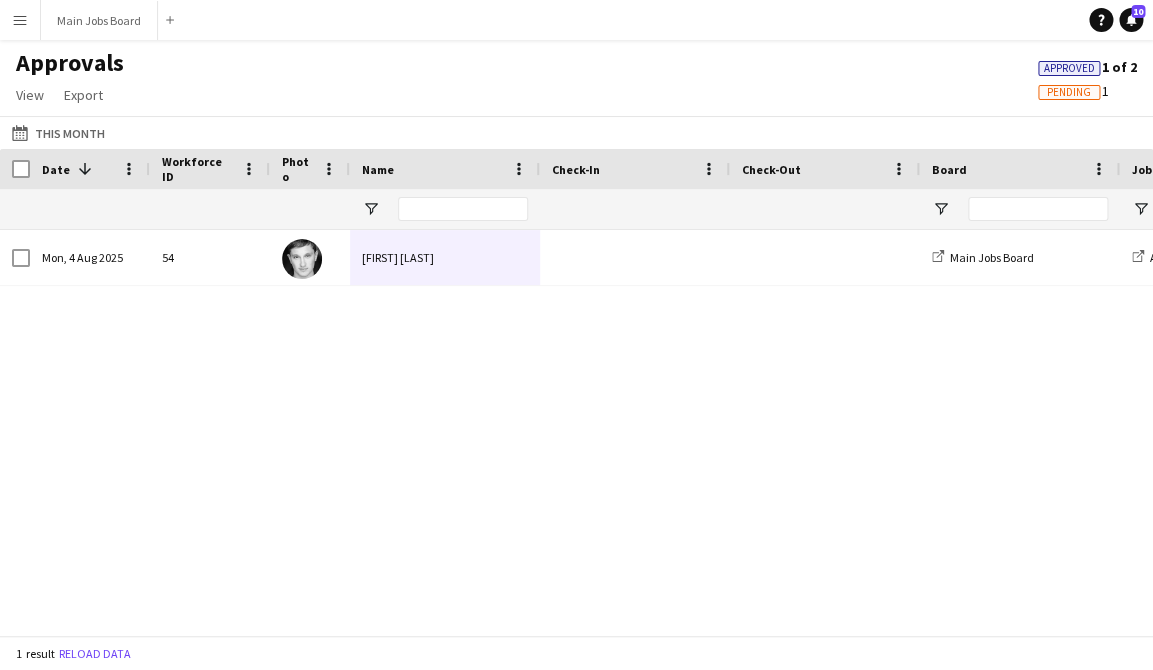 scroll, scrollTop: 0, scrollLeft: 181, axis: horizontal 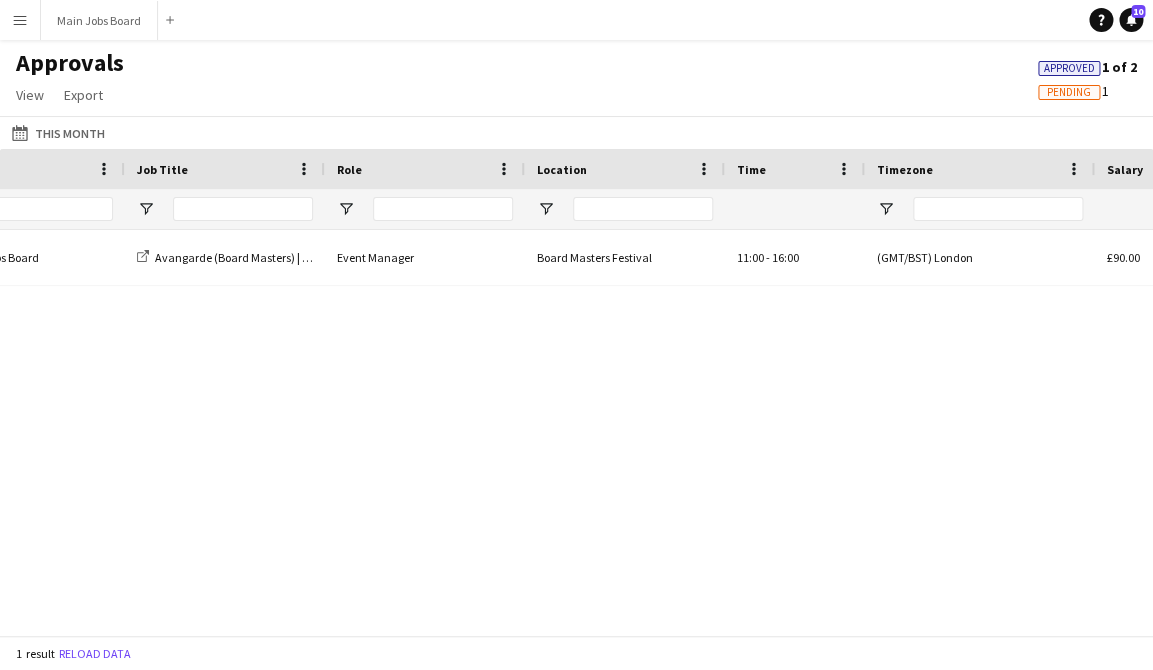 click on "Pending" 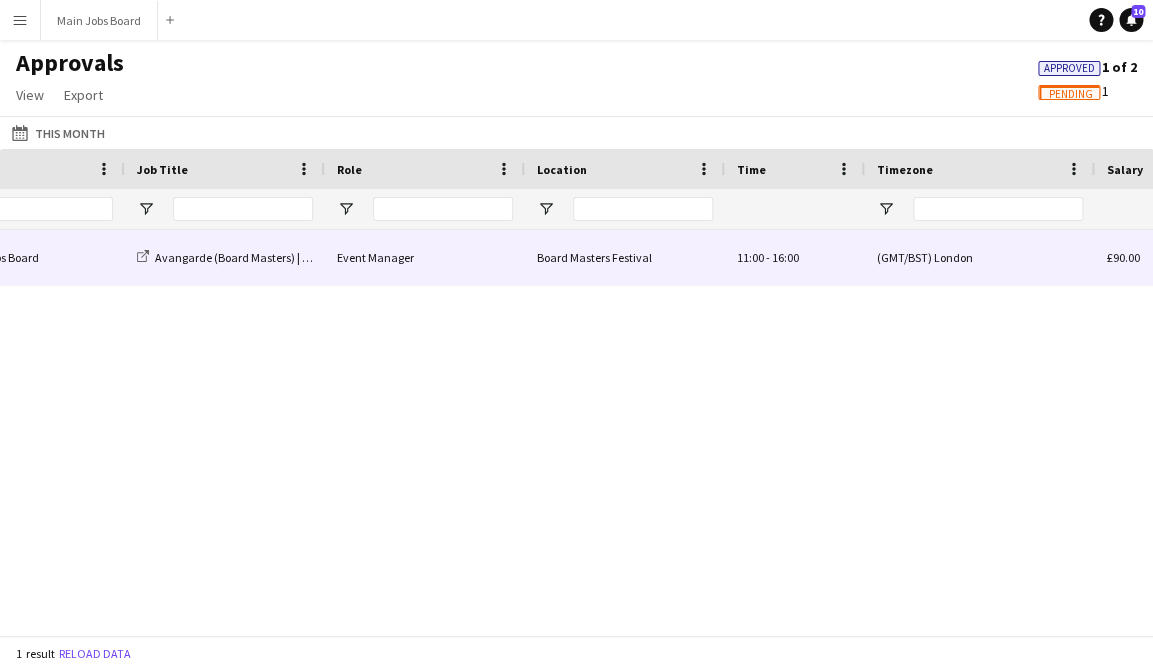 click on "Event Manager" at bounding box center (425, 257) 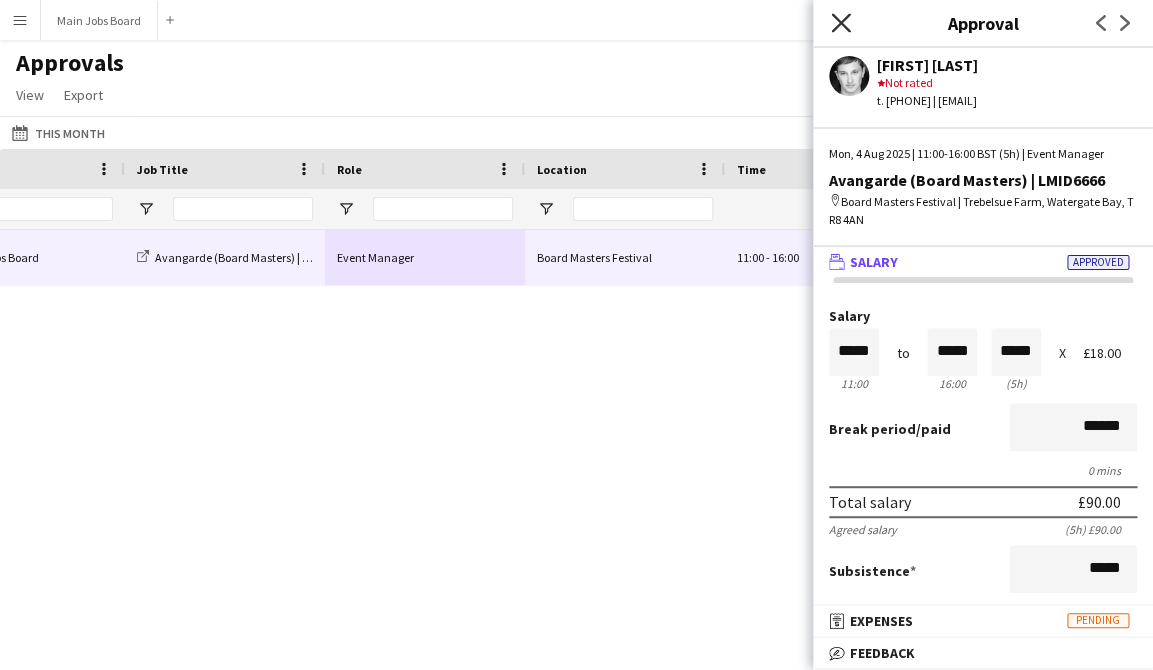 click 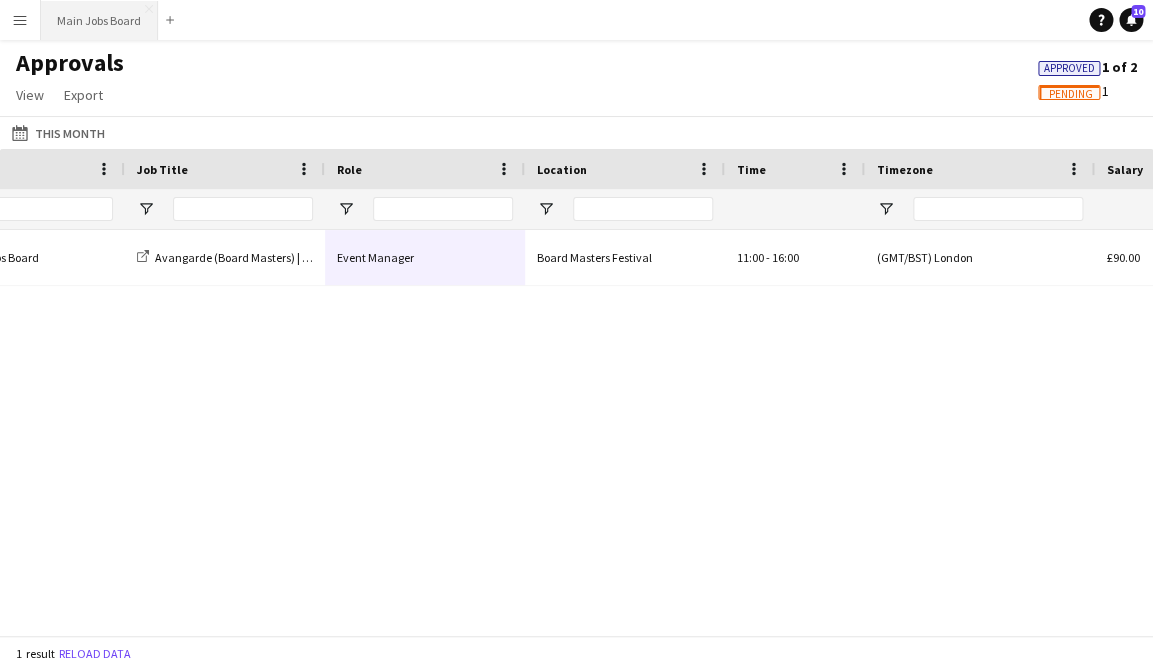 click on "Main Jobs Board
Close" at bounding box center [99, 20] 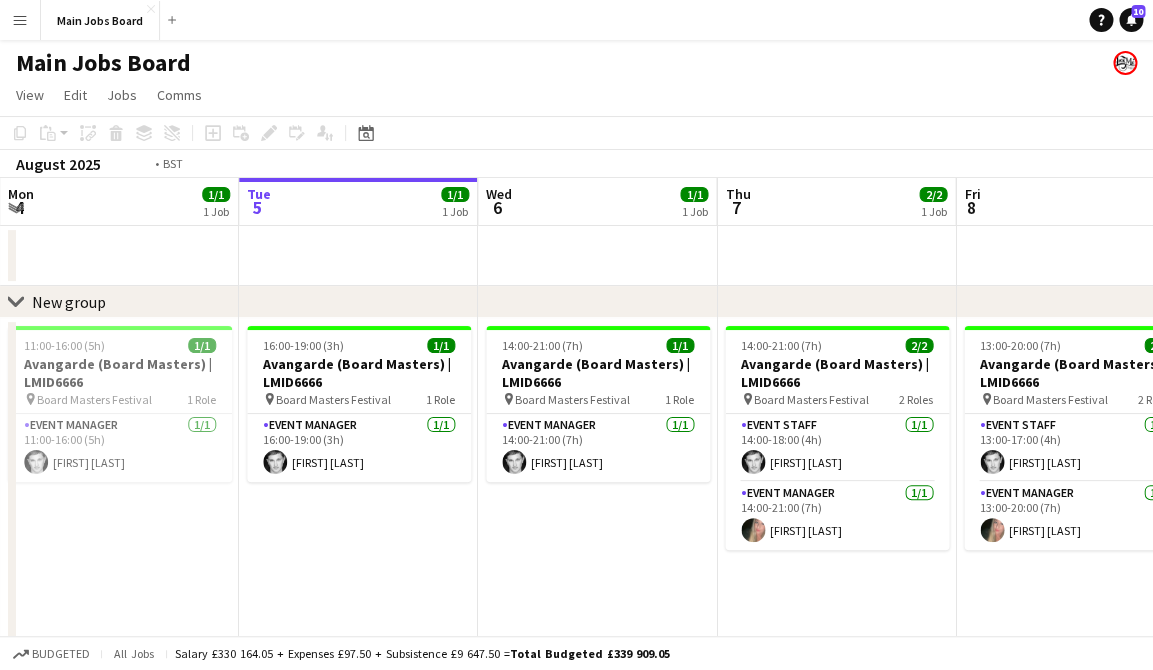 drag, startPoint x: 236, startPoint y: 519, endPoint x: 981, endPoint y: 508, distance: 745.0812 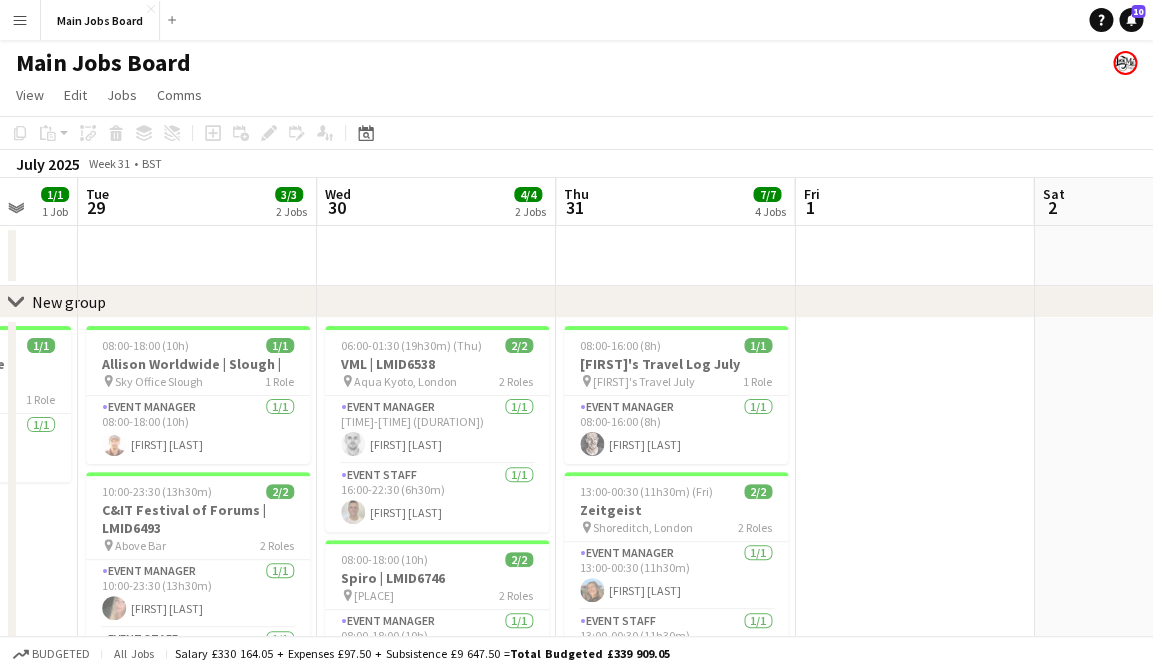 drag, startPoint x: 536, startPoint y: 480, endPoint x: 1115, endPoint y: 410, distance: 583.21606 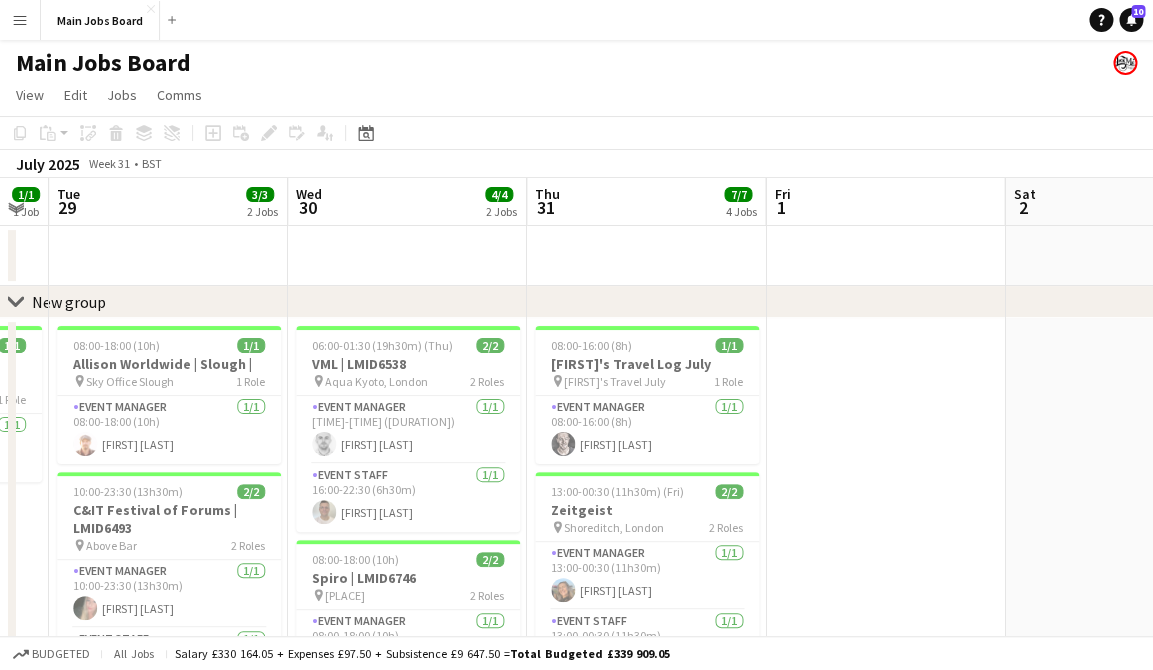 drag, startPoint x: 768, startPoint y: 405, endPoint x: 1082, endPoint y: 403, distance: 314.00638 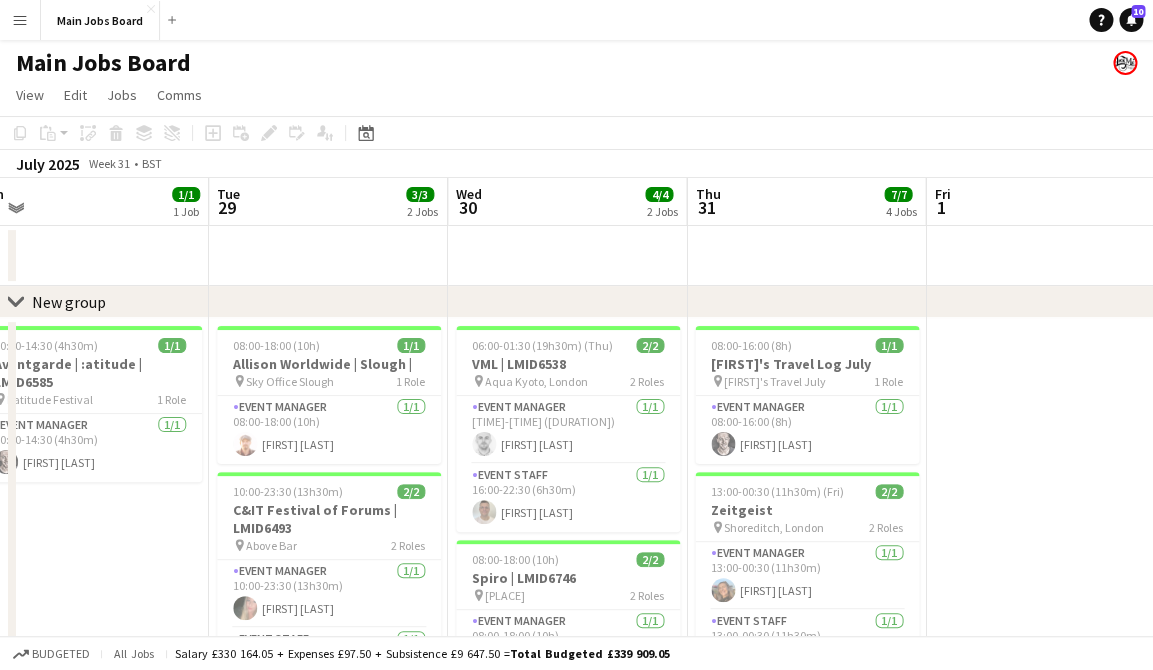 scroll, scrollTop: 101, scrollLeft: 0, axis: vertical 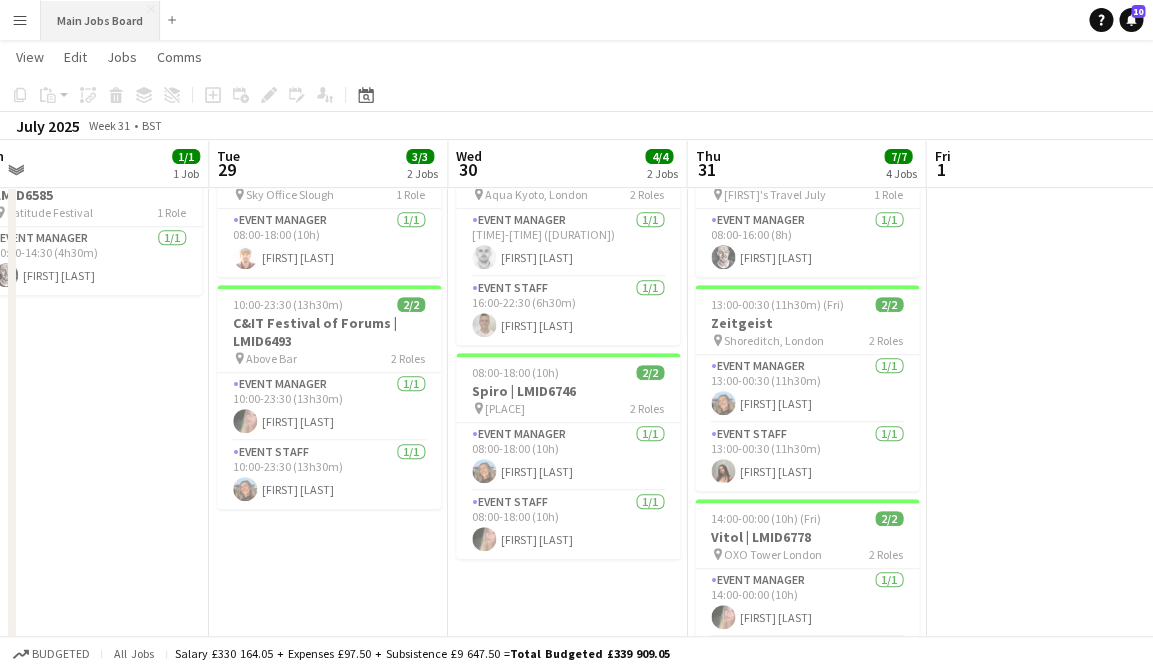 click on "Main Jobs Board
Close" at bounding box center (100, 20) 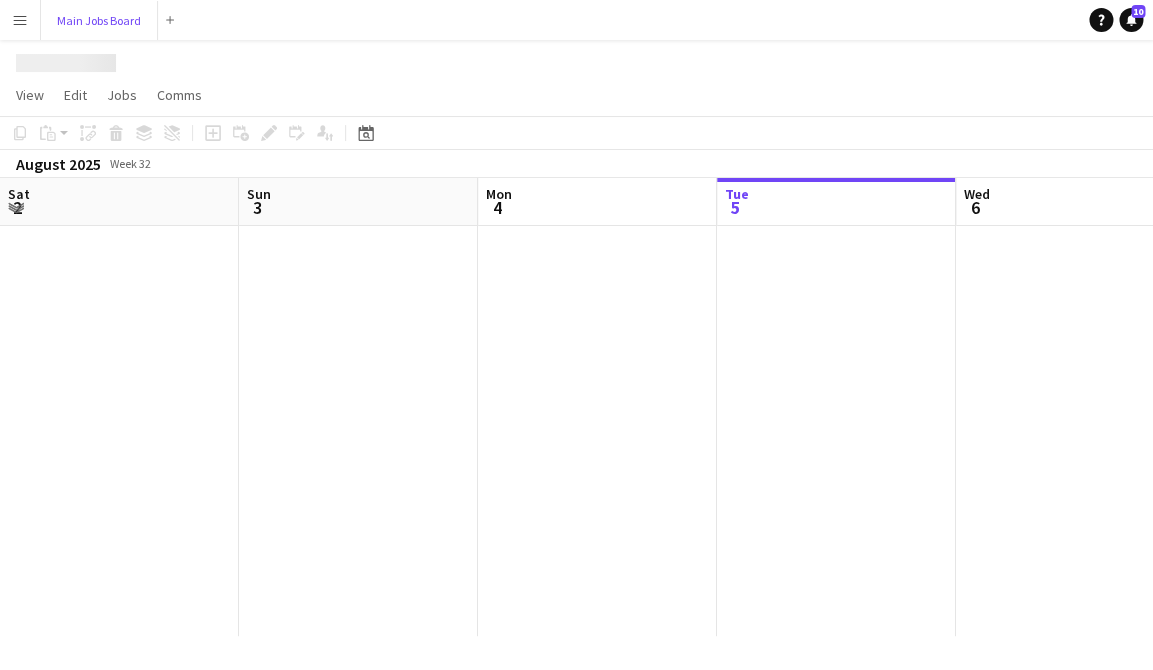 scroll, scrollTop: 0, scrollLeft: 0, axis: both 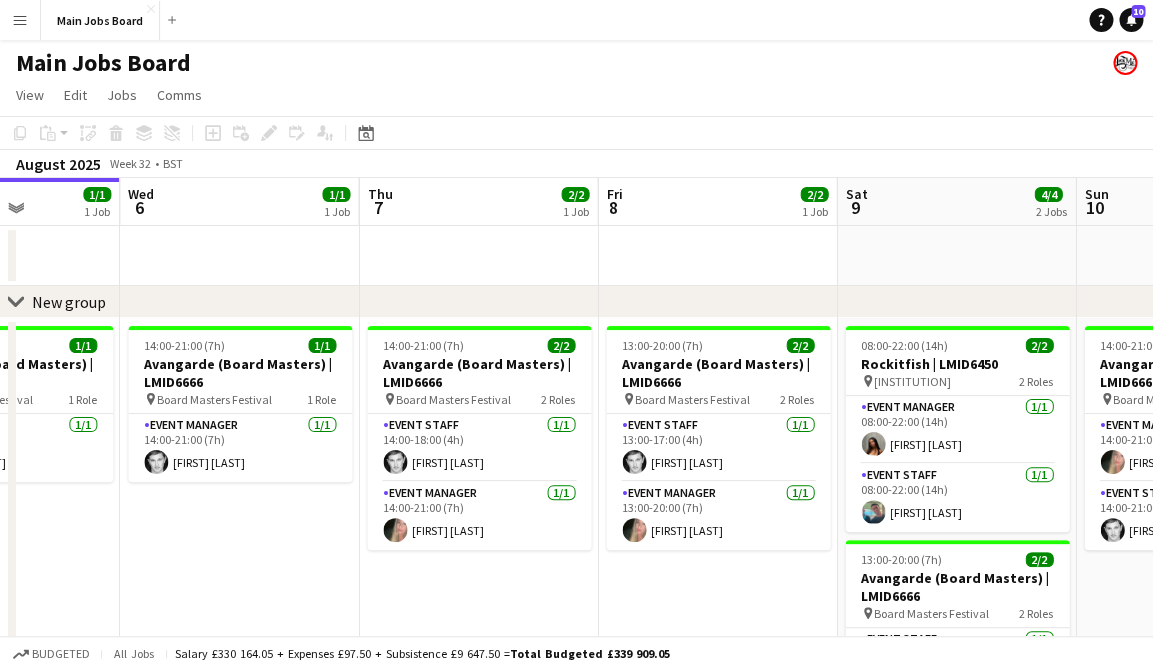 drag, startPoint x: 877, startPoint y: 243, endPoint x: 279, endPoint y: 239, distance: 598.01337 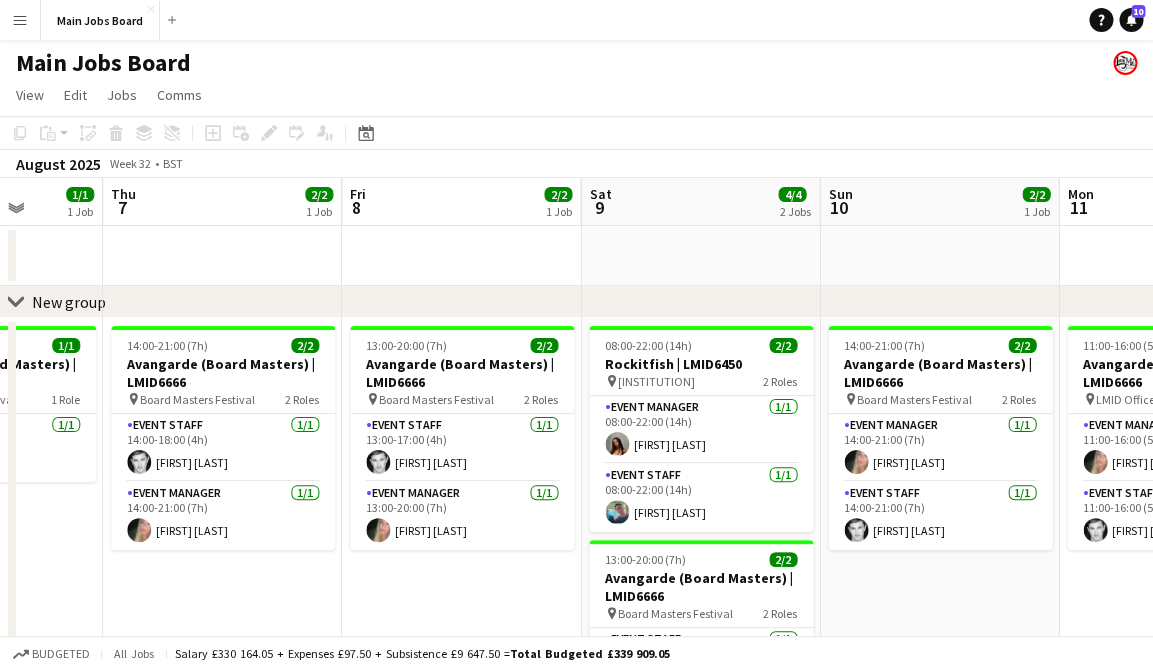 drag, startPoint x: 817, startPoint y: 250, endPoint x: 223, endPoint y: 278, distance: 594.65955 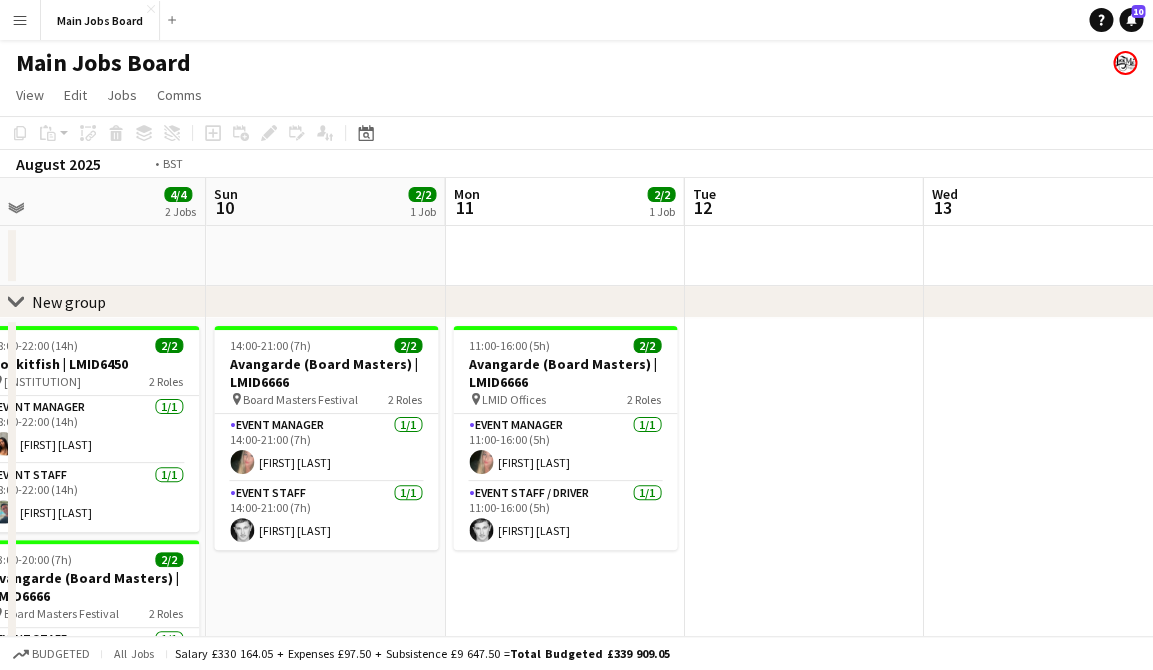 drag, startPoint x: 879, startPoint y: 282, endPoint x: 315, endPoint y: 282, distance: 564 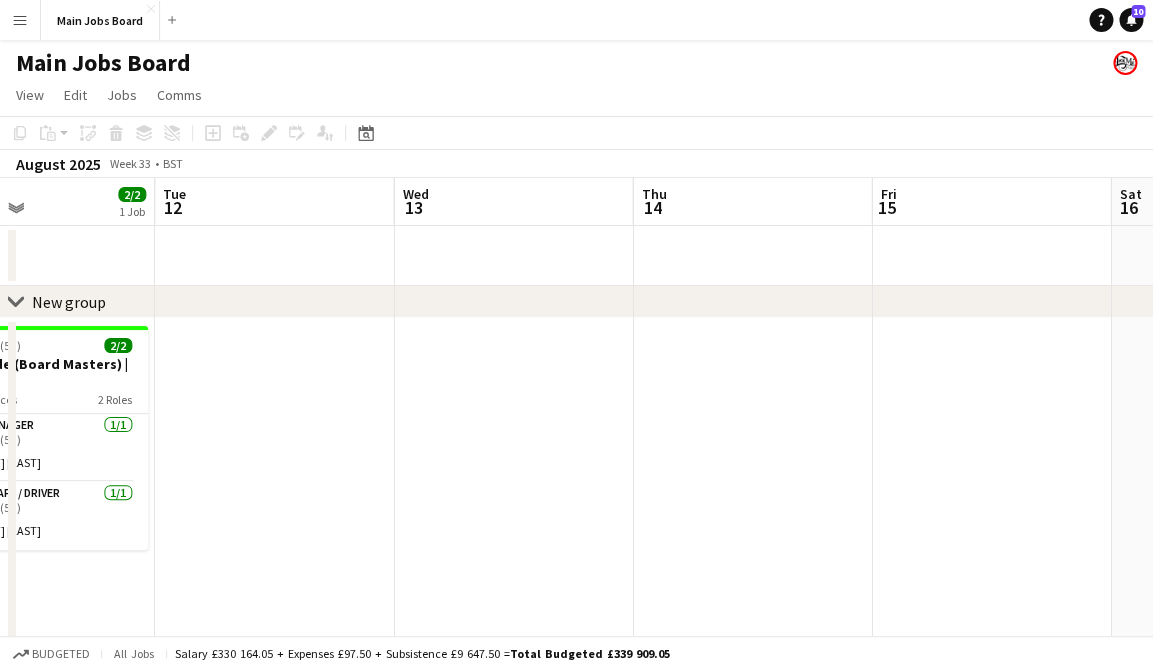 drag, startPoint x: 743, startPoint y: 299, endPoint x: 586, endPoint y: 294, distance: 157.0796 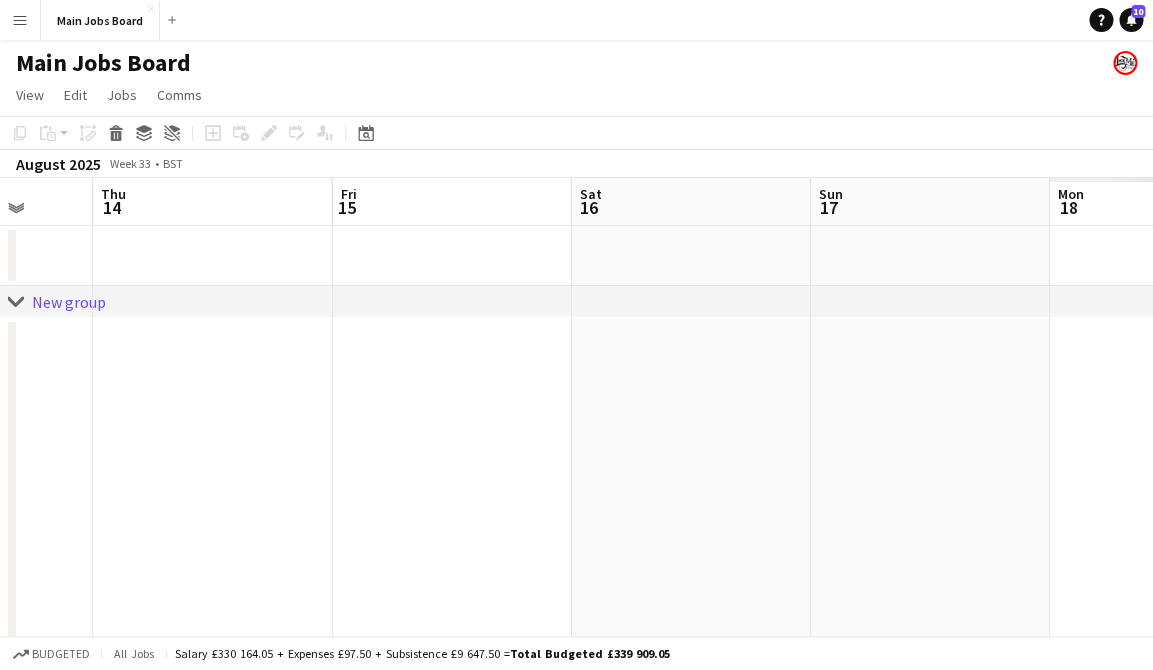 drag, startPoint x: 1113, startPoint y: 445, endPoint x: 412, endPoint y: 470, distance: 701.4457 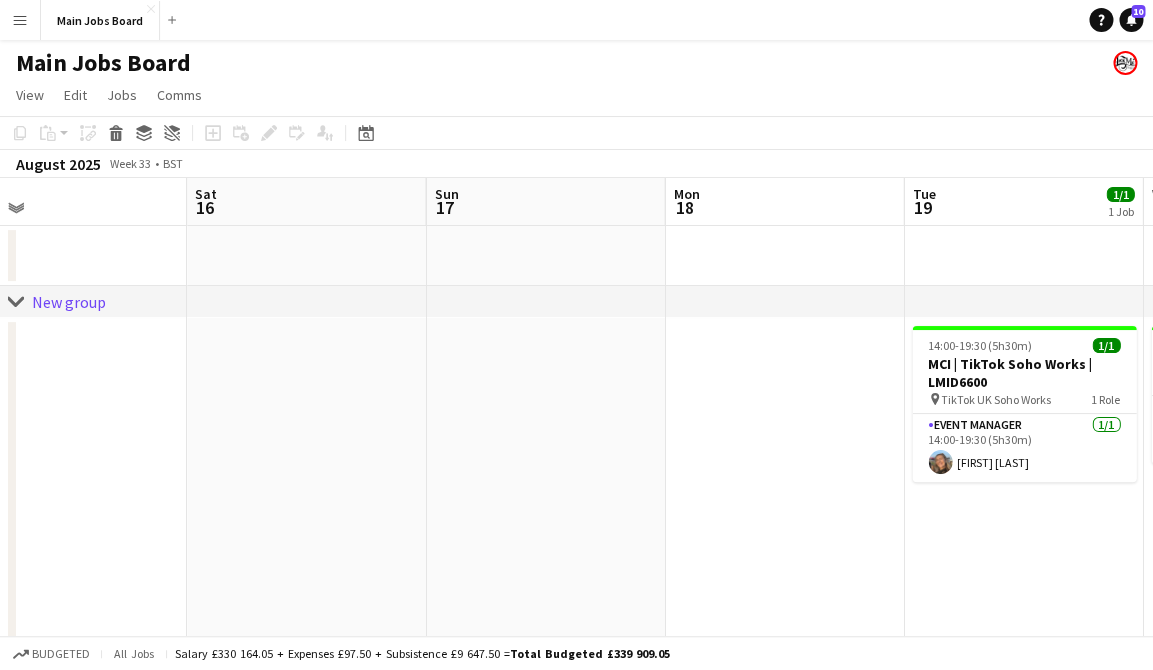drag, startPoint x: 726, startPoint y: 417, endPoint x: -102, endPoint y: 426, distance: 828.0489 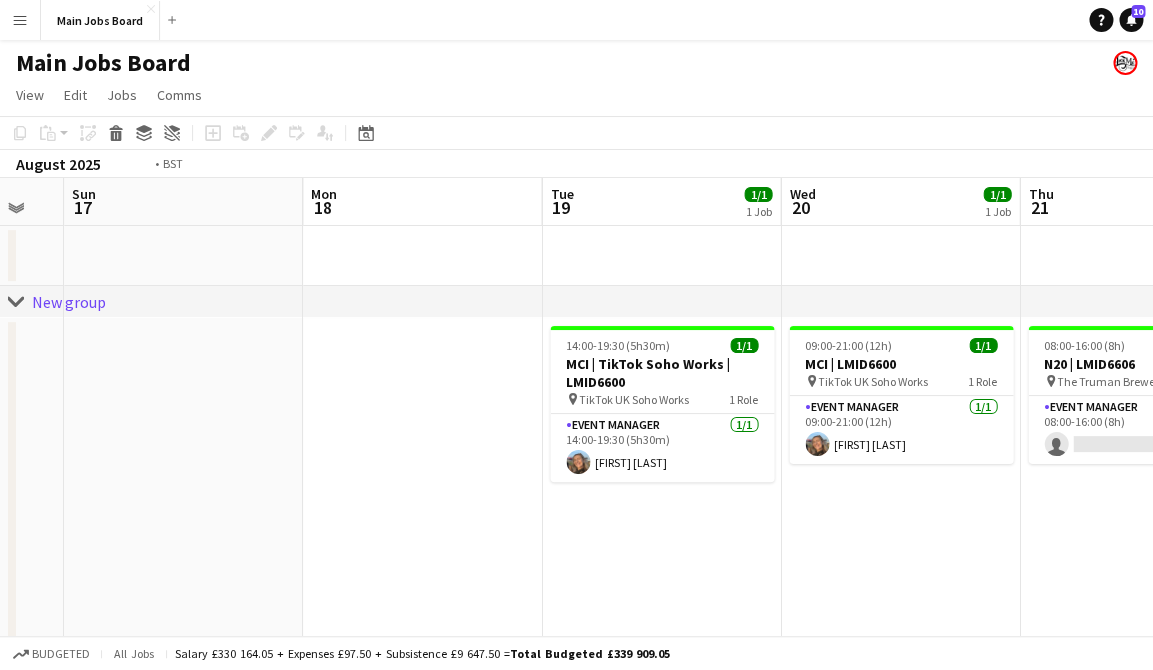 drag, startPoint x: 775, startPoint y: 398, endPoint x: 105, endPoint y: 397, distance: 670.00073 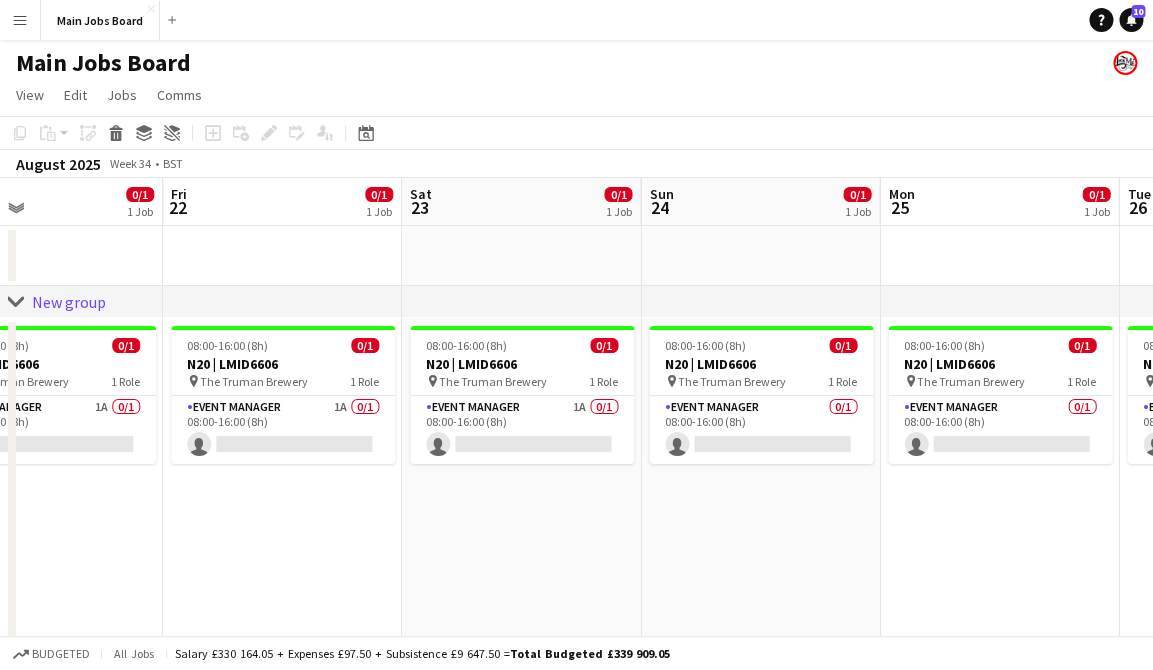 drag, startPoint x: 673, startPoint y: 501, endPoint x: 359, endPoint y: 501, distance: 314 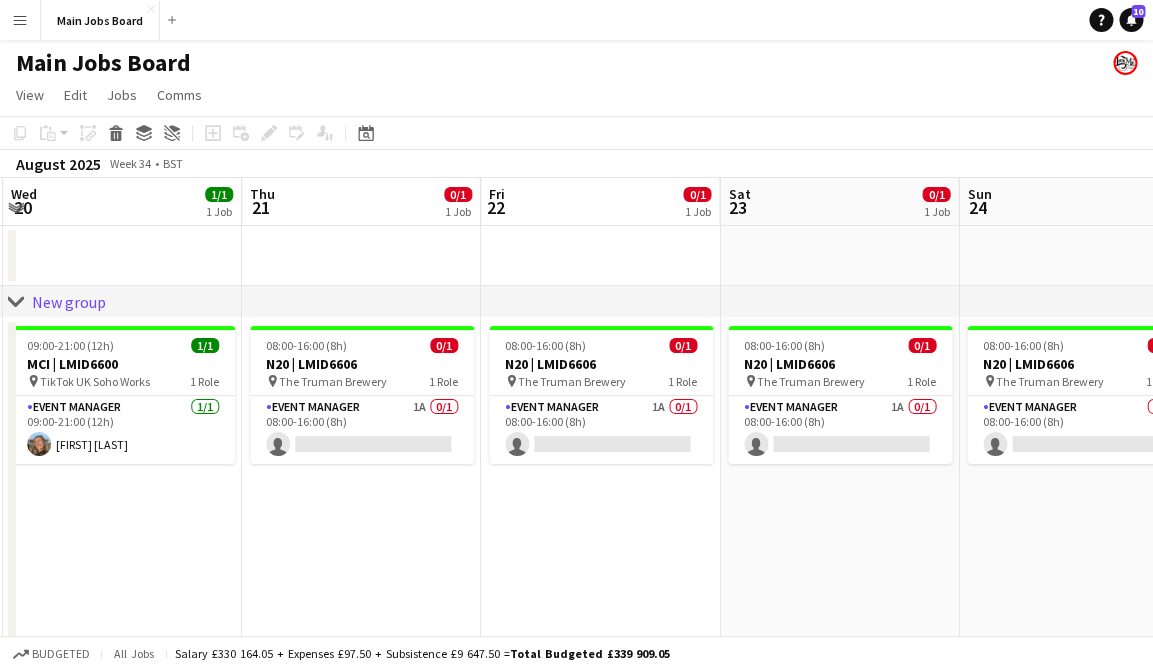 drag, startPoint x: 230, startPoint y: 520, endPoint x: 585, endPoint y: 513, distance: 355.069 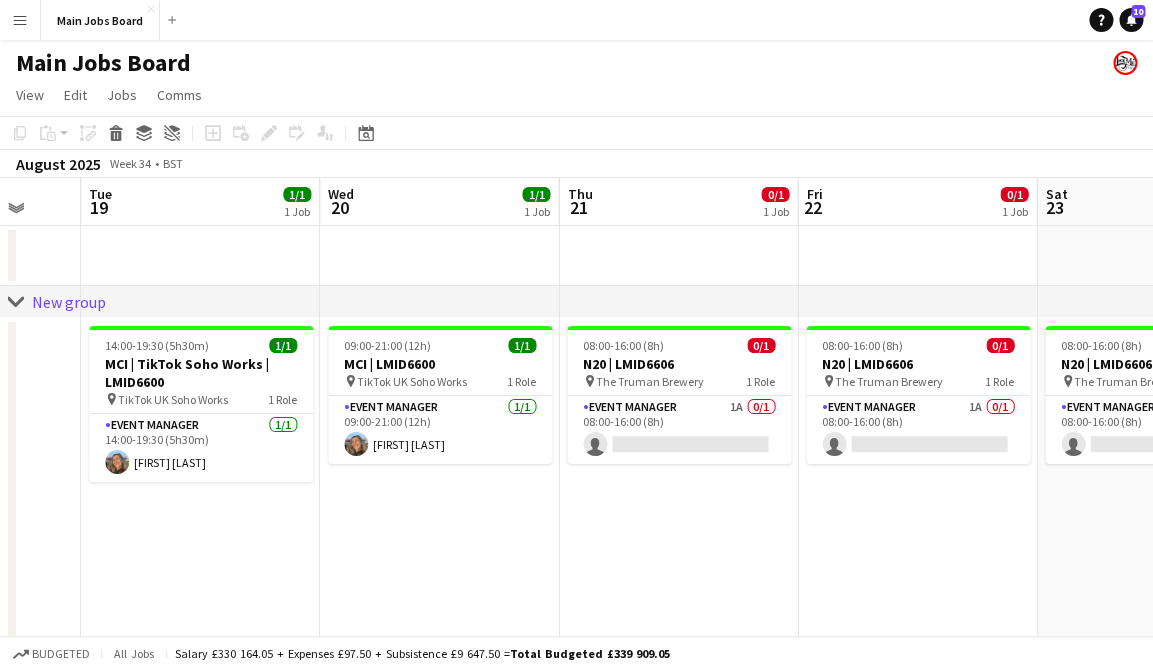 drag, startPoint x: 352, startPoint y: 518, endPoint x: 618, endPoint y: 503, distance: 266.4226 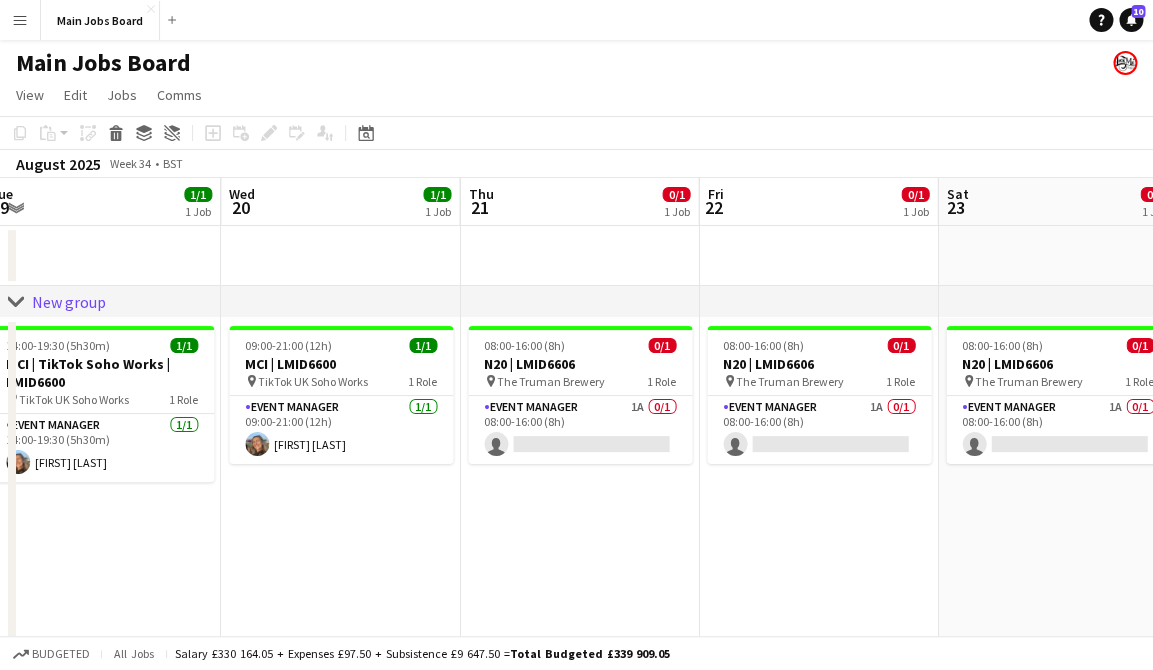 drag, startPoint x: 618, startPoint y: 503, endPoint x: 284, endPoint y: 494, distance: 334.12125 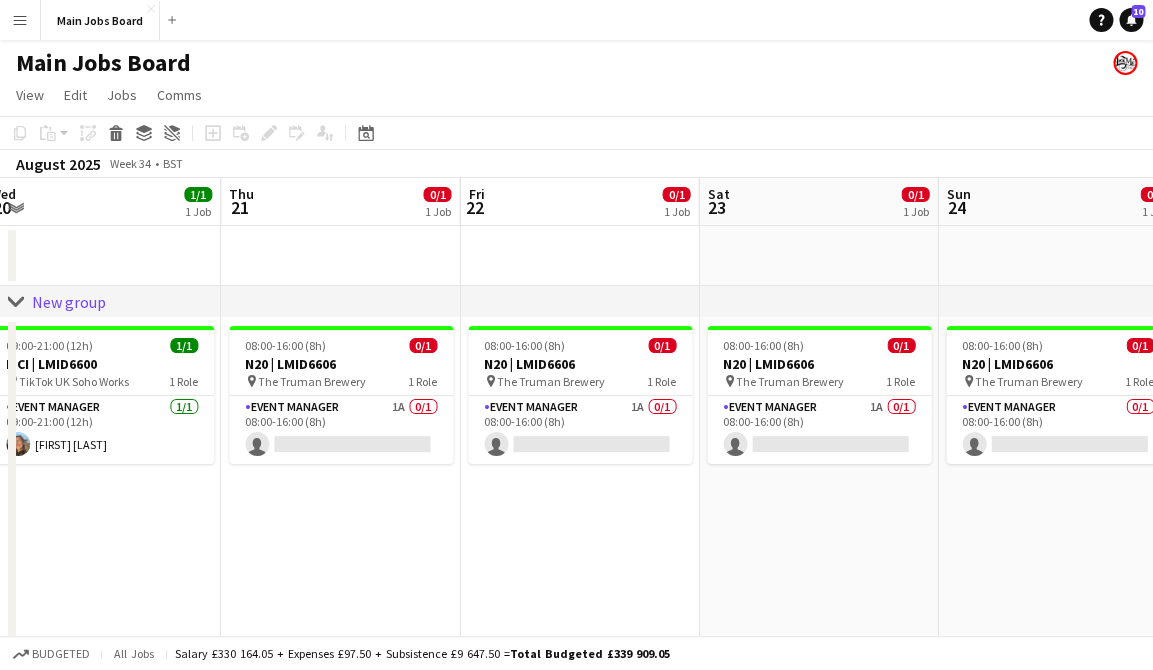 scroll, scrollTop: 0, scrollLeft: 734, axis: horizontal 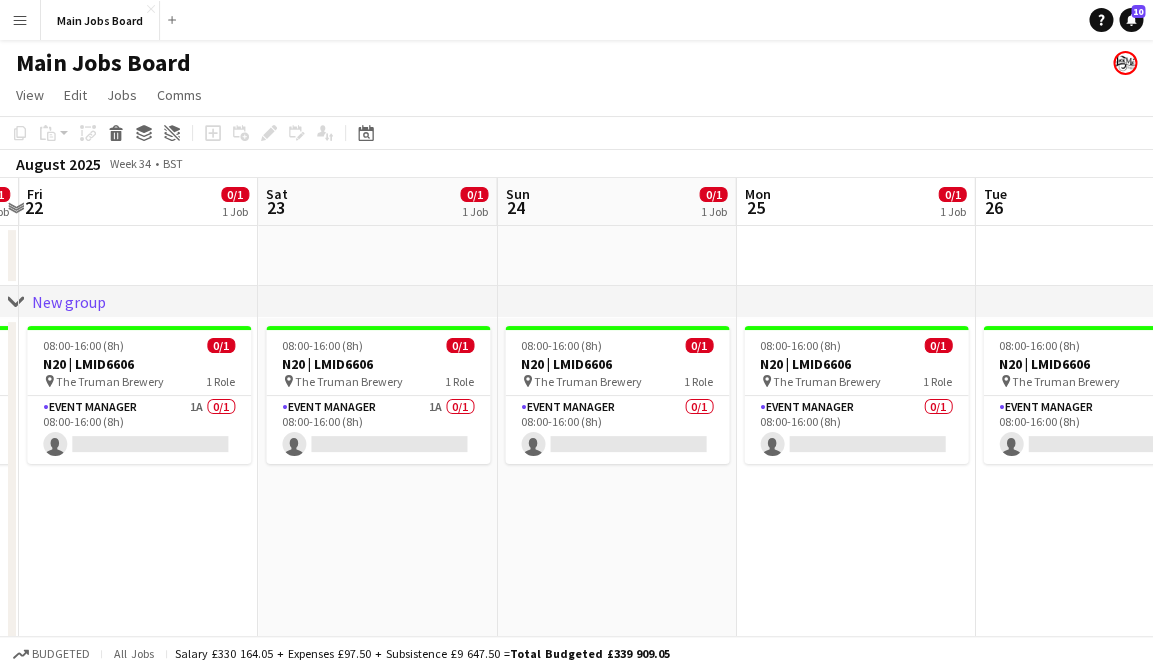 drag, startPoint x: 752, startPoint y: 525, endPoint x: 310, endPoint y: 523, distance: 442.00452 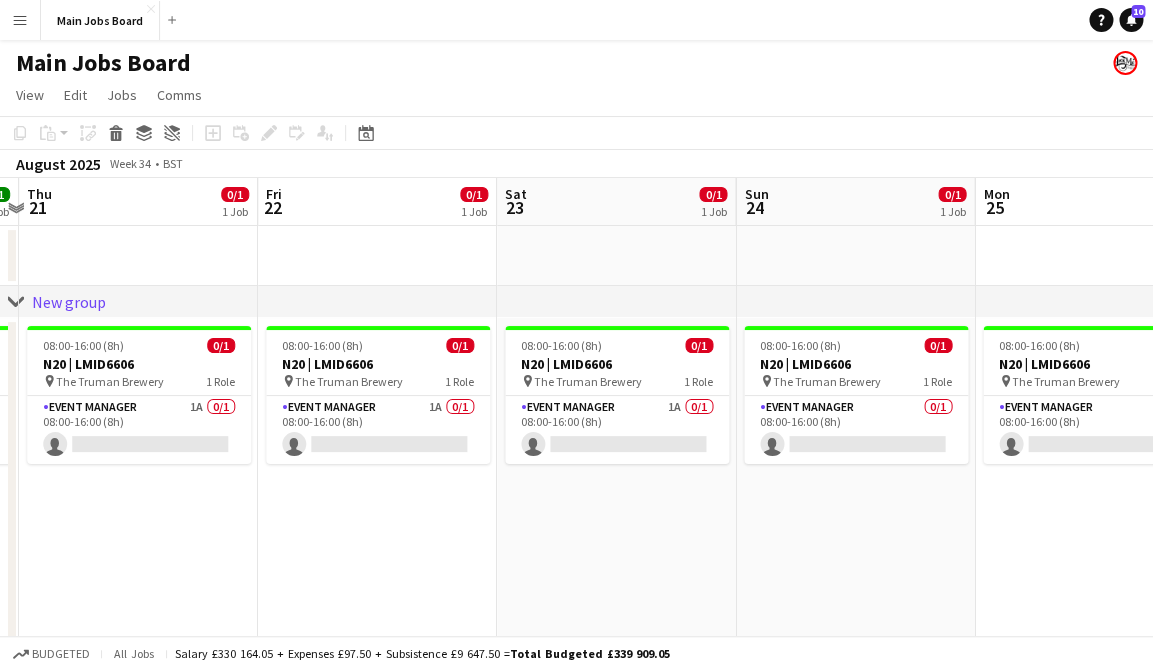 drag, startPoint x: 246, startPoint y: 529, endPoint x: 478, endPoint y: 522, distance: 232.10558 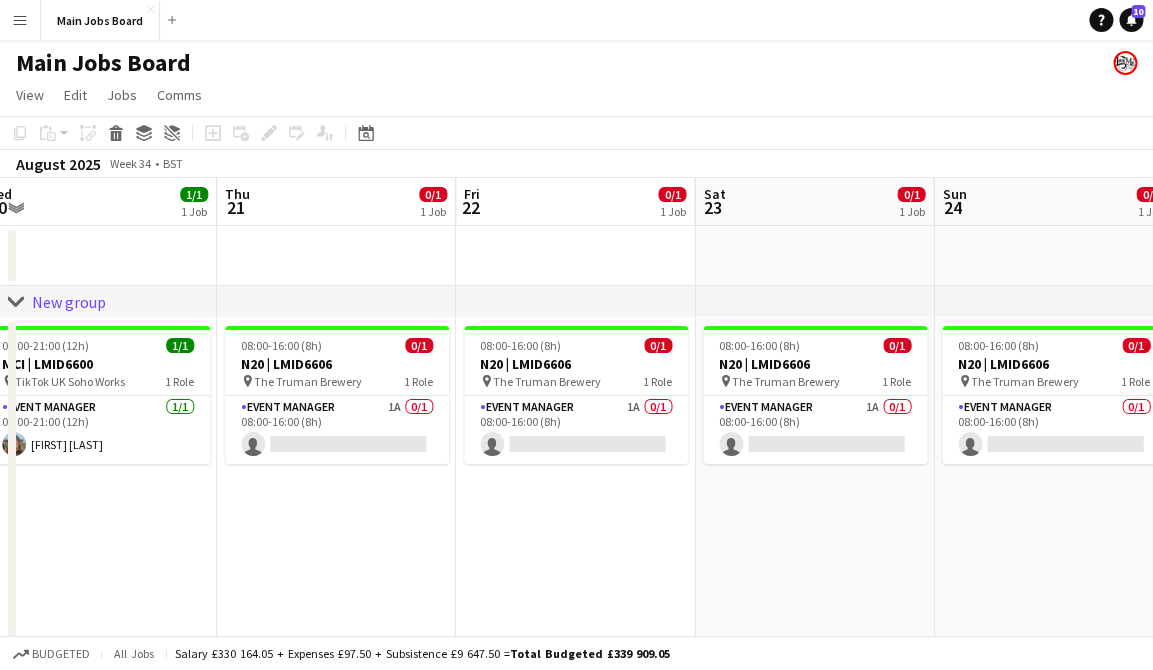 drag, startPoint x: 385, startPoint y: 533, endPoint x: 582, endPoint y: 532, distance: 197.00253 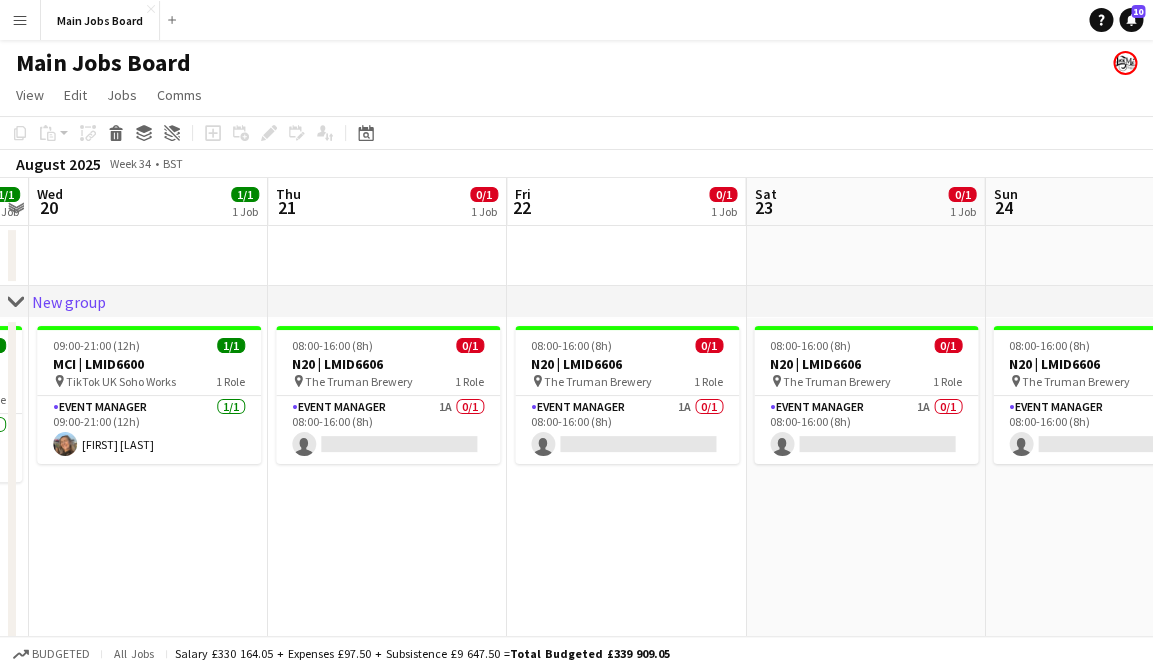 scroll, scrollTop: 0, scrollLeft: 426, axis: horizontal 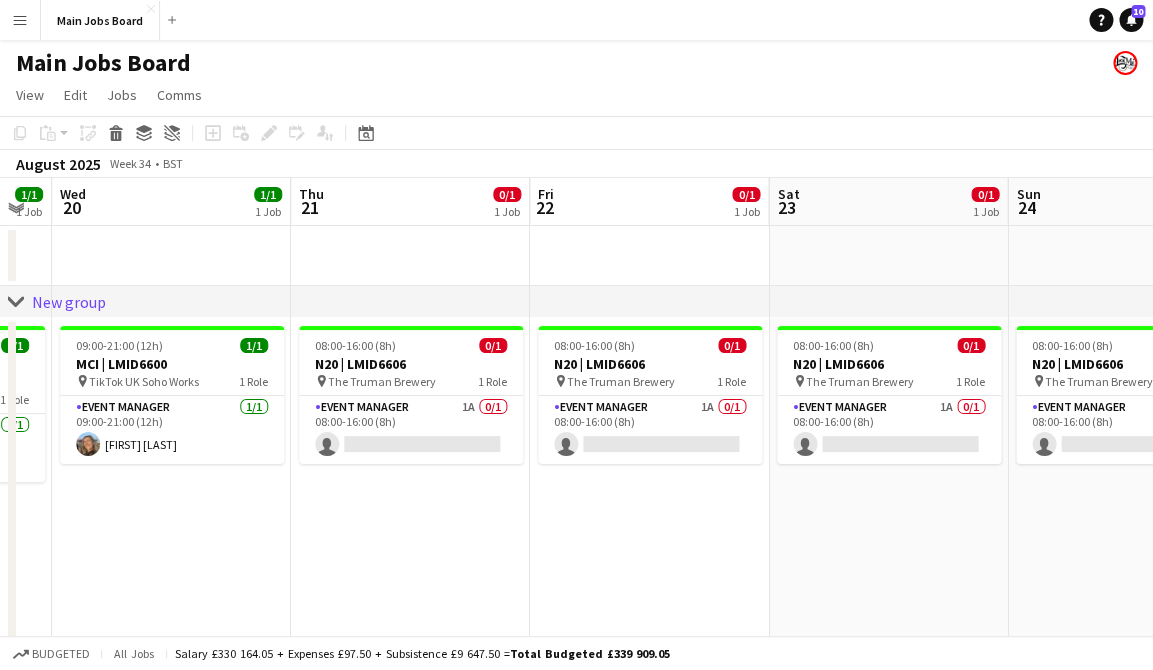 drag, startPoint x: 448, startPoint y: 538, endPoint x: 526, endPoint y: 537, distance: 78.00641 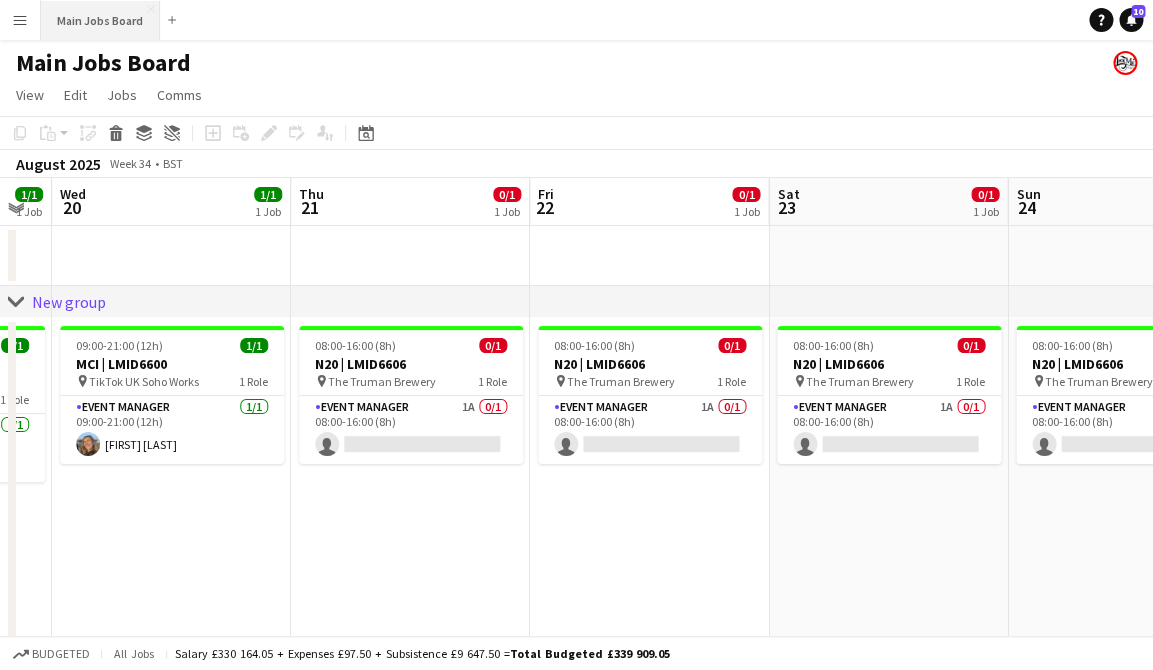 click on "Main Jobs Board
Close" at bounding box center (100, 20) 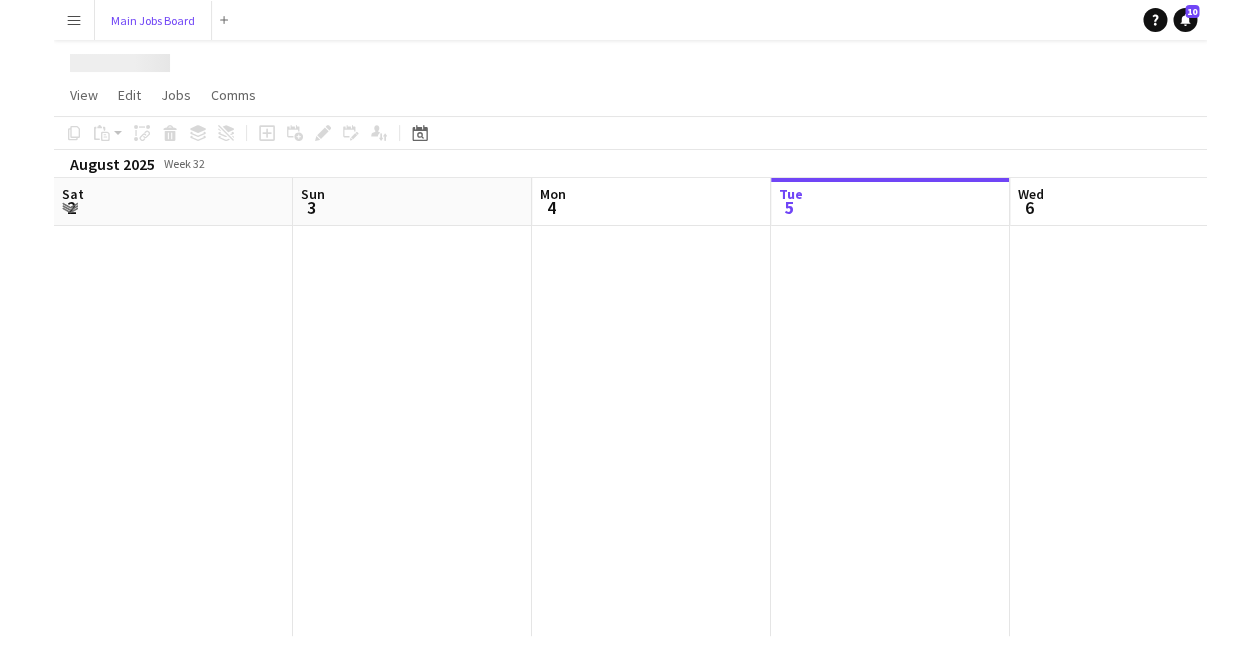 scroll, scrollTop: 0, scrollLeft: 478, axis: horizontal 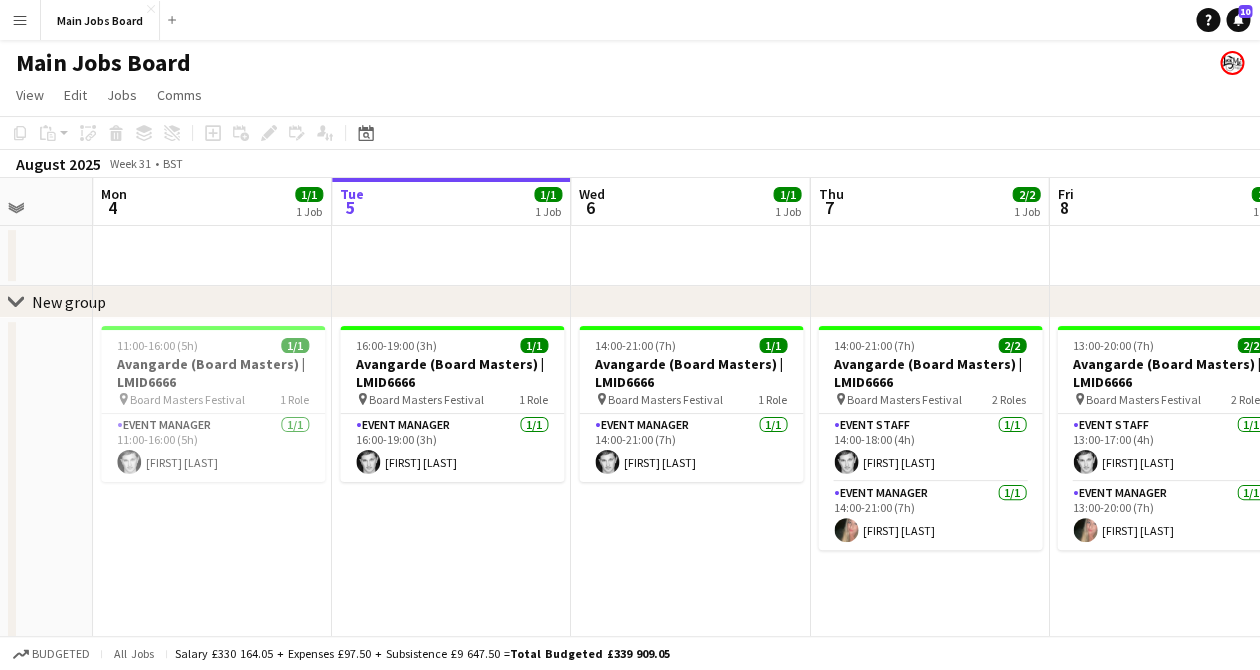 drag, startPoint x: 261, startPoint y: 571, endPoint x: 830, endPoint y: 571, distance: 569 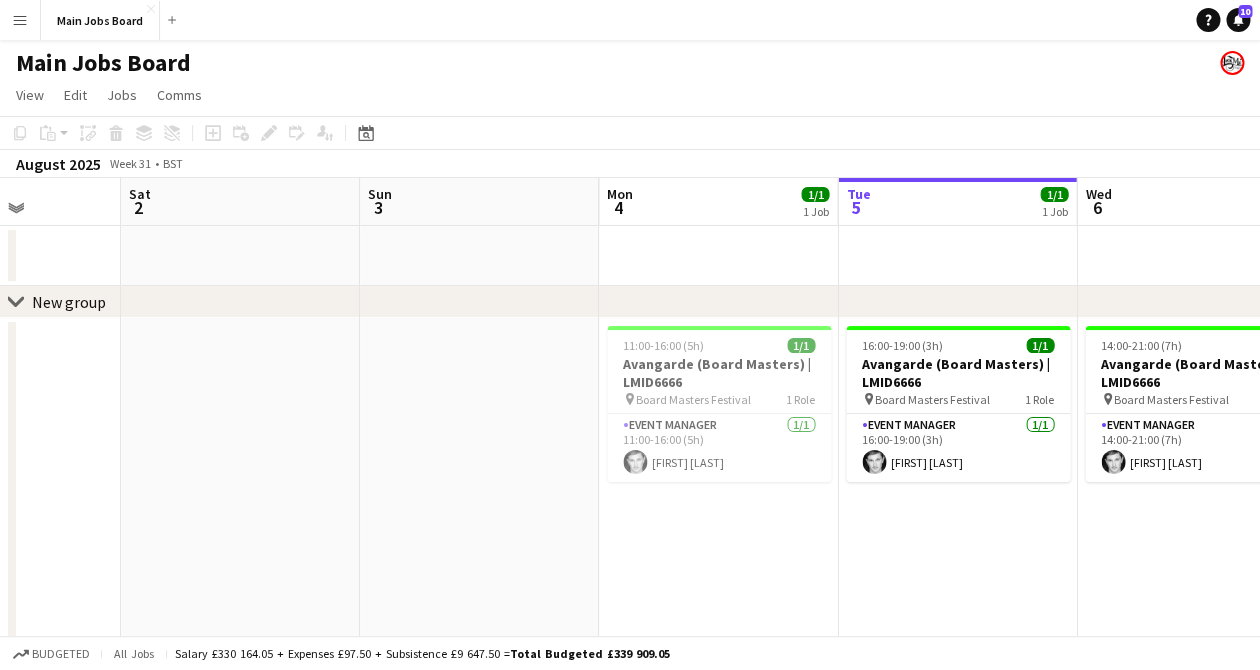 drag, startPoint x: 341, startPoint y: 560, endPoint x: 841, endPoint y: 559, distance: 500.001 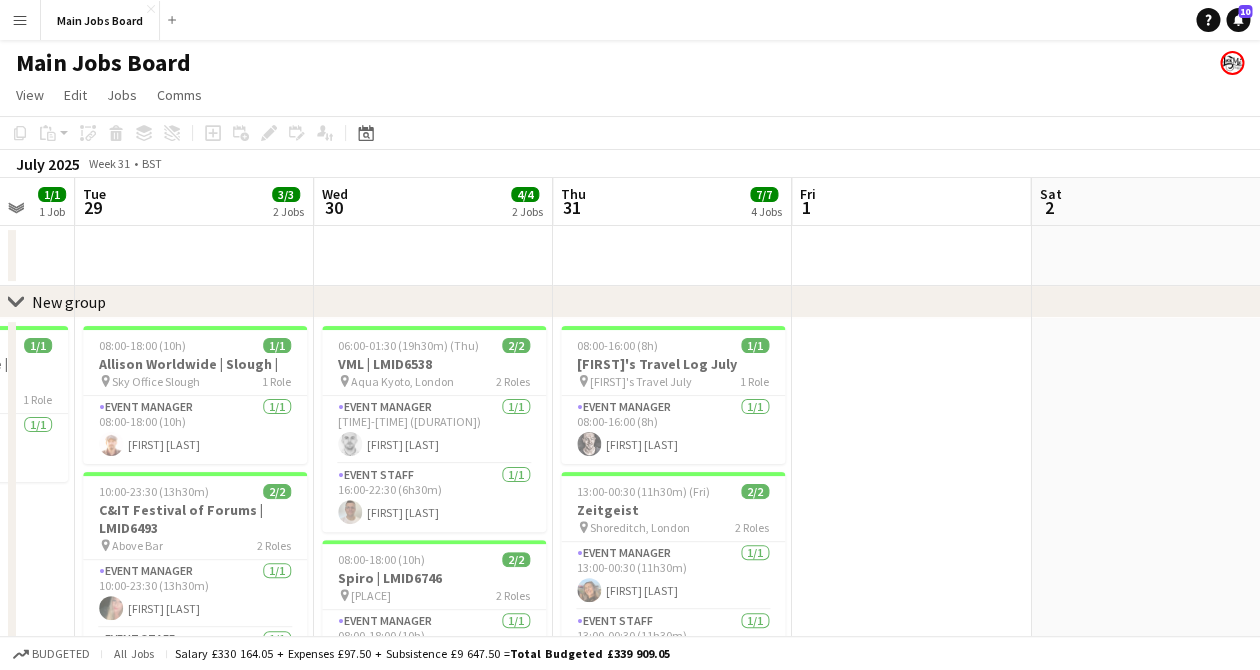 drag, startPoint x: 505, startPoint y: 542, endPoint x: 723, endPoint y: 529, distance: 218.38727 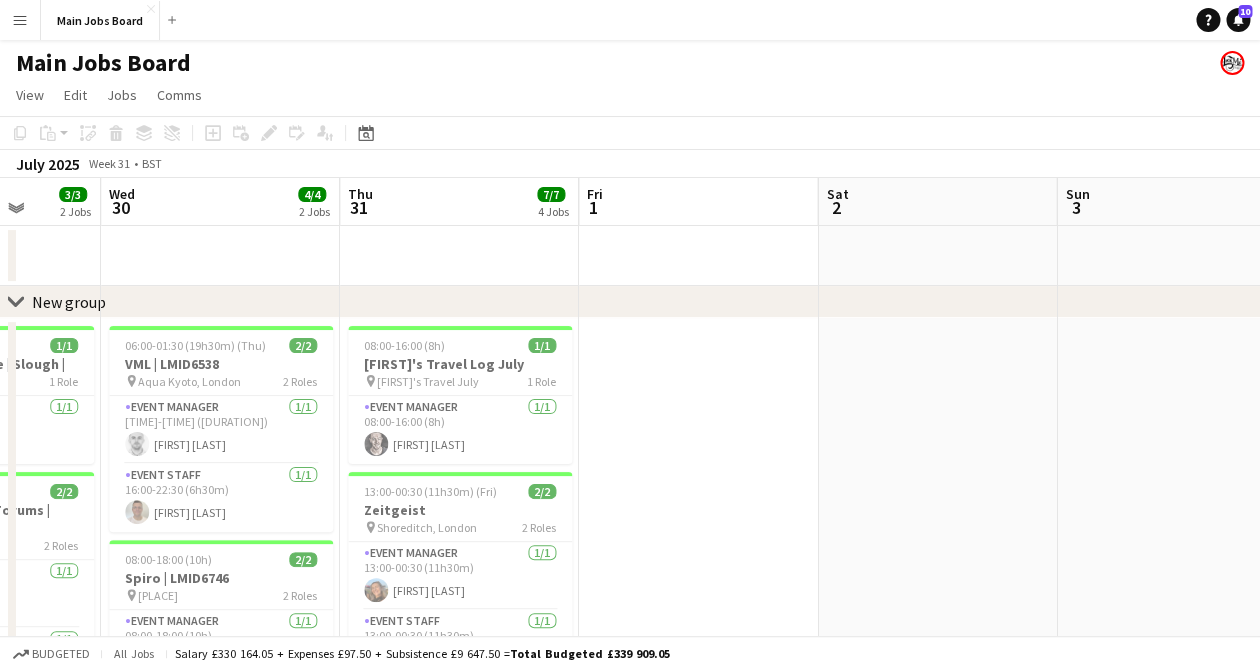 scroll, scrollTop: 112, scrollLeft: 0, axis: vertical 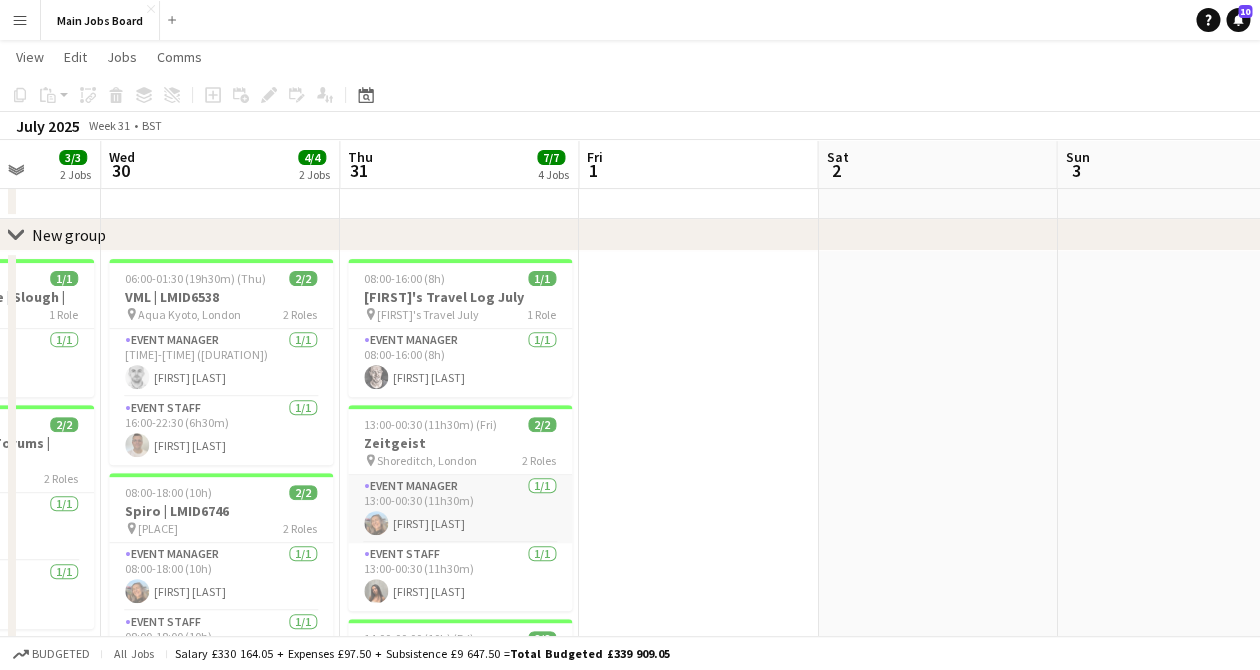 click on "Event Manager   1/1   13:00-00:30 (11h30m)
[FIRST] [LAST]" at bounding box center (460, 509) 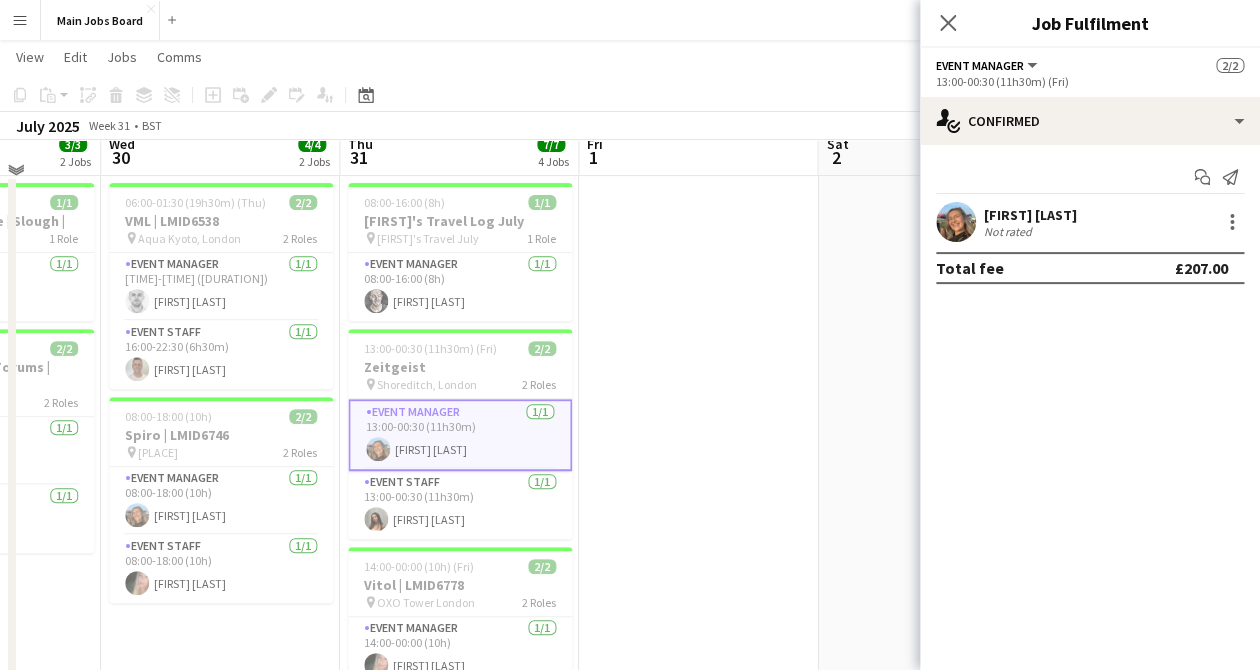 scroll, scrollTop: 156, scrollLeft: 0, axis: vertical 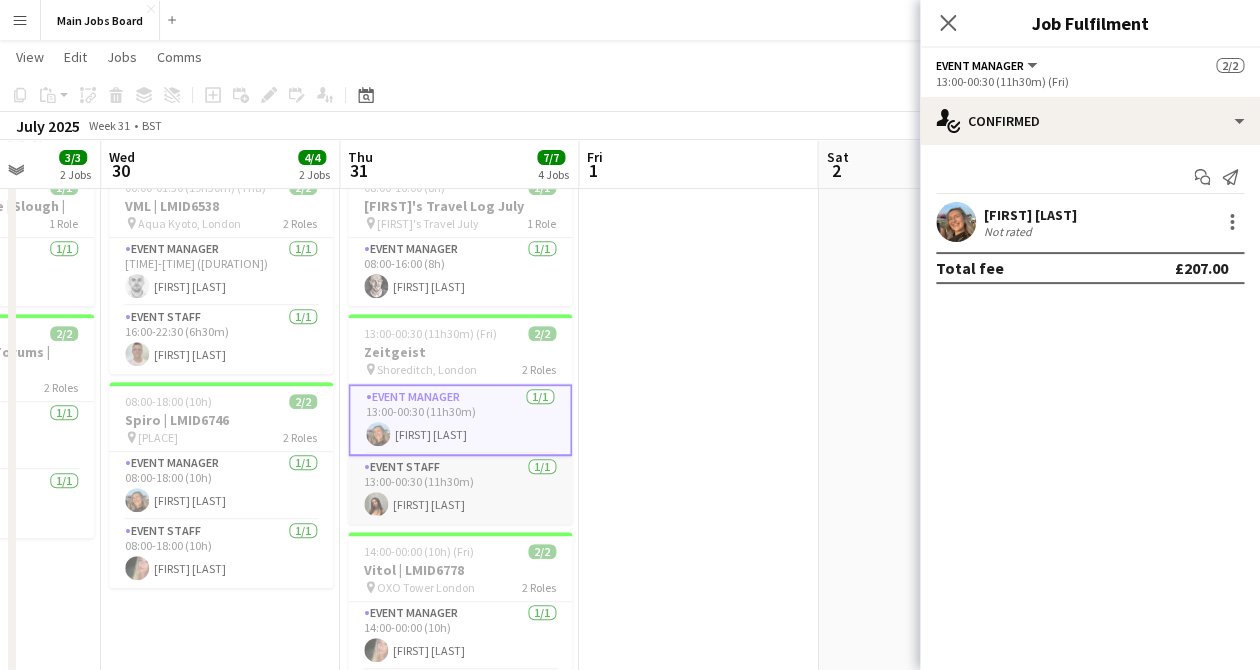 click on "Event Staff   1/1   13:00-00:30 (11h30m)
[FIRST] [LAST]" at bounding box center (460, 490) 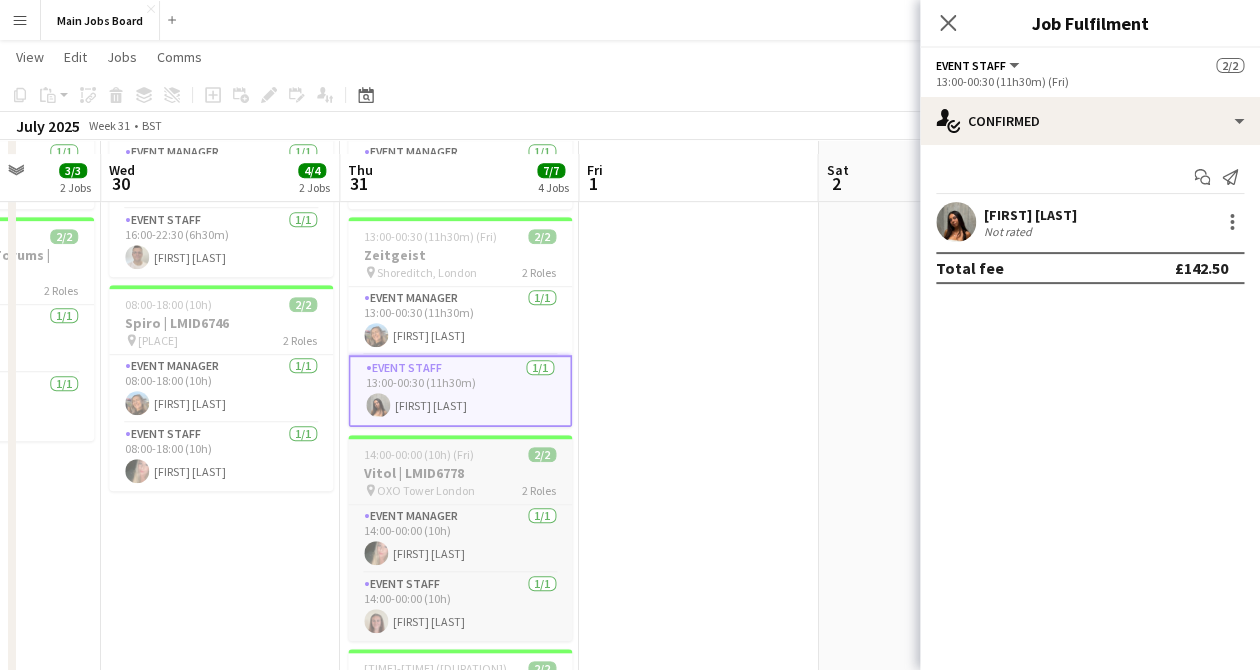 scroll, scrollTop: 274, scrollLeft: 0, axis: vertical 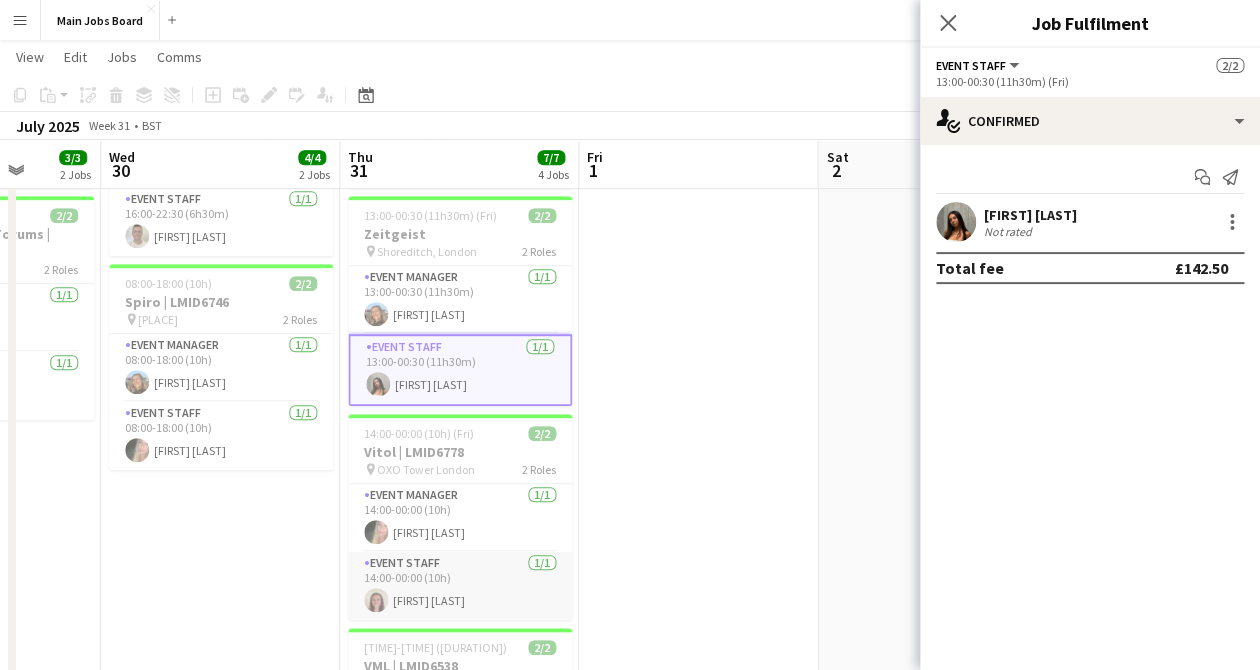 click on "Event Staff   1/1   14:00-00:00 (10h)
[FIRST] [LAST]" at bounding box center [460, 586] 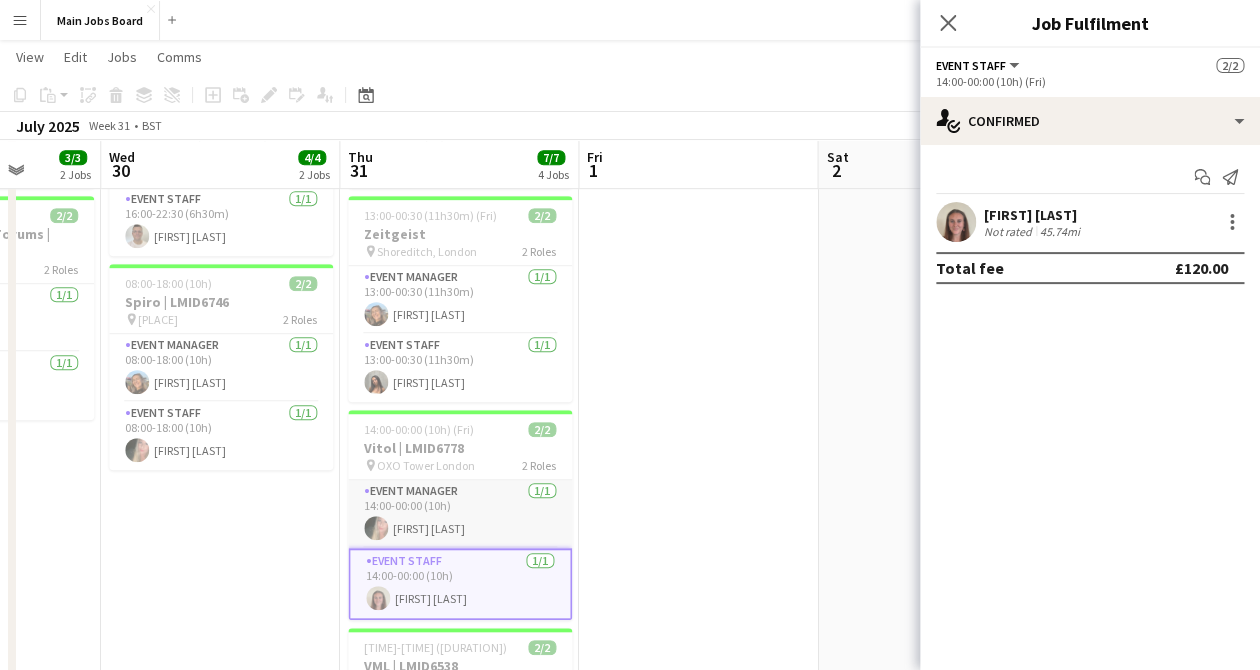 click on "Event Manager   1/1   14:00-00:00 (10h)
[FIRST] [LAST]" at bounding box center [460, 514] 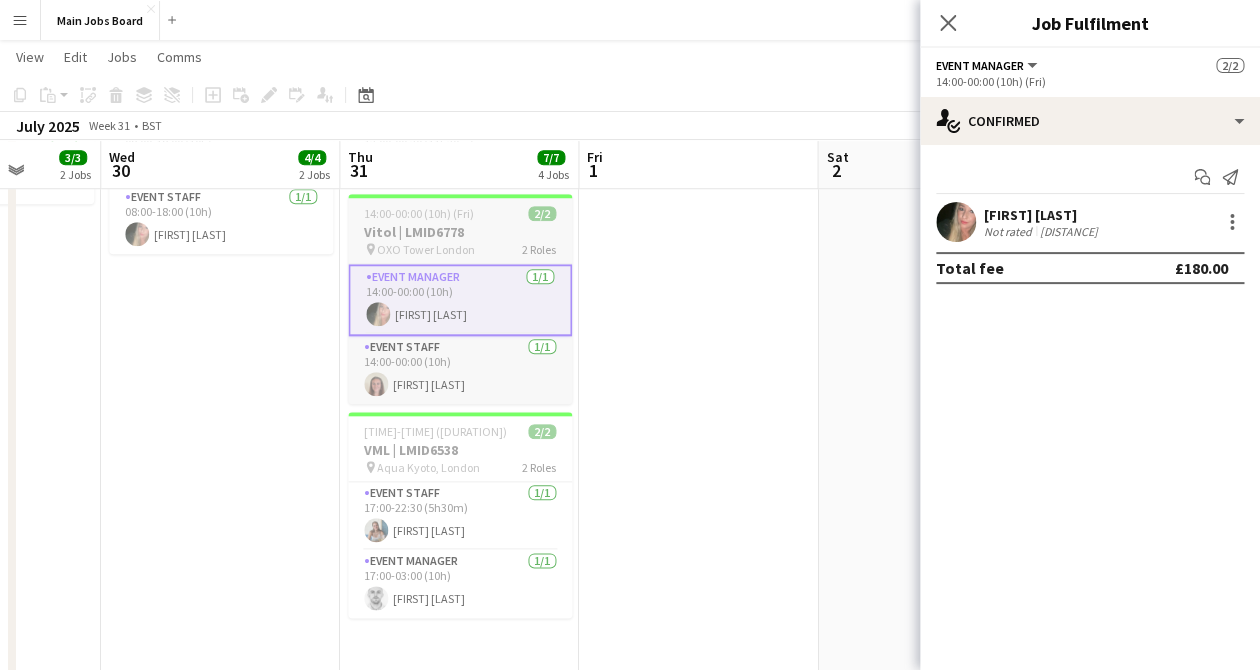 scroll, scrollTop: 491, scrollLeft: 0, axis: vertical 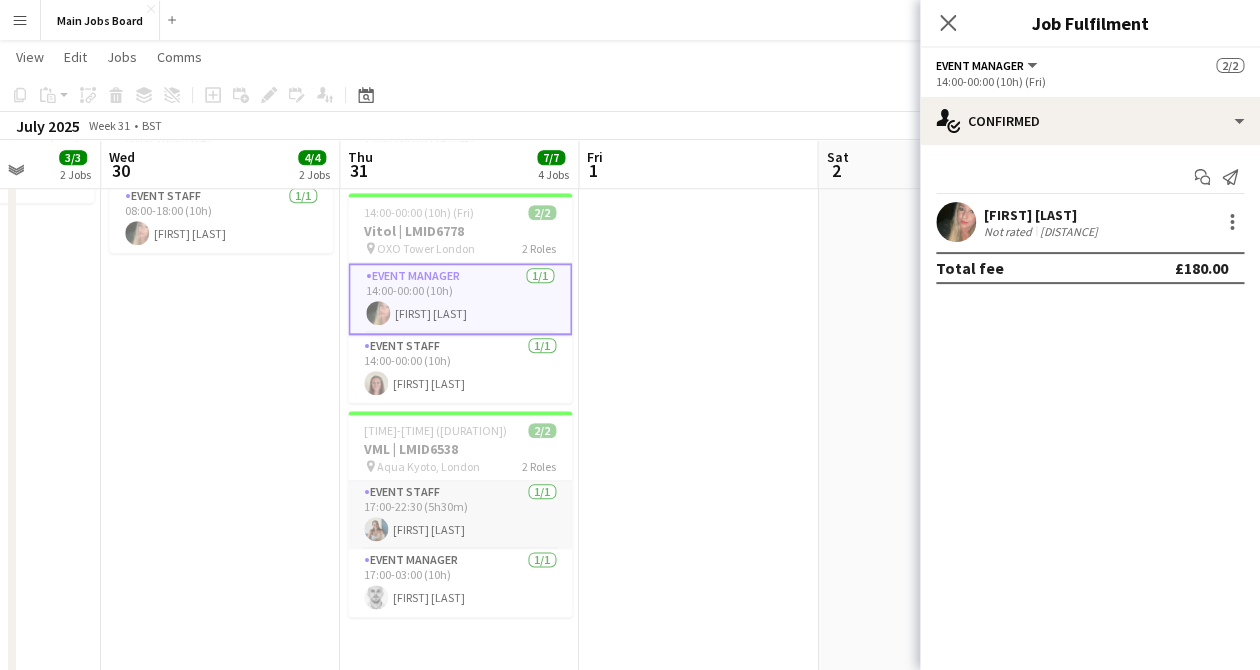 click on "Event Staff   1/1   17:00-22:30 (5h30m)
[FIRST] [LAST]" at bounding box center [460, 515] 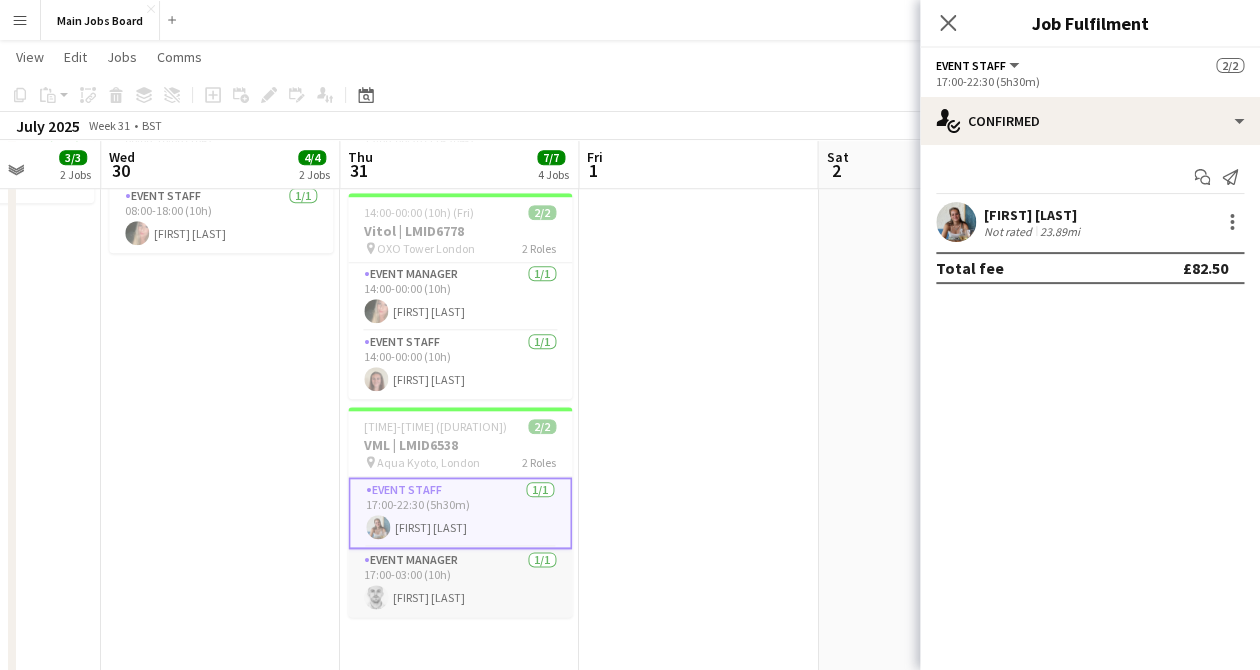 click on "Event Manager   1/1   17:00-03:00 (10h)
[FIRST] [LAST]" at bounding box center [460, 583] 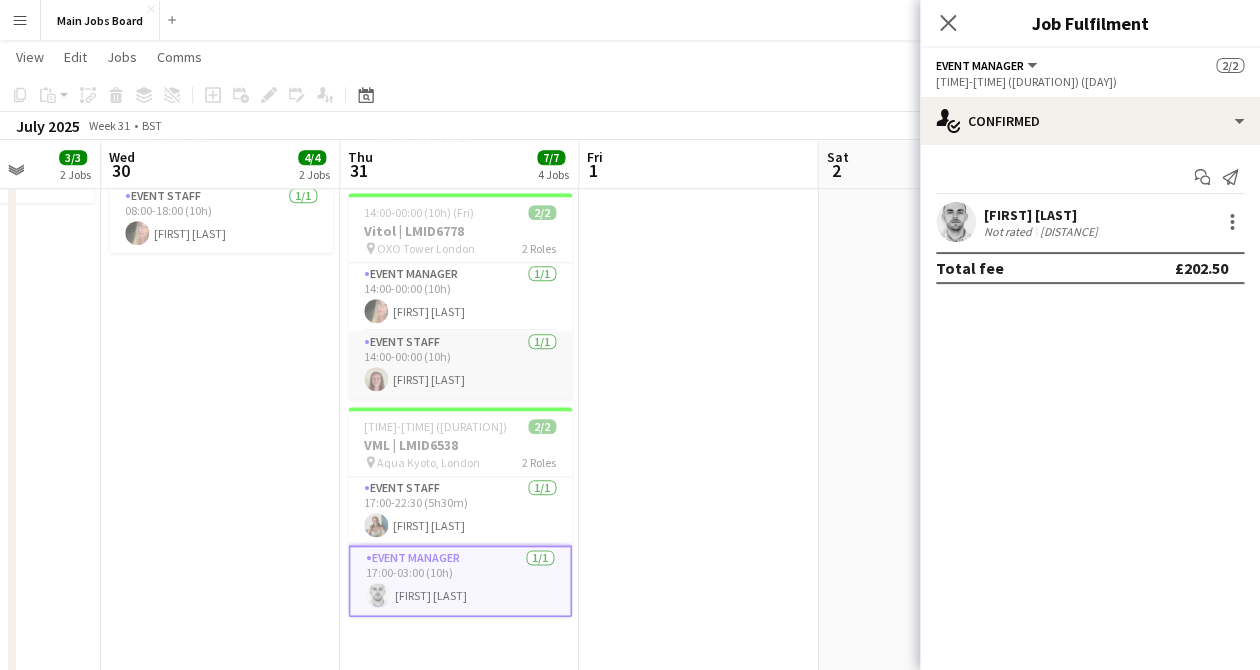 click on "Event Staff   1/1   14:00-00:00 (10h)
[FIRST] [LAST]" at bounding box center (460, 365) 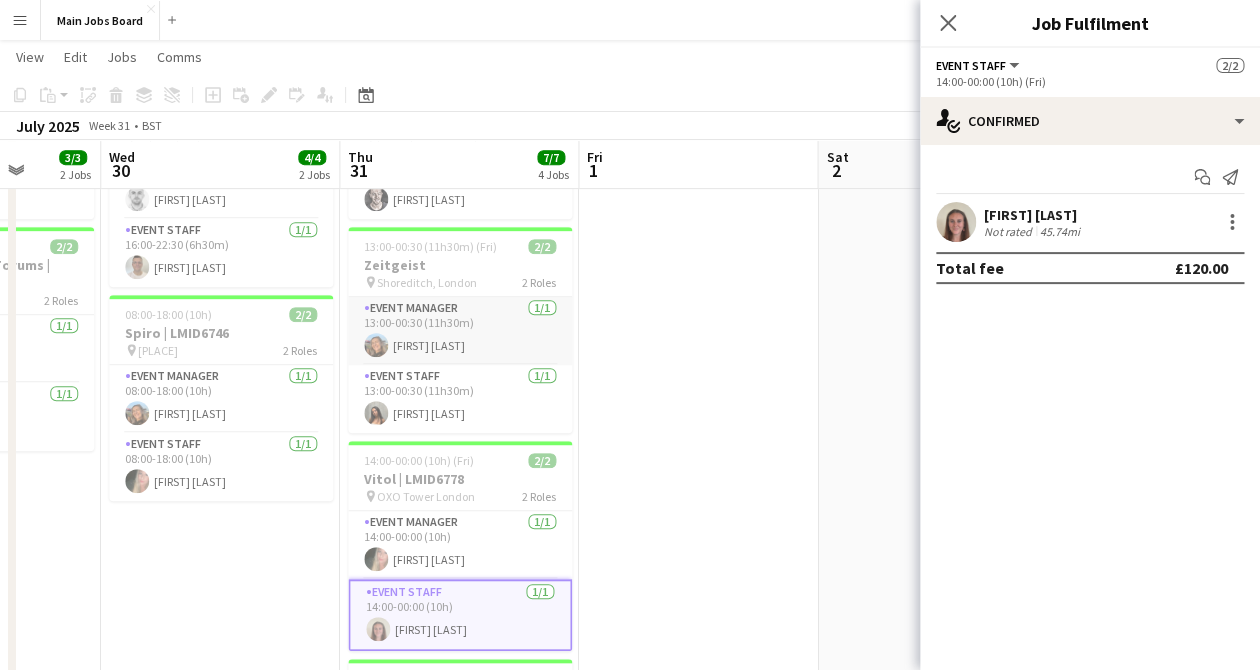 click on "Event Manager   1/1   13:00-00:30 (11h30m)
[FIRST] [LAST]" at bounding box center [460, 331] 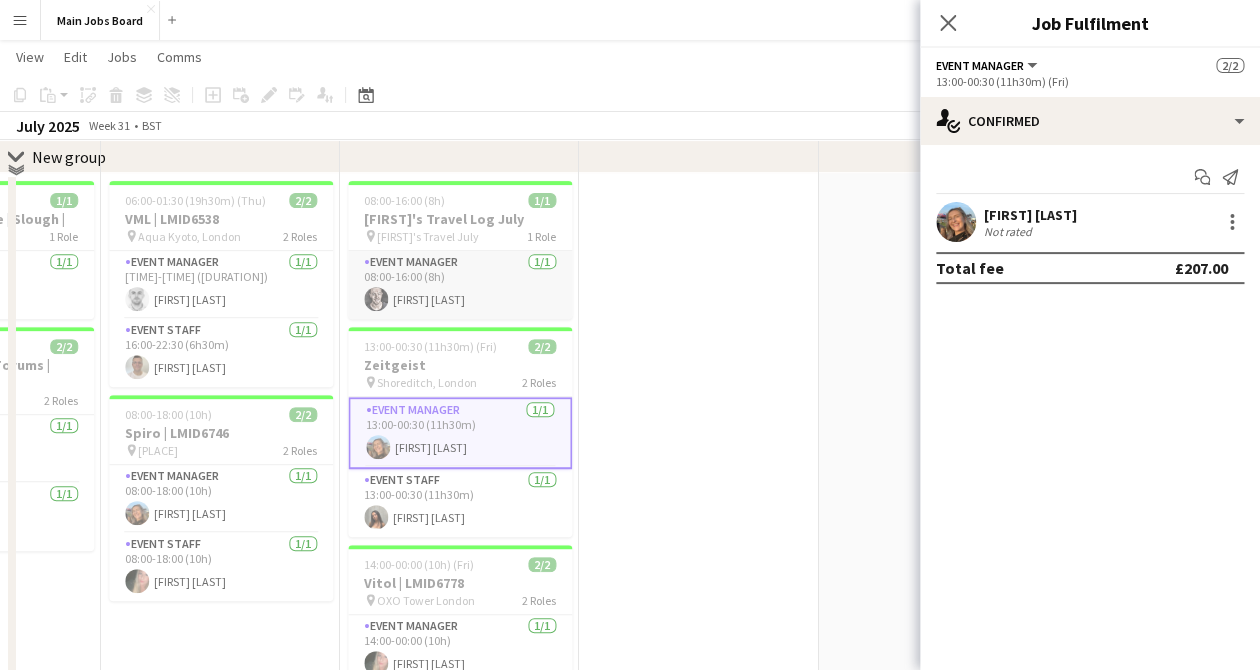scroll, scrollTop: 91, scrollLeft: 0, axis: vertical 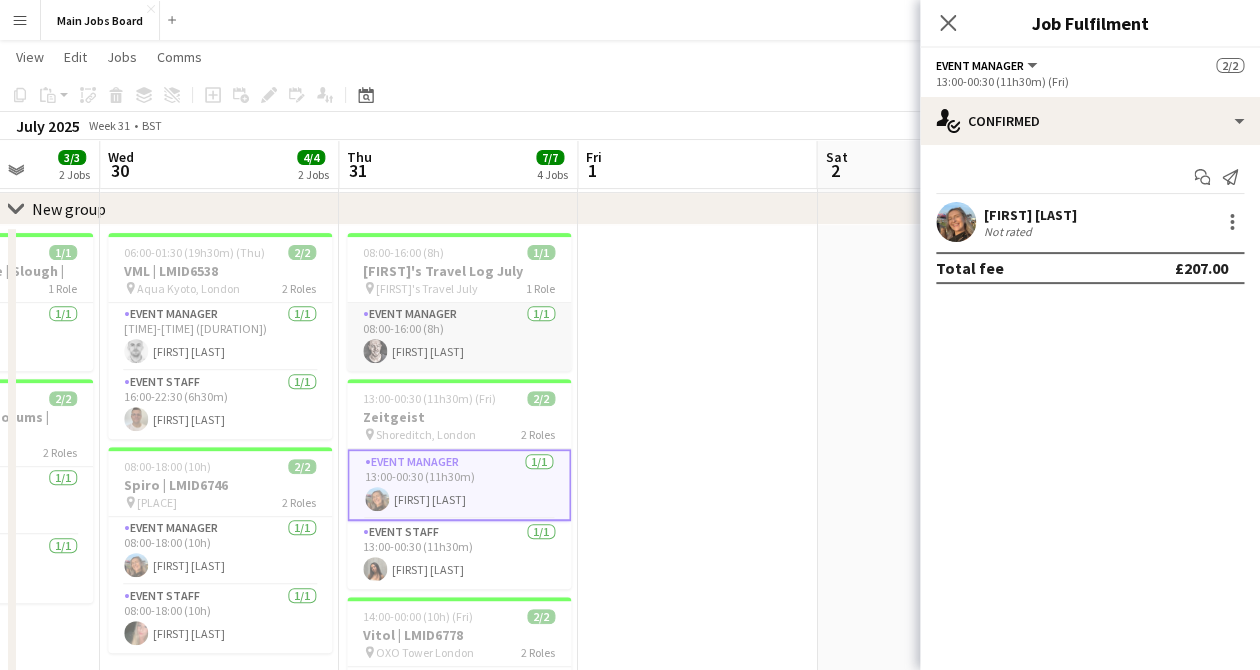 click on "Event Manager   1/1   08:00-16:00 (8h)
[FIRST] [LAST]" at bounding box center [459, 337] 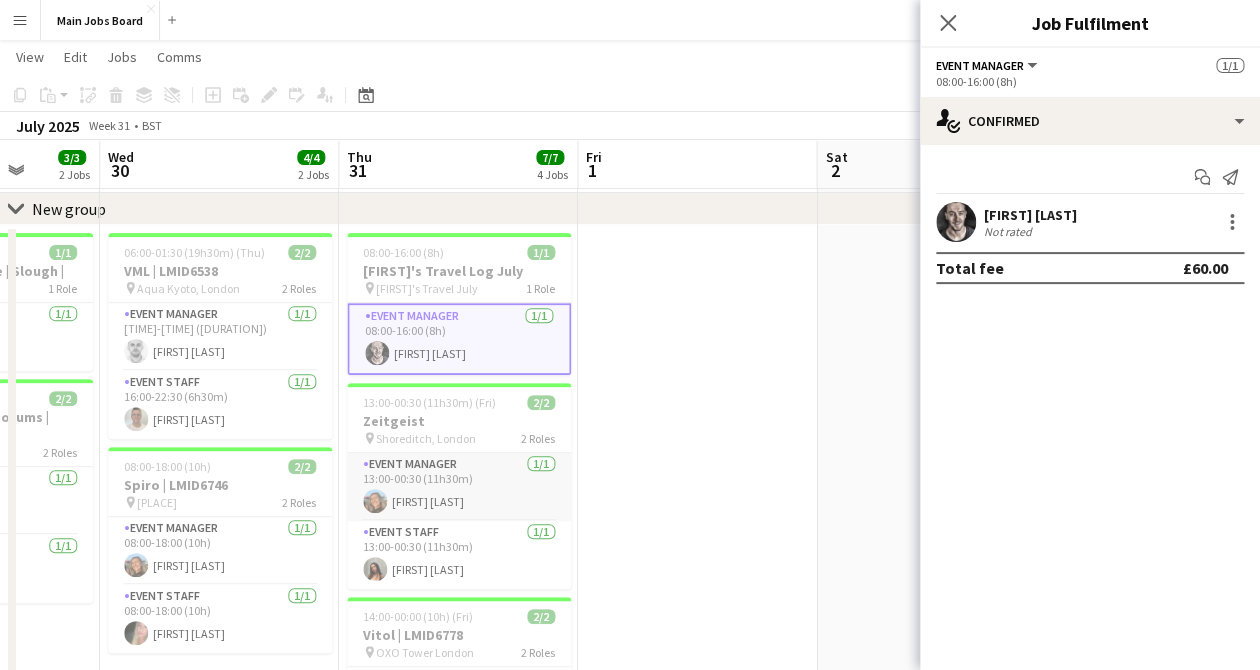 click on "Event Manager   1/1   13:00-00:30 (11h30m)
[FIRST] [LAST]" at bounding box center (459, 487) 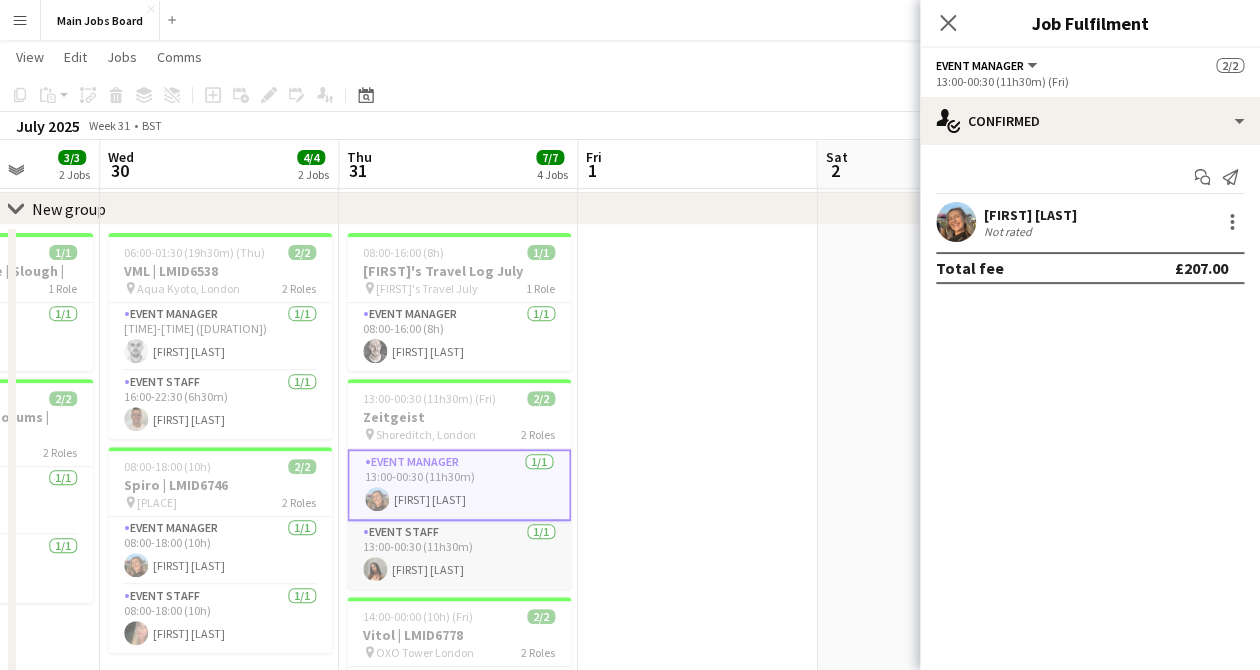 click on "Event Staff   1/1   13:00-00:30 (11h30m)
[FIRST] [LAST]" at bounding box center [459, 555] 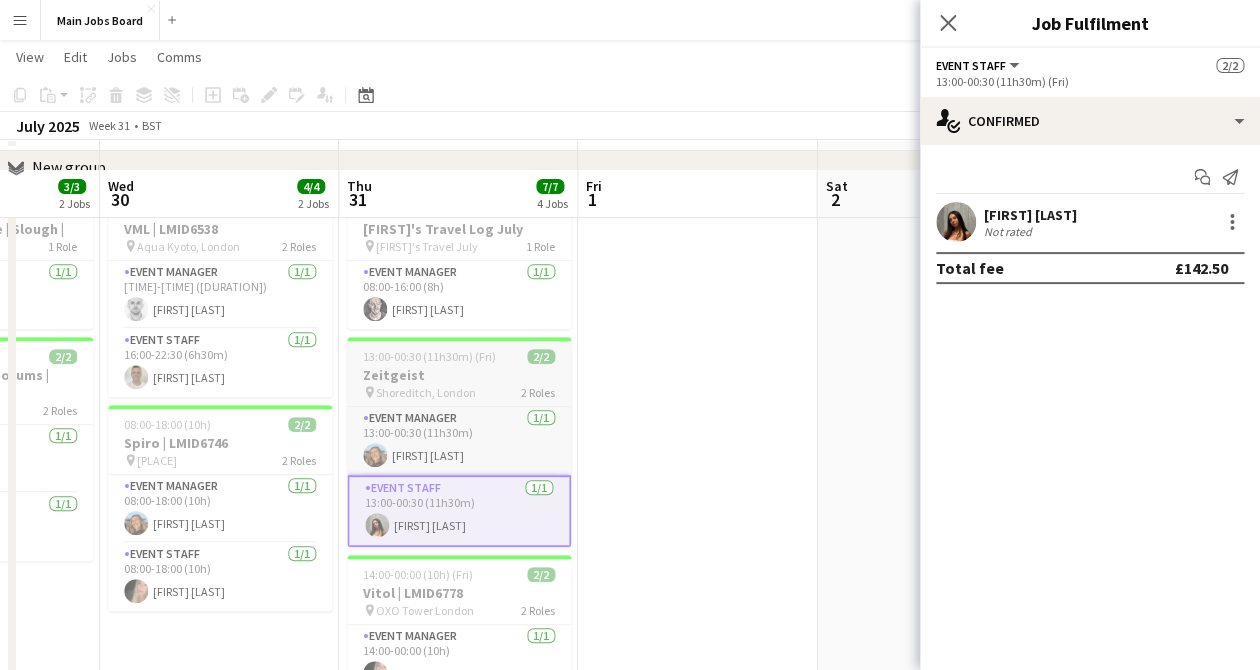 scroll, scrollTop: 191, scrollLeft: 0, axis: vertical 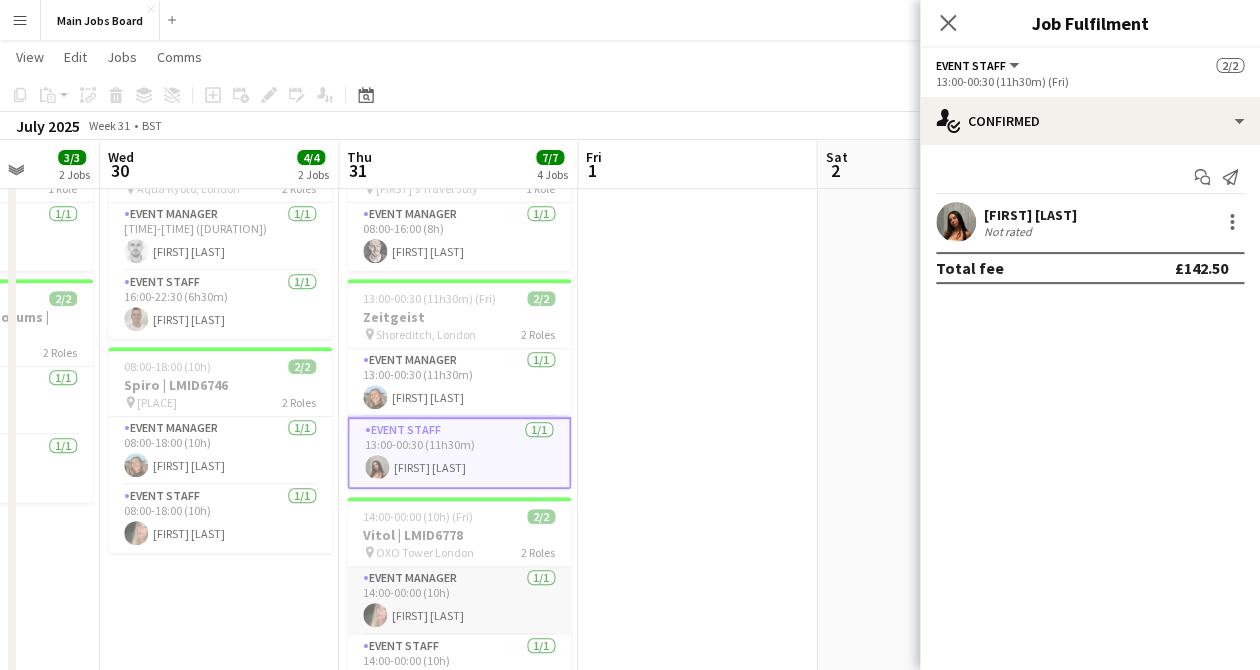 click on "Event Manager   1/1   14:00-00:00 (10h)
[FIRST] [LAST]" at bounding box center [459, 601] 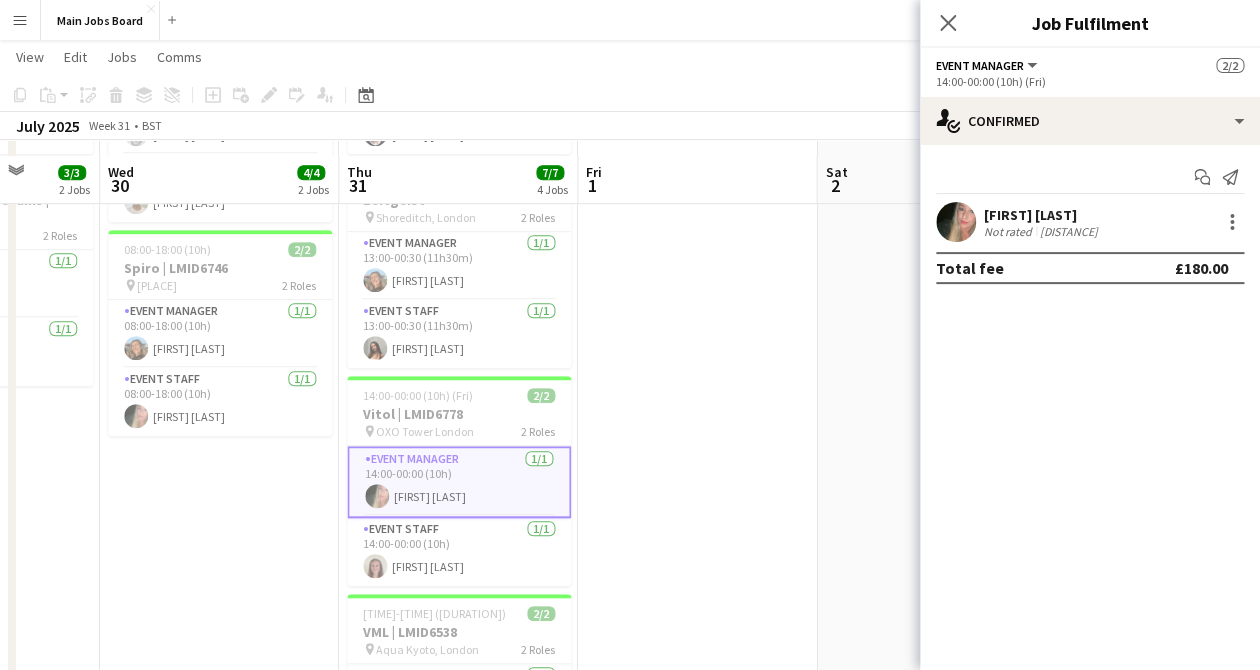 scroll, scrollTop: 323, scrollLeft: 0, axis: vertical 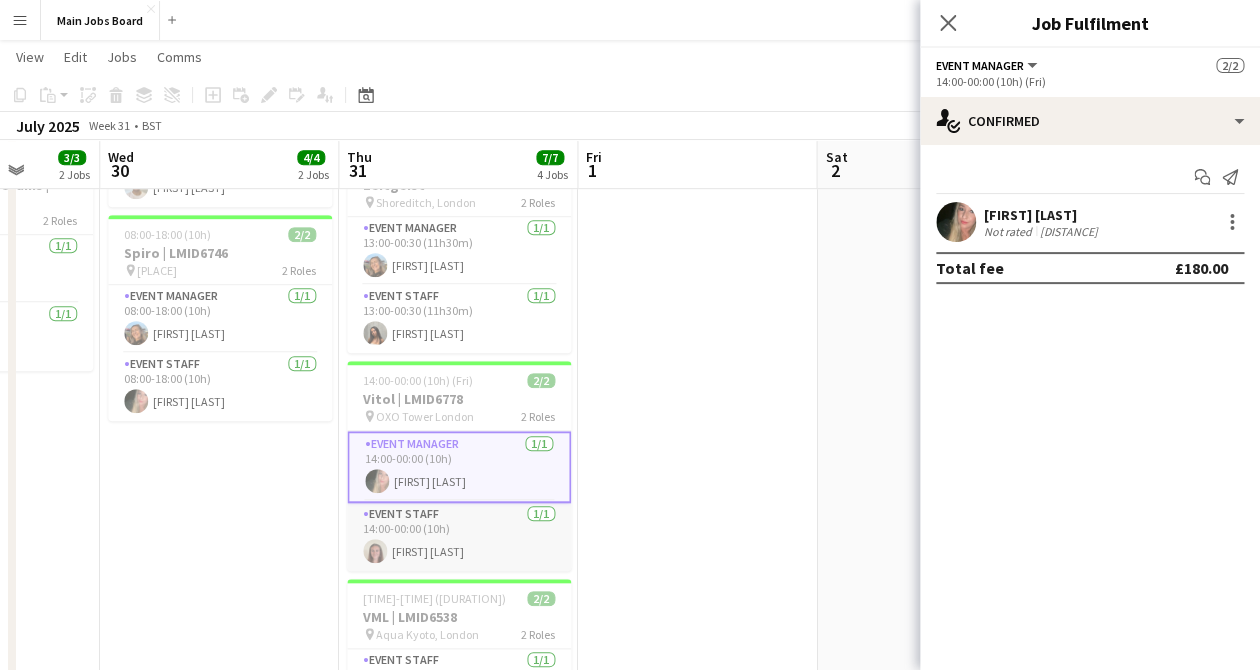 click on "Event Staff   1/1   14:00-00:00 (10h)
[FIRST] [LAST]" at bounding box center [459, 537] 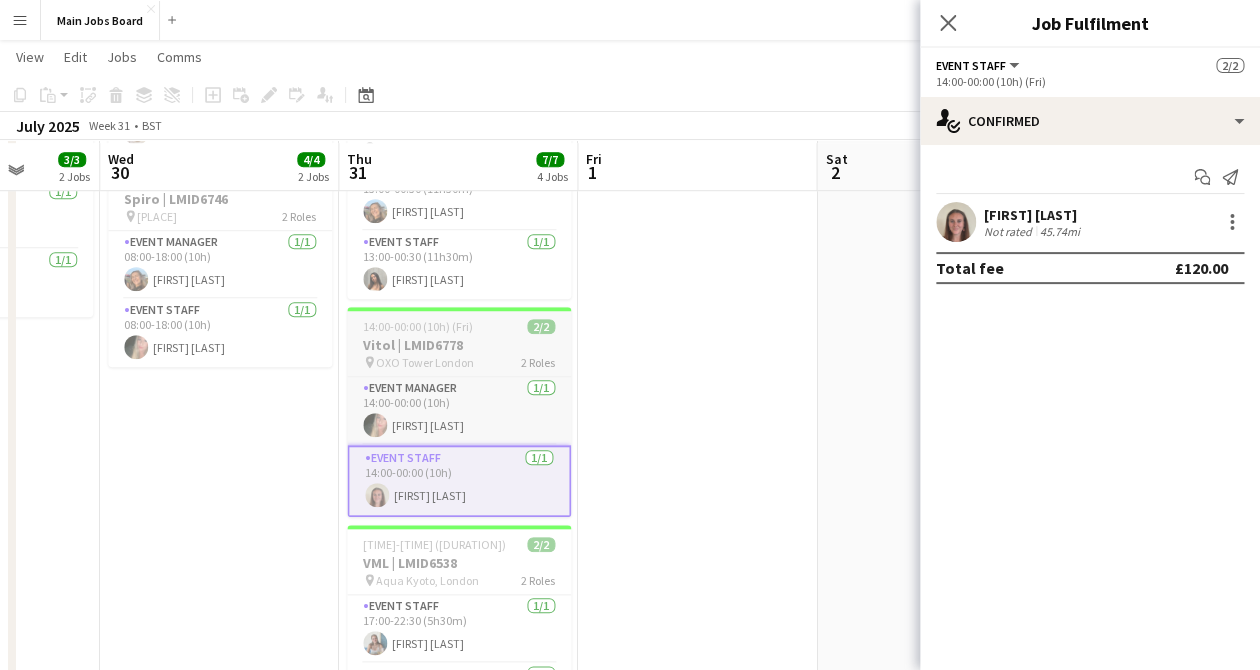 scroll, scrollTop: 386, scrollLeft: 0, axis: vertical 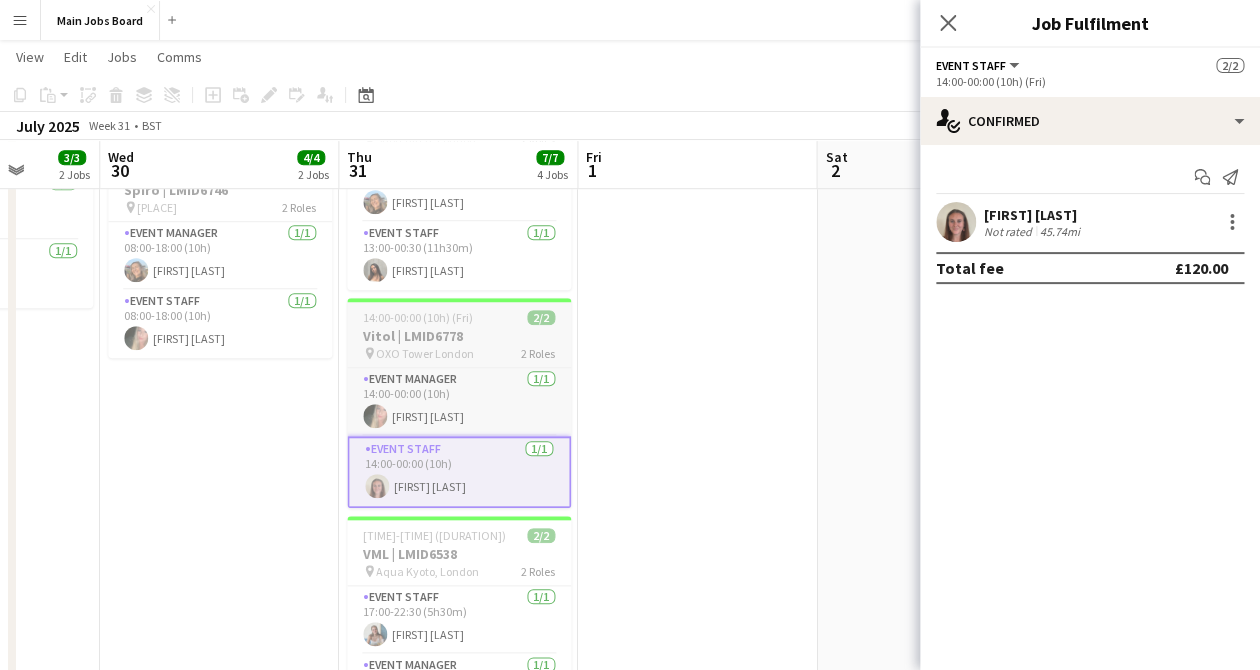 click on "[TIME]-[TIME] ([DURATION]) ([DAY])" at bounding box center (445, 535) 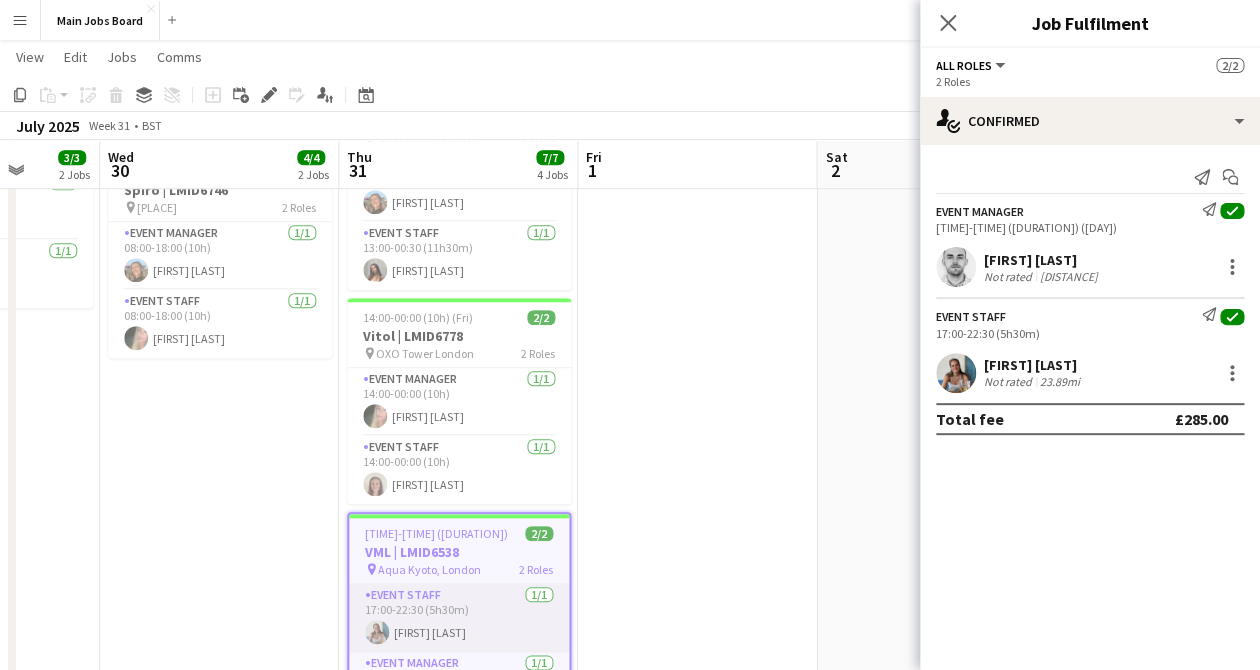 click on "Event Staff   1/1   17:00-22:30 (5h30m)
[FIRST] [LAST]" at bounding box center (459, 618) 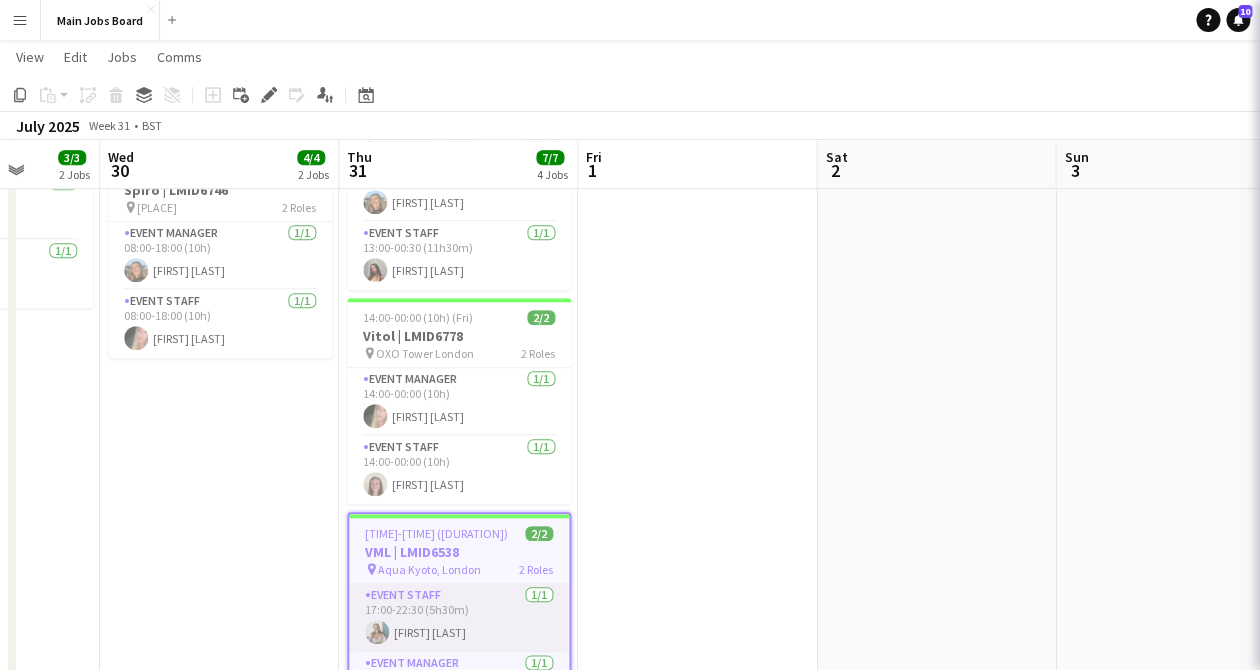 scroll, scrollTop: 0, scrollLeft: 616, axis: horizontal 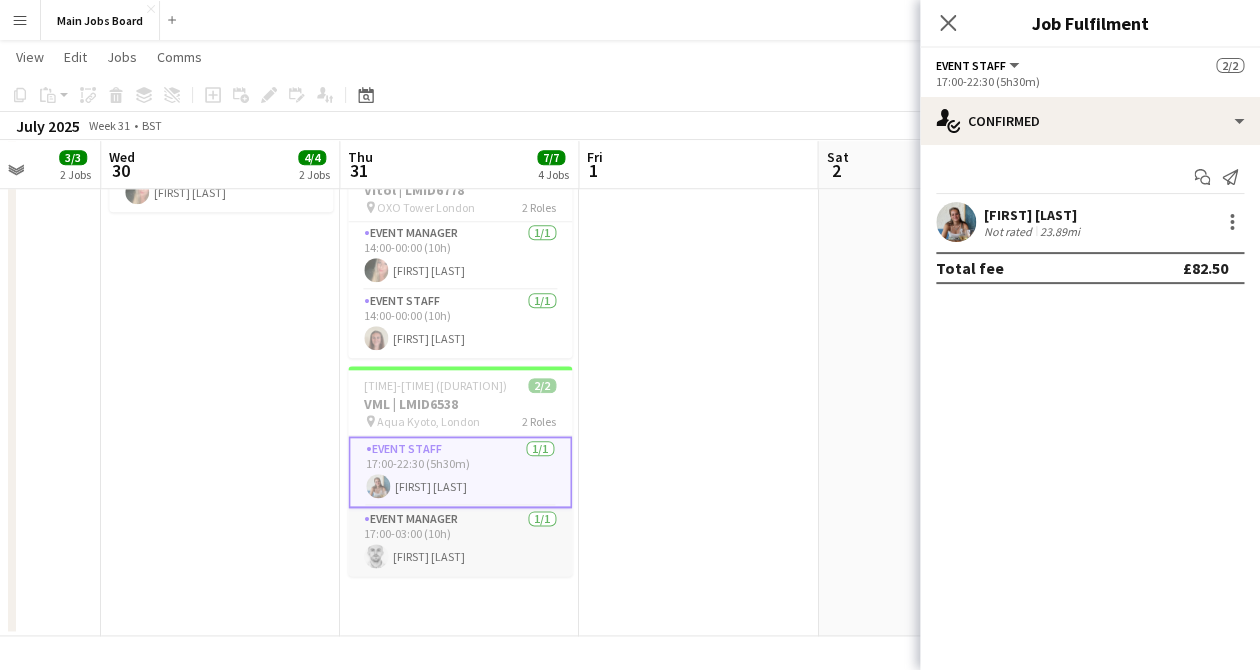 click on "Event Manager   1/1   17:00-03:00 (10h)
[FIRST] [LAST]" at bounding box center [460, 542] 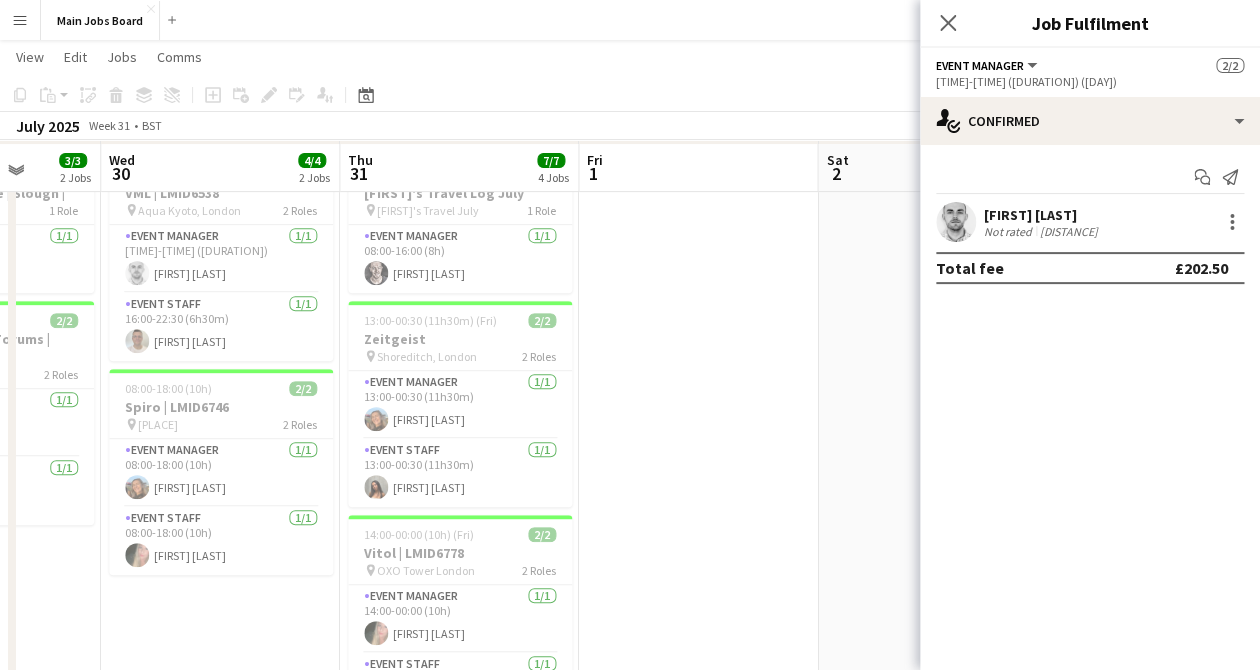 scroll, scrollTop: 166, scrollLeft: 0, axis: vertical 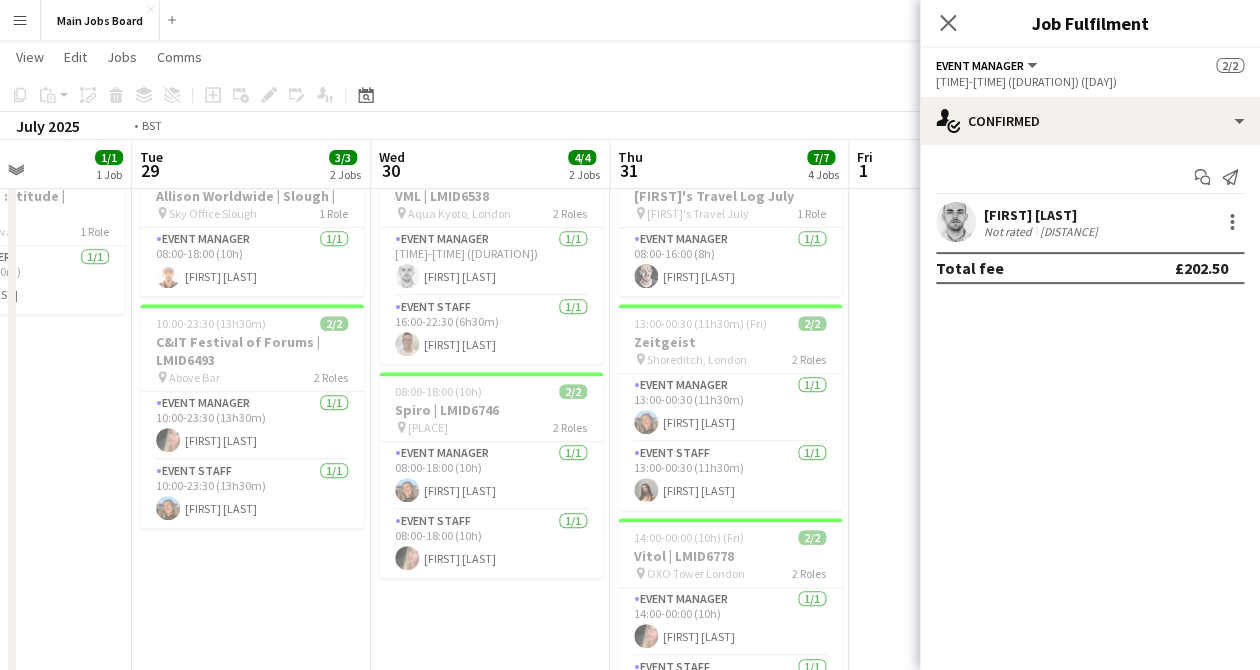 drag, startPoint x: 176, startPoint y: 598, endPoint x: 556, endPoint y: 600, distance: 380.00525 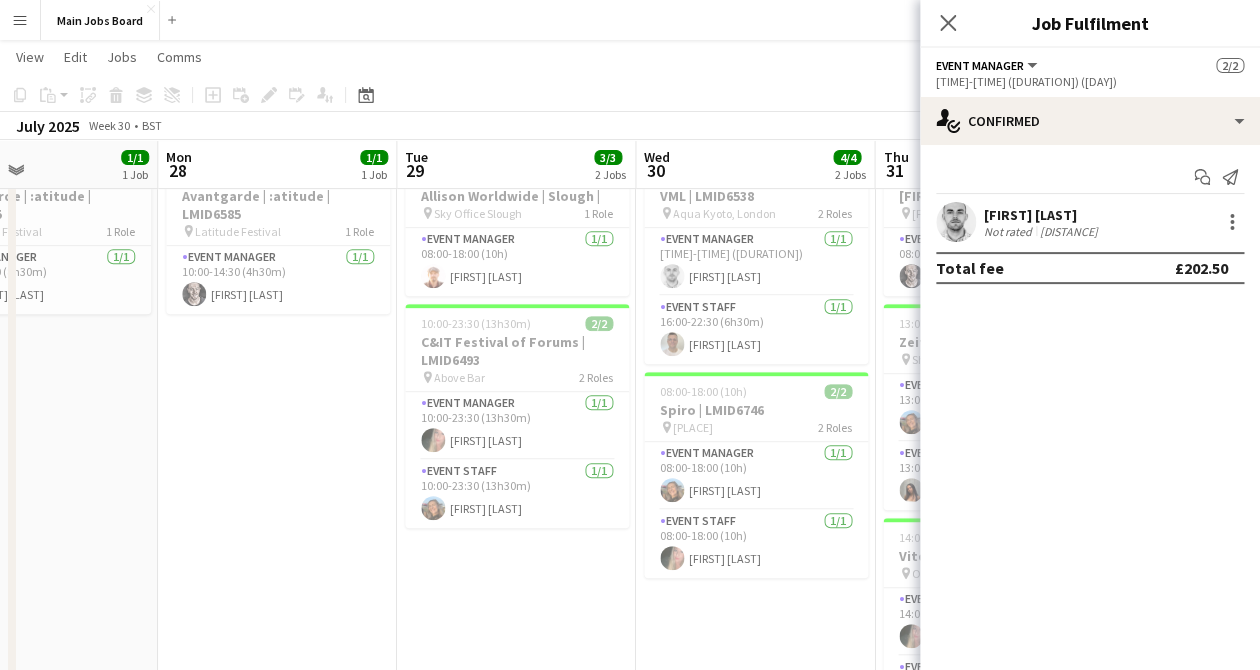 drag, startPoint x: 218, startPoint y: 519, endPoint x: 424, endPoint y: 519, distance: 206 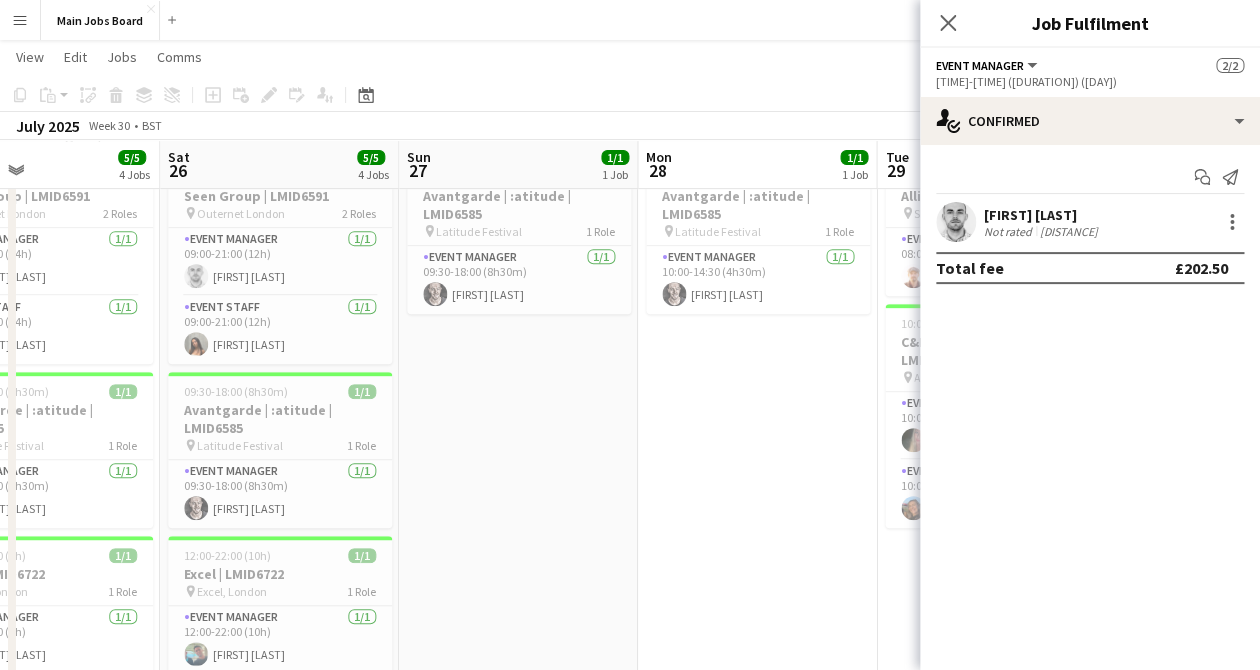 drag, startPoint x: 309, startPoint y: 335, endPoint x: 818, endPoint y: 369, distance: 510.1343 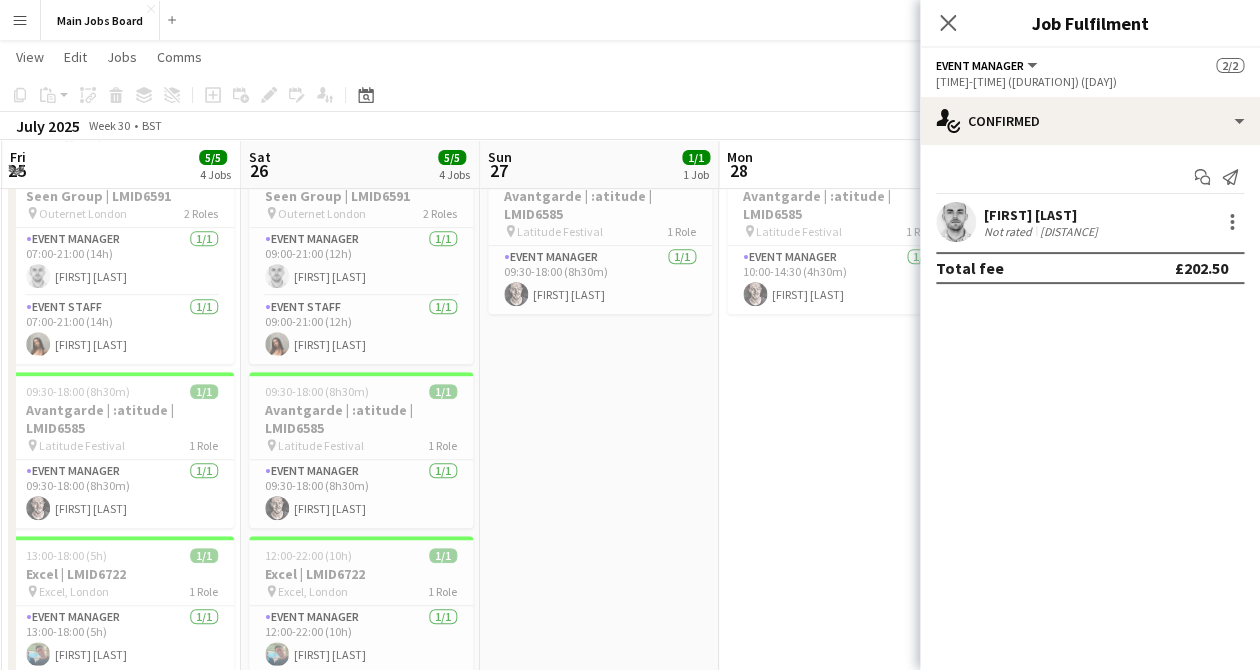 scroll, scrollTop: 0, scrollLeft: 613, axis: horizontal 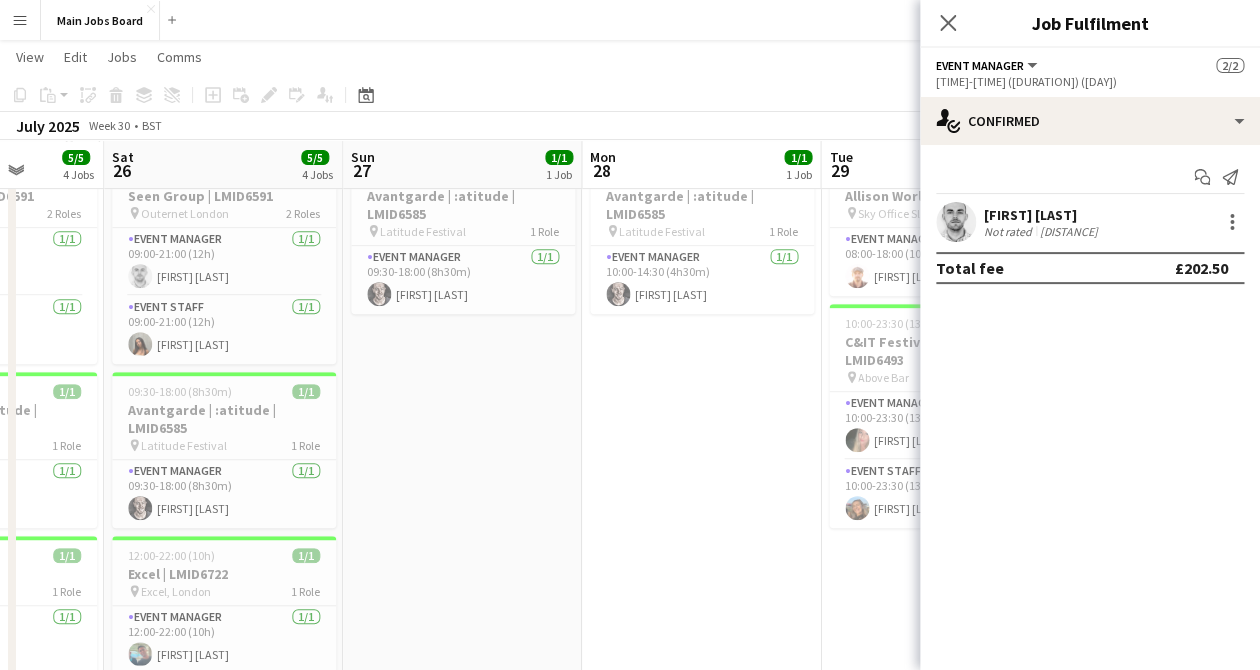 drag, startPoint x: 321, startPoint y: 404, endPoint x: 656, endPoint y: 396, distance: 335.09552 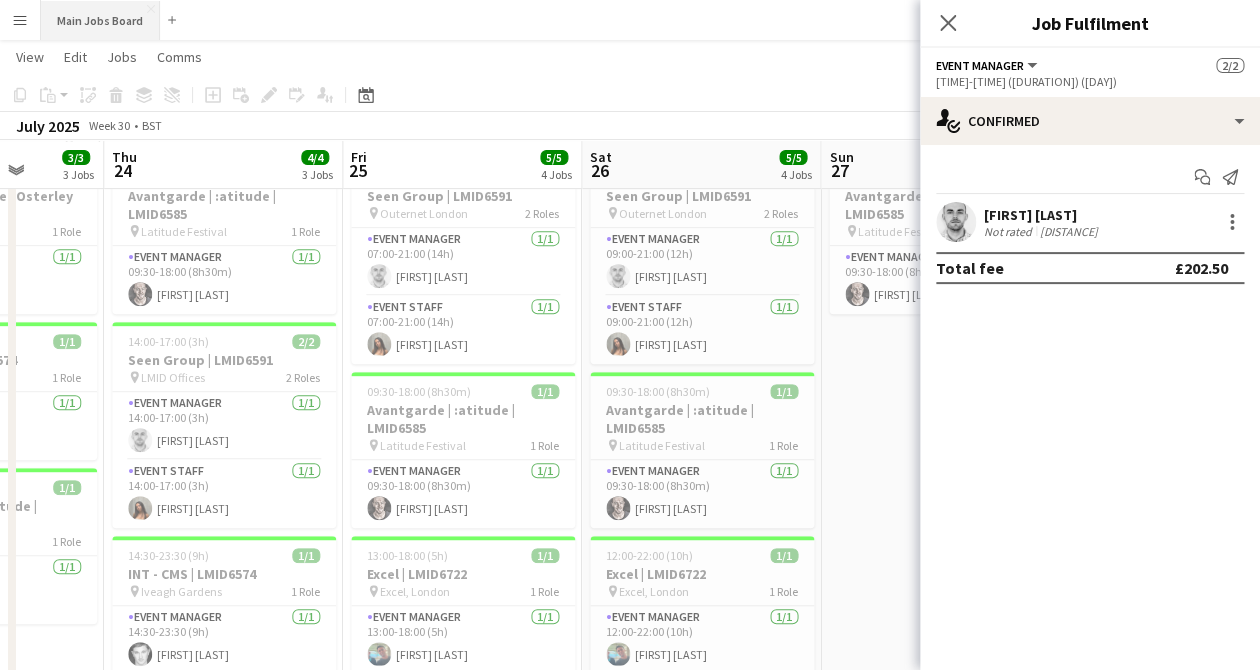 click on "Main Jobs Board
Close" at bounding box center [100, 20] 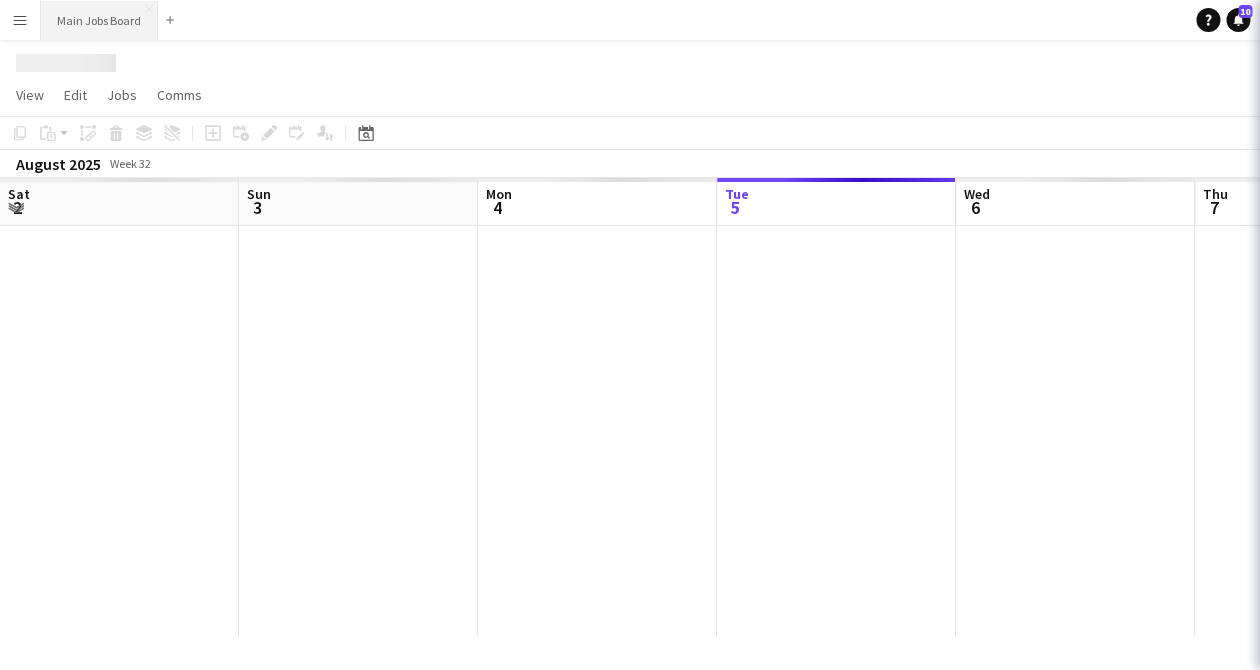 scroll, scrollTop: 0, scrollLeft: 0, axis: both 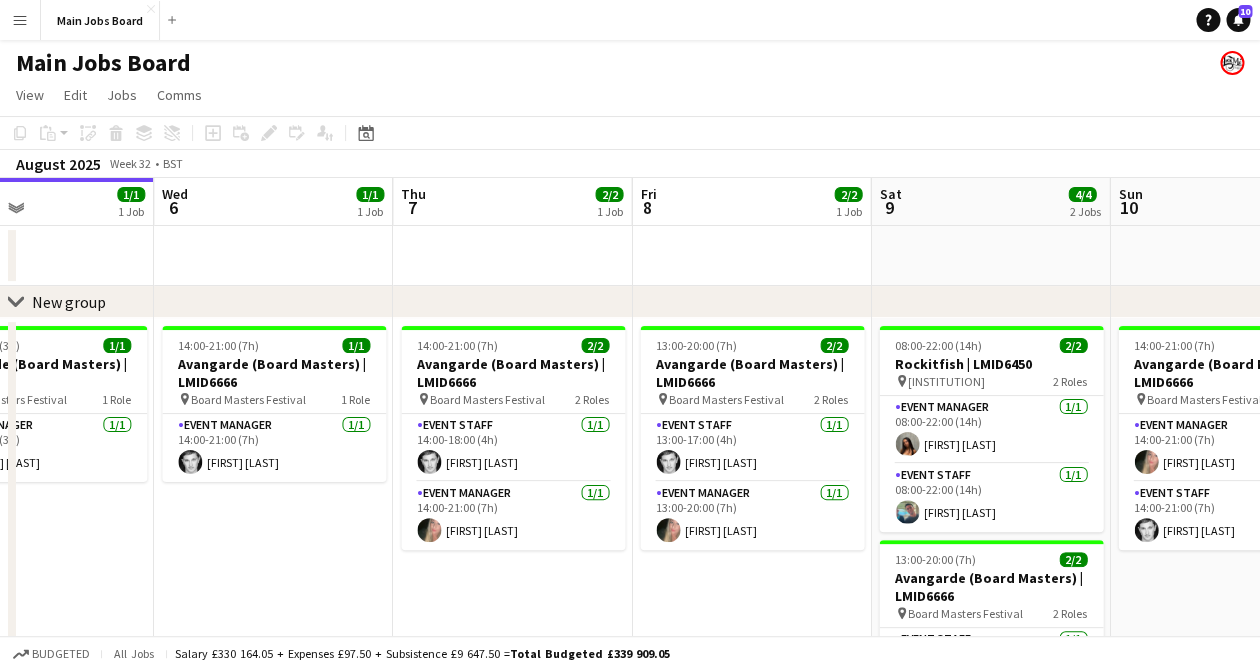 drag, startPoint x: 694, startPoint y: 545, endPoint x: 372, endPoint y: 549, distance: 322.02484 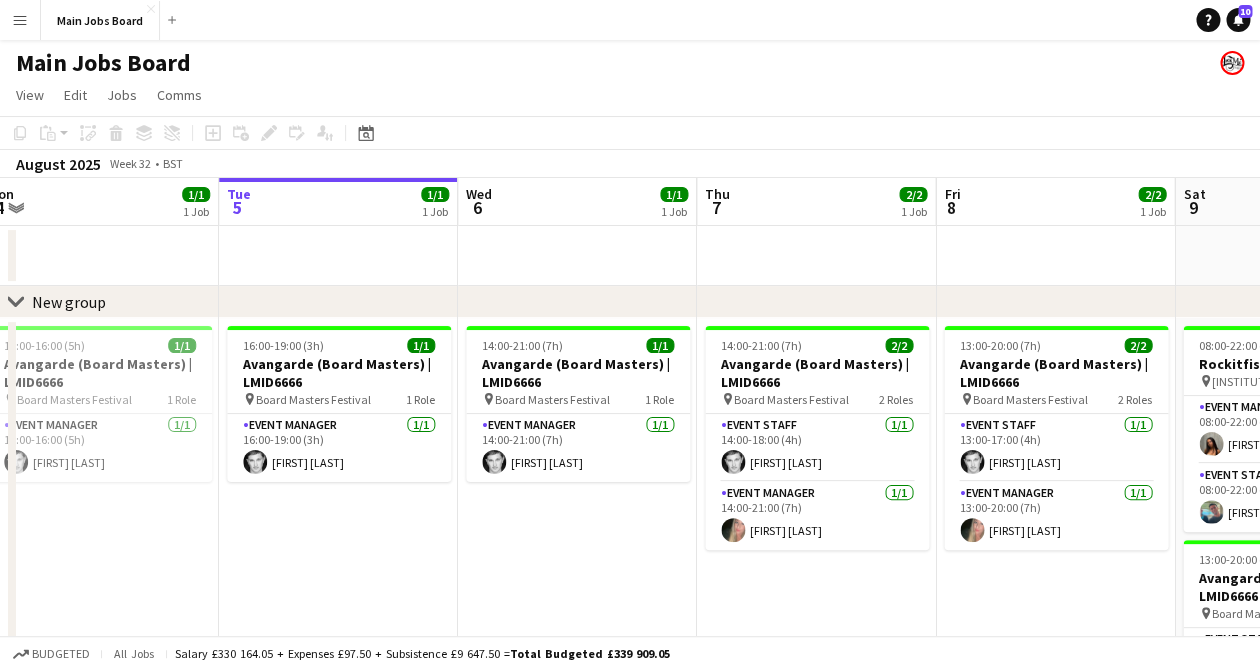 drag, startPoint x: 666, startPoint y: 547, endPoint x: 496, endPoint y: 547, distance: 170 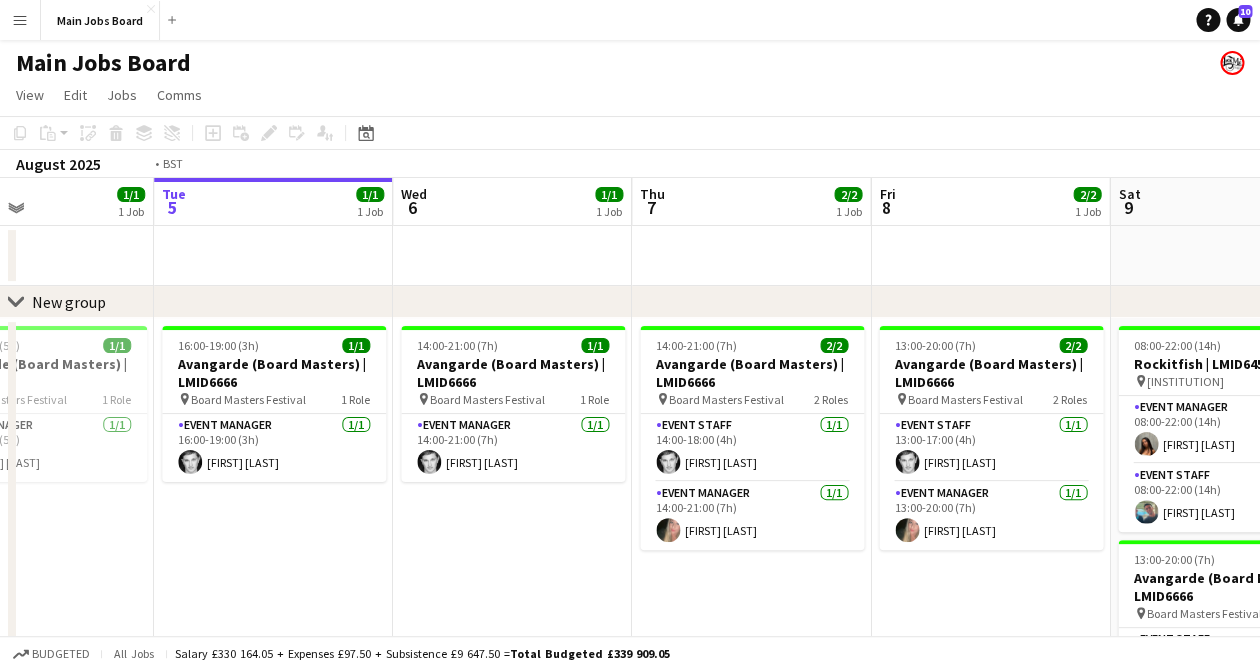 drag, startPoint x: 254, startPoint y: 439, endPoint x: 893, endPoint y: 443, distance: 639.0125 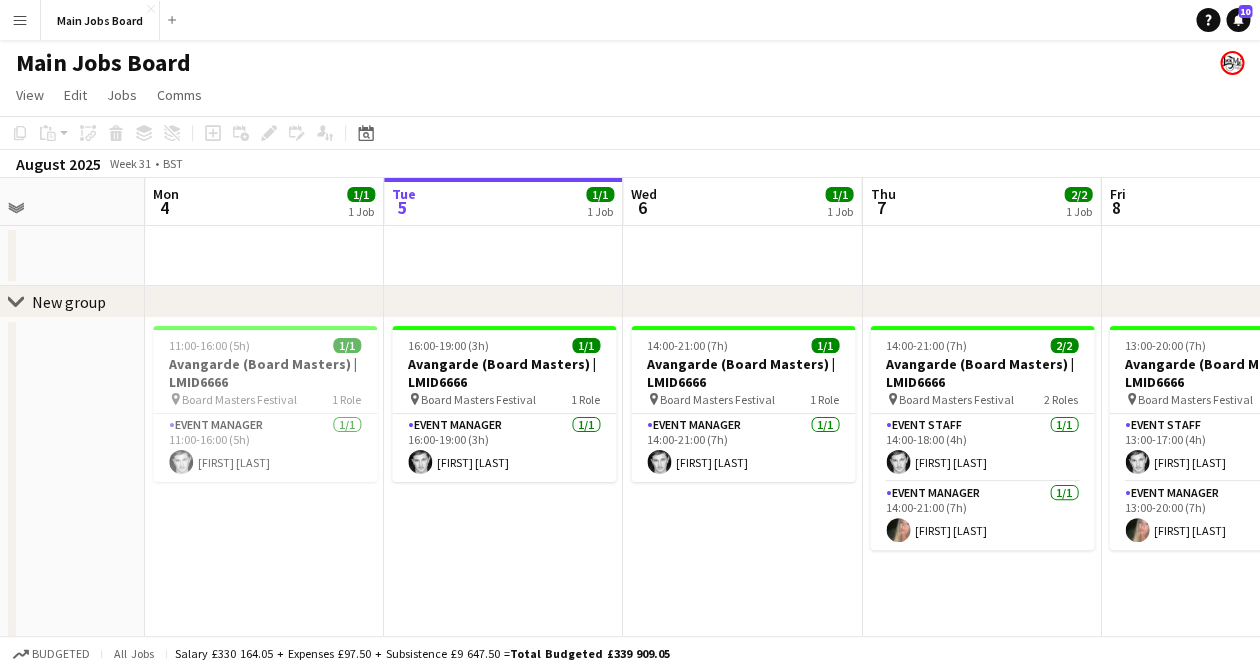 drag, startPoint x: 188, startPoint y: 428, endPoint x: 783, endPoint y: 413, distance: 595.189 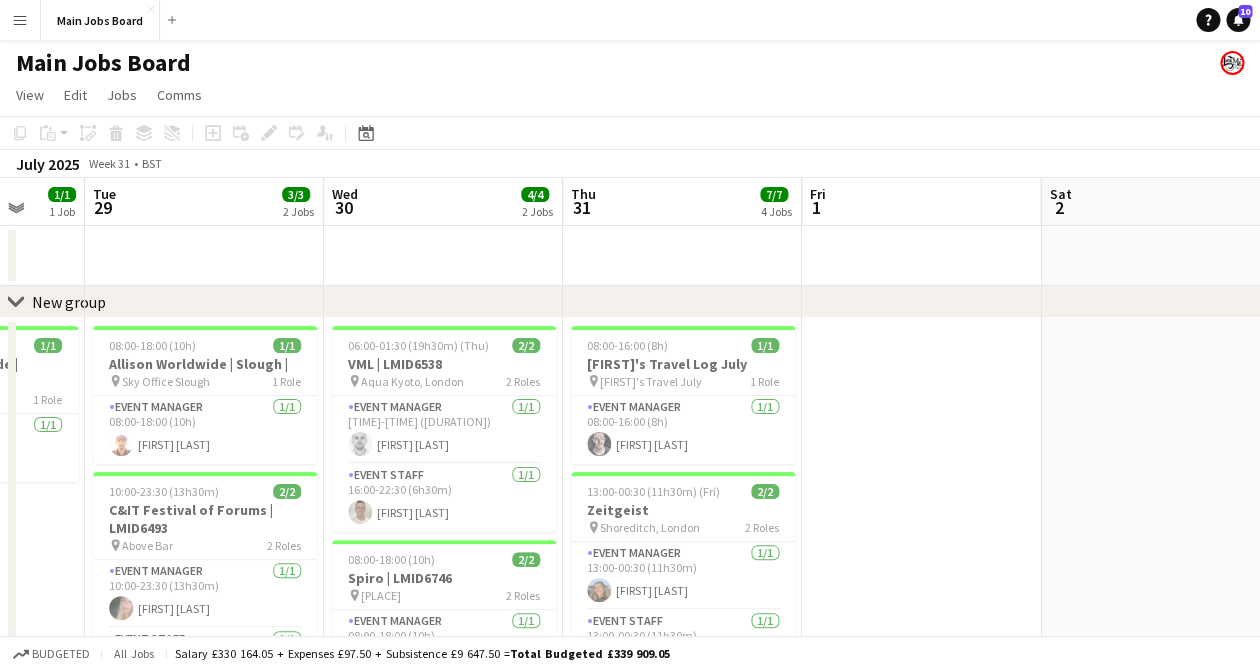 drag, startPoint x: 198, startPoint y: 436, endPoint x: 880, endPoint y: 435, distance: 682.00073 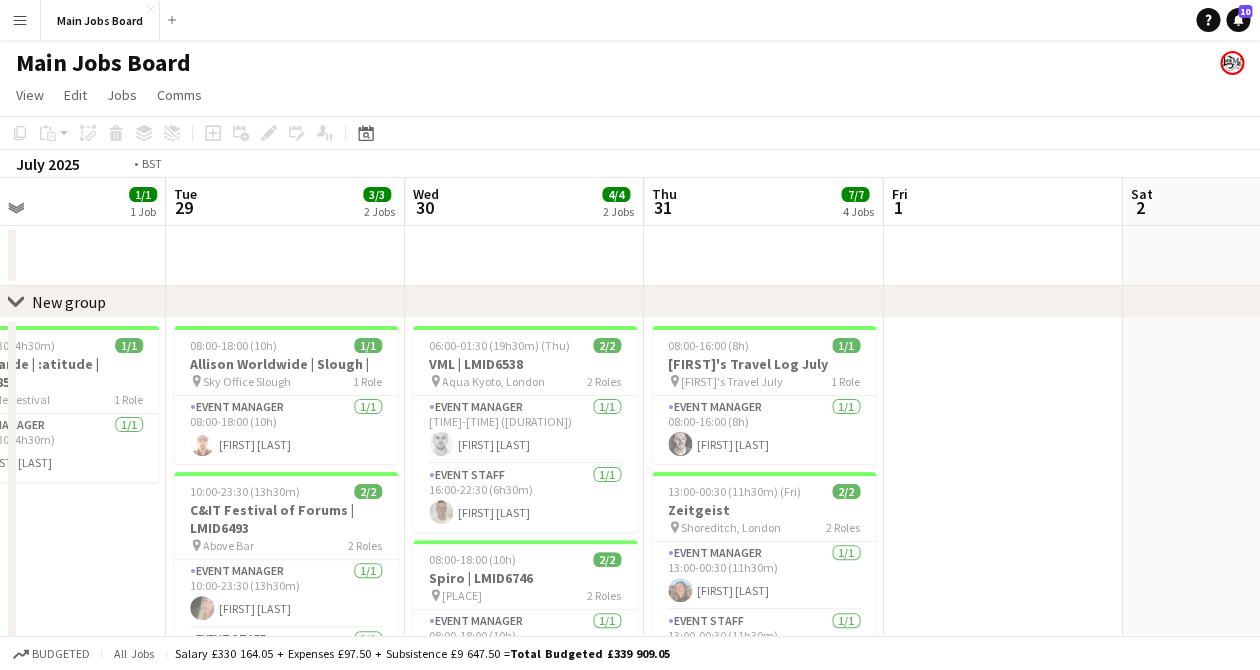 drag, startPoint x: 341, startPoint y: 424, endPoint x: 901, endPoint y: 418, distance: 560.03217 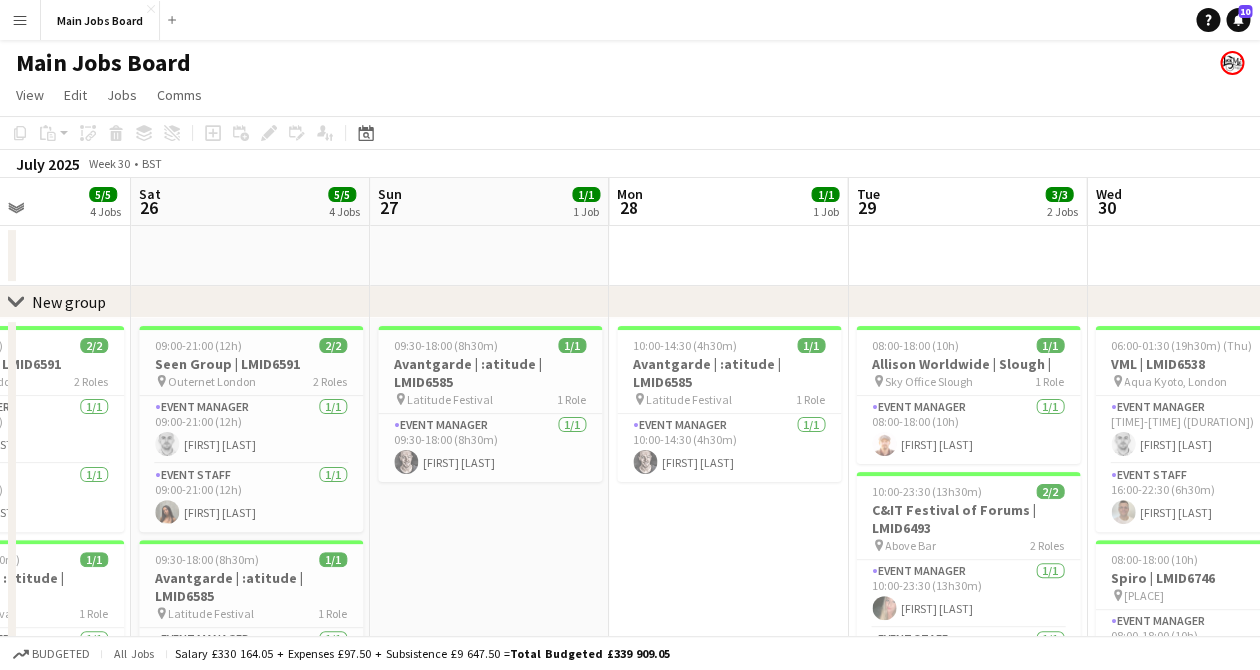 drag, startPoint x: 424, startPoint y: 520, endPoint x: 596, endPoint y: 521, distance: 172.00291 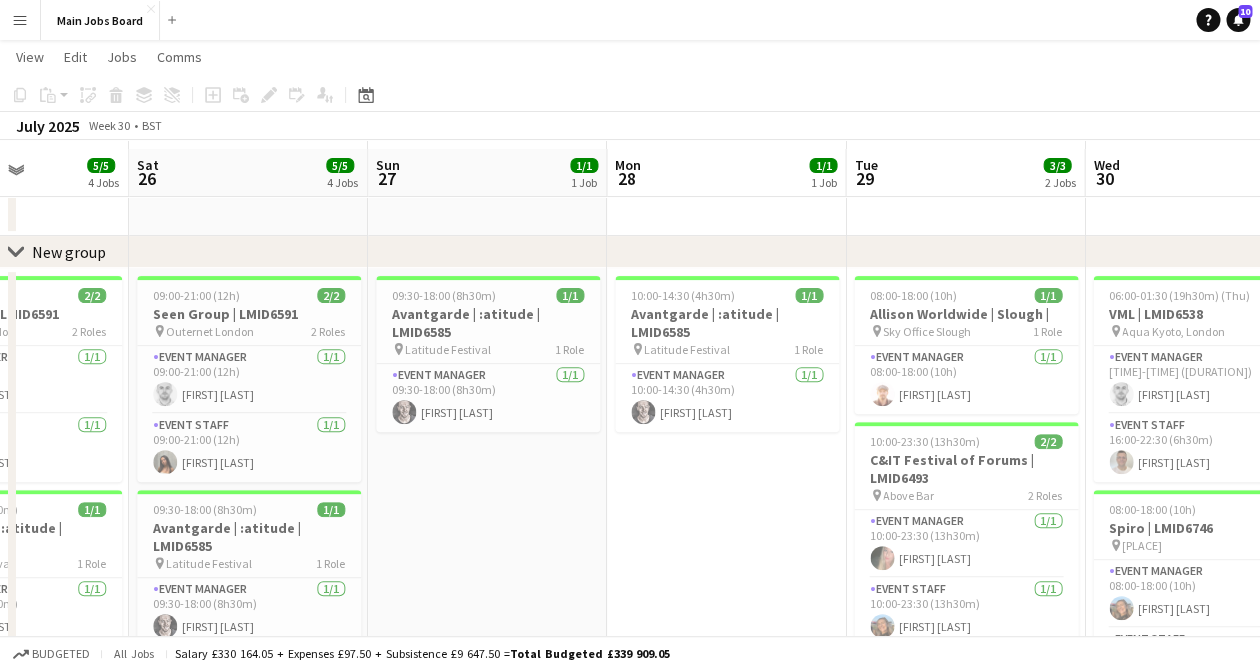 scroll, scrollTop: 95, scrollLeft: 0, axis: vertical 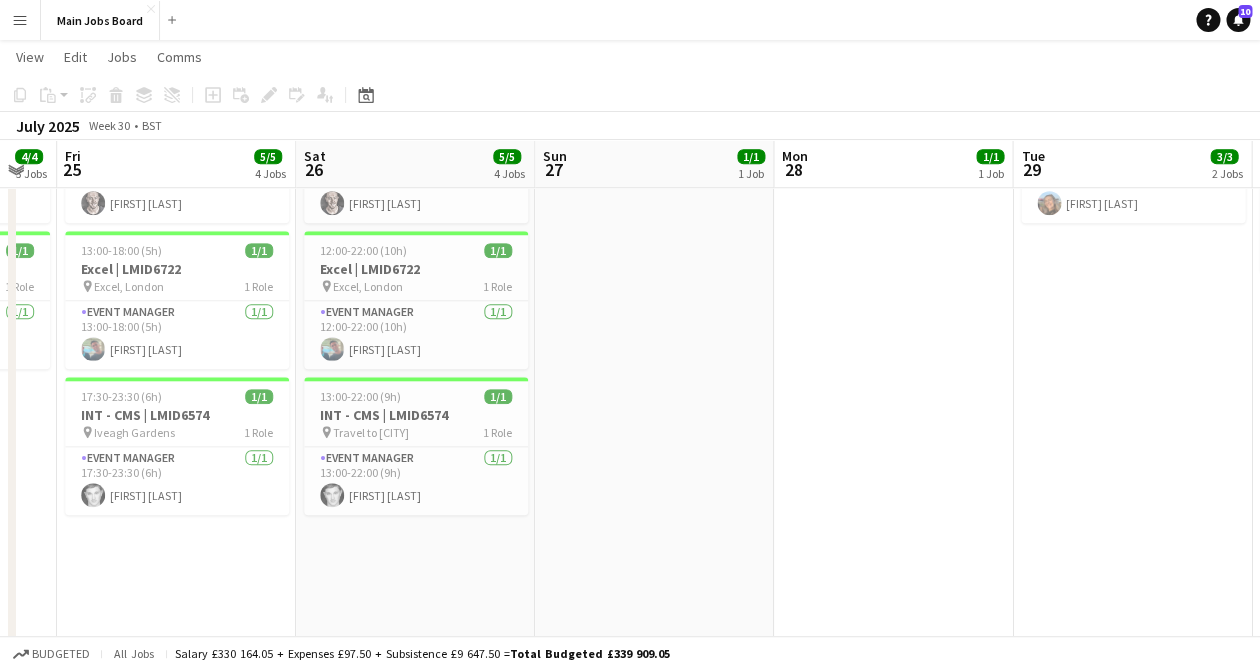 drag, startPoint x: 476, startPoint y: 507, endPoint x: 642, endPoint y: 505, distance: 166.01205 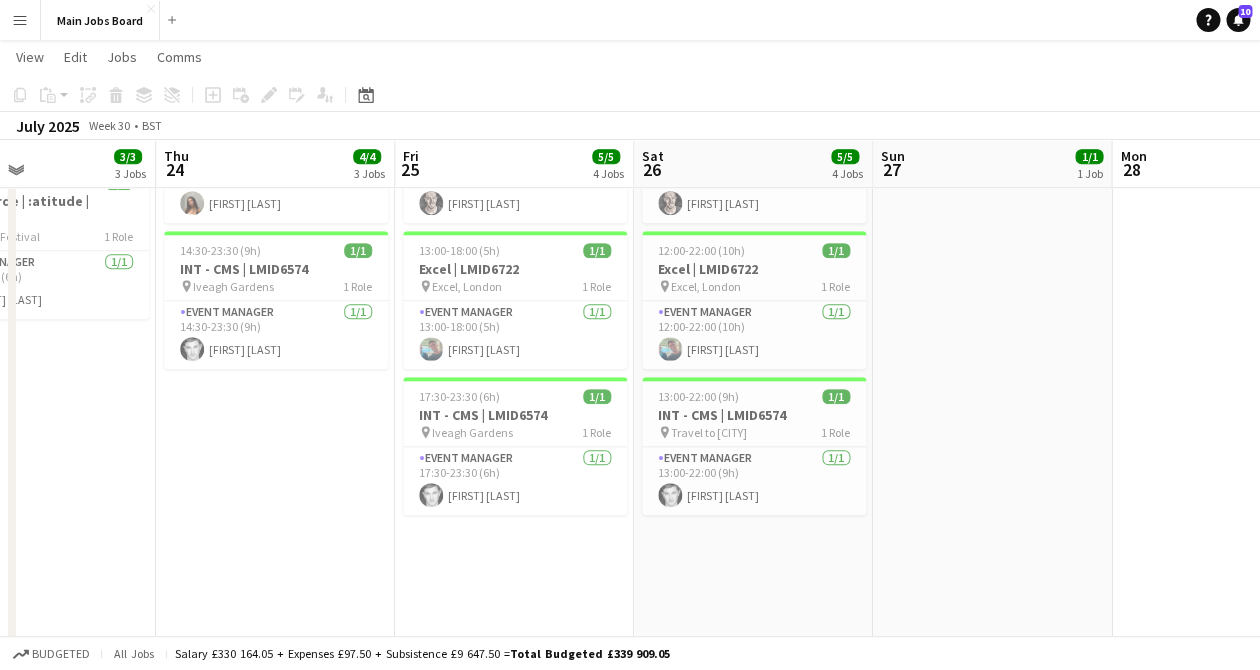 drag, startPoint x: 592, startPoint y: 442, endPoint x: 906, endPoint y: 389, distance: 318.44153 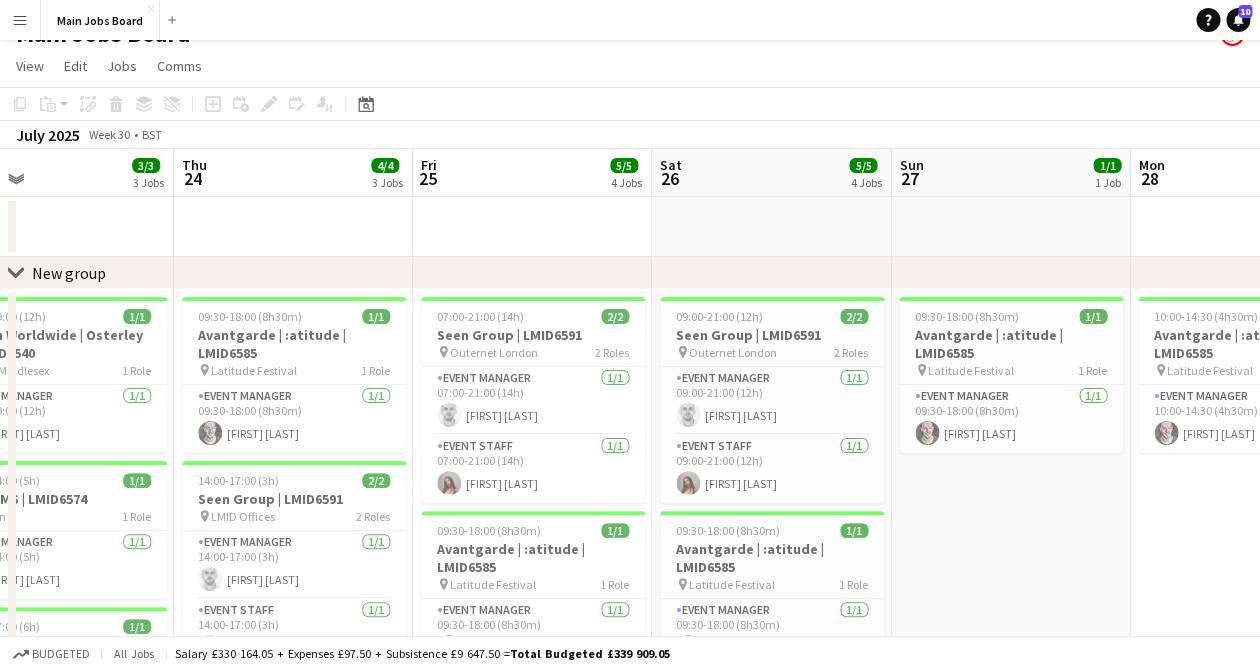 scroll, scrollTop: 49, scrollLeft: 0, axis: vertical 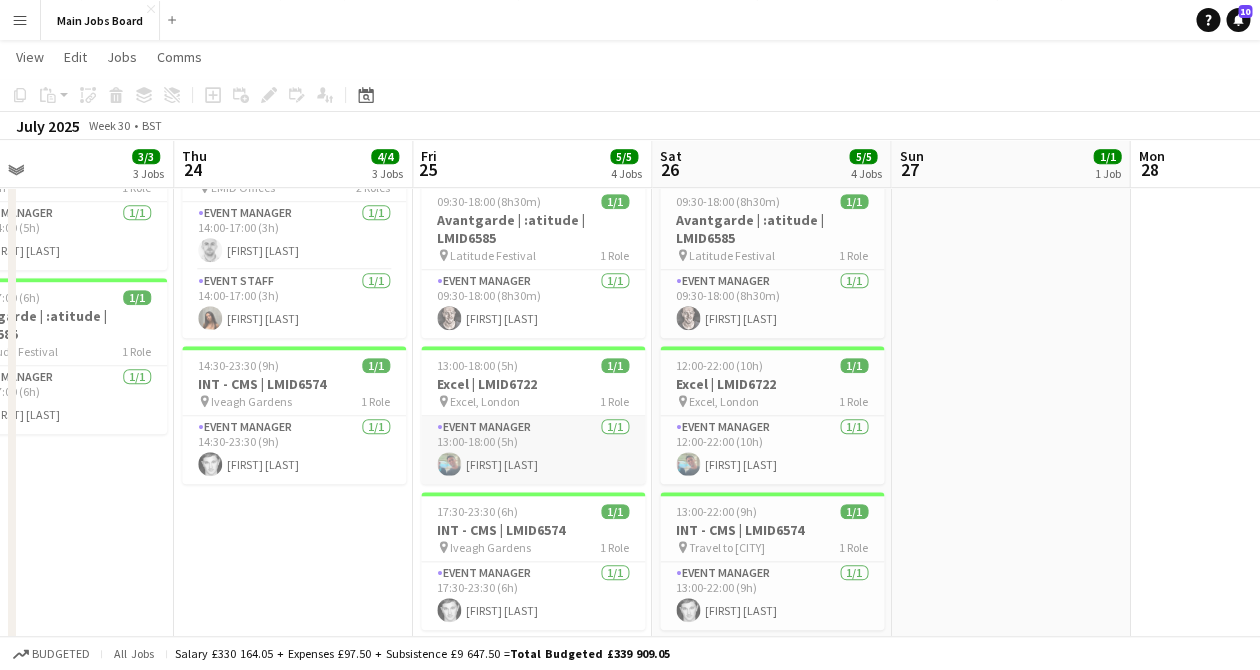 click on "Event Manager   1/1   13:00-18:00 (5h)
[FIRST] [LAST]" at bounding box center (533, 450) 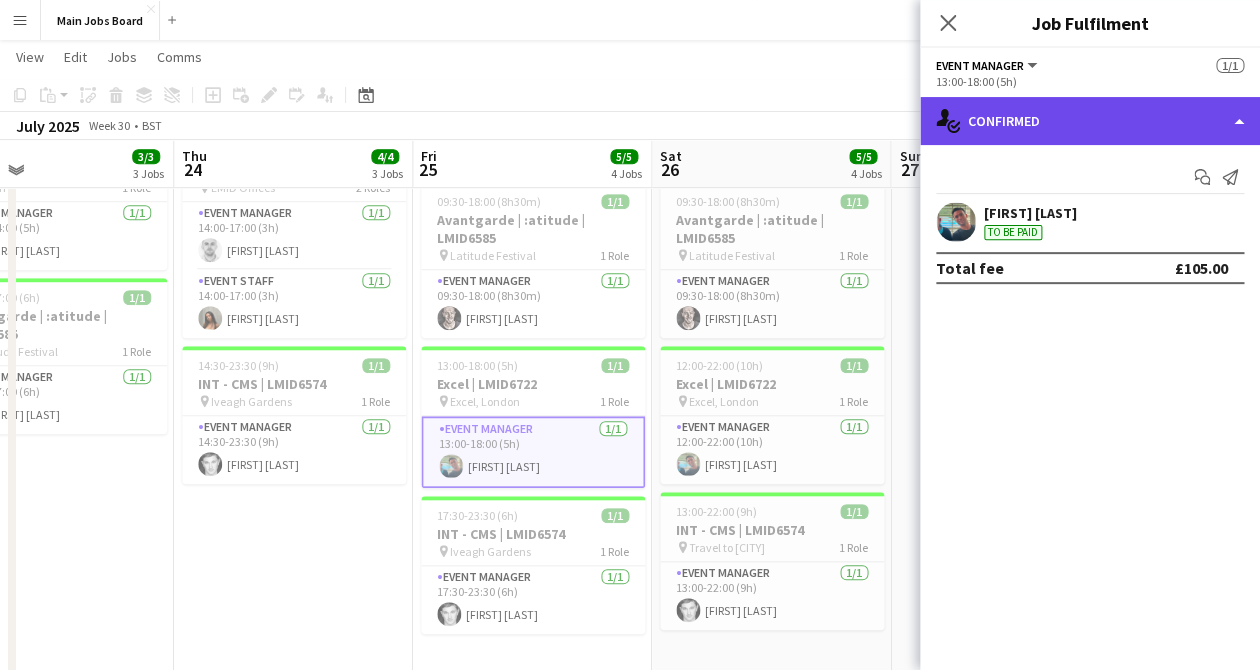click on "single-neutral-actions-check-2
Confirmed" 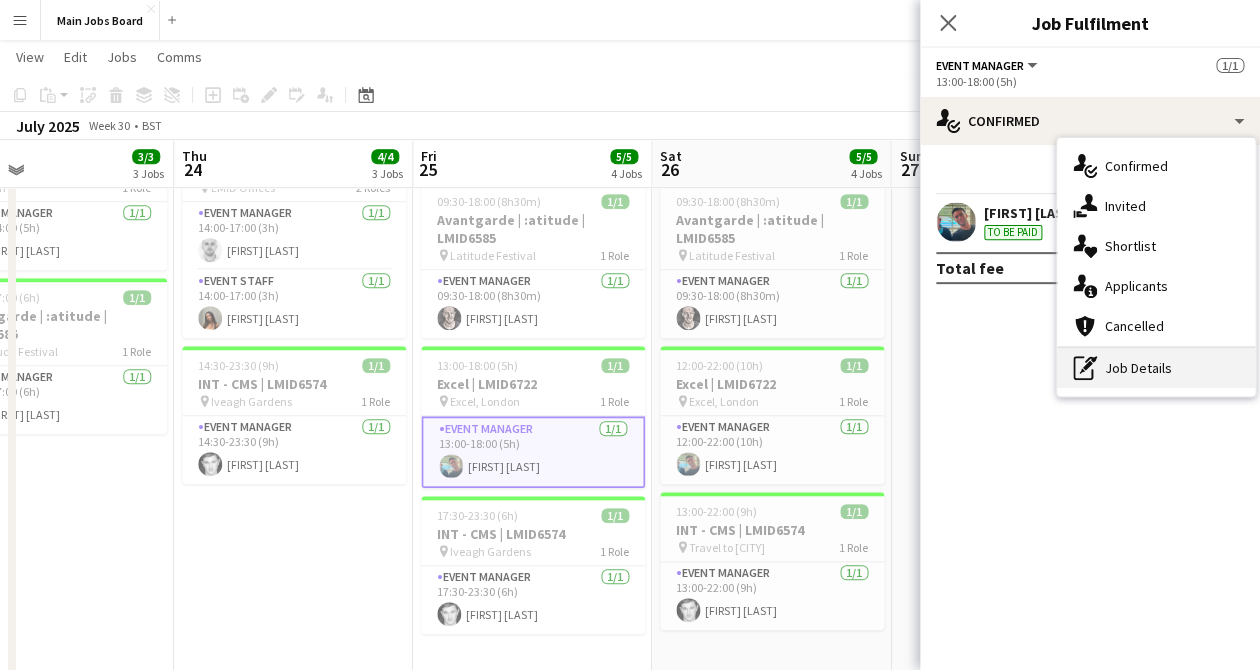 click on "pen-write
Job Details" at bounding box center (1156, 368) 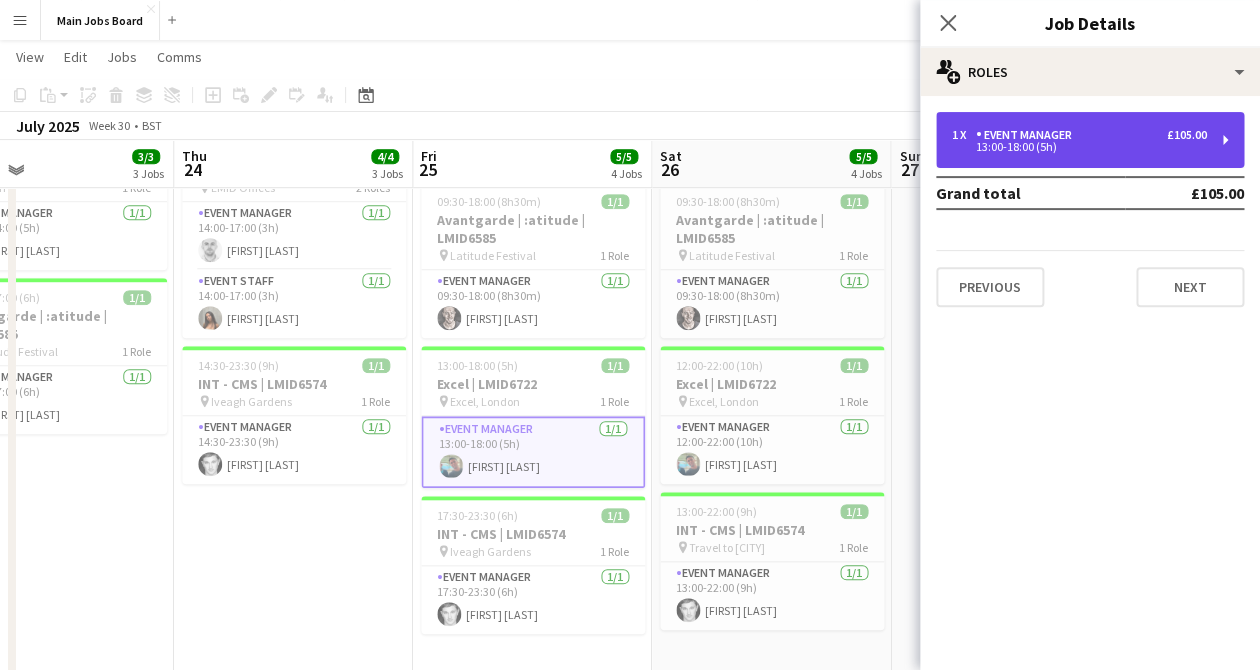 click on "1 x   Event Manager   £105.00" at bounding box center [1079, 135] 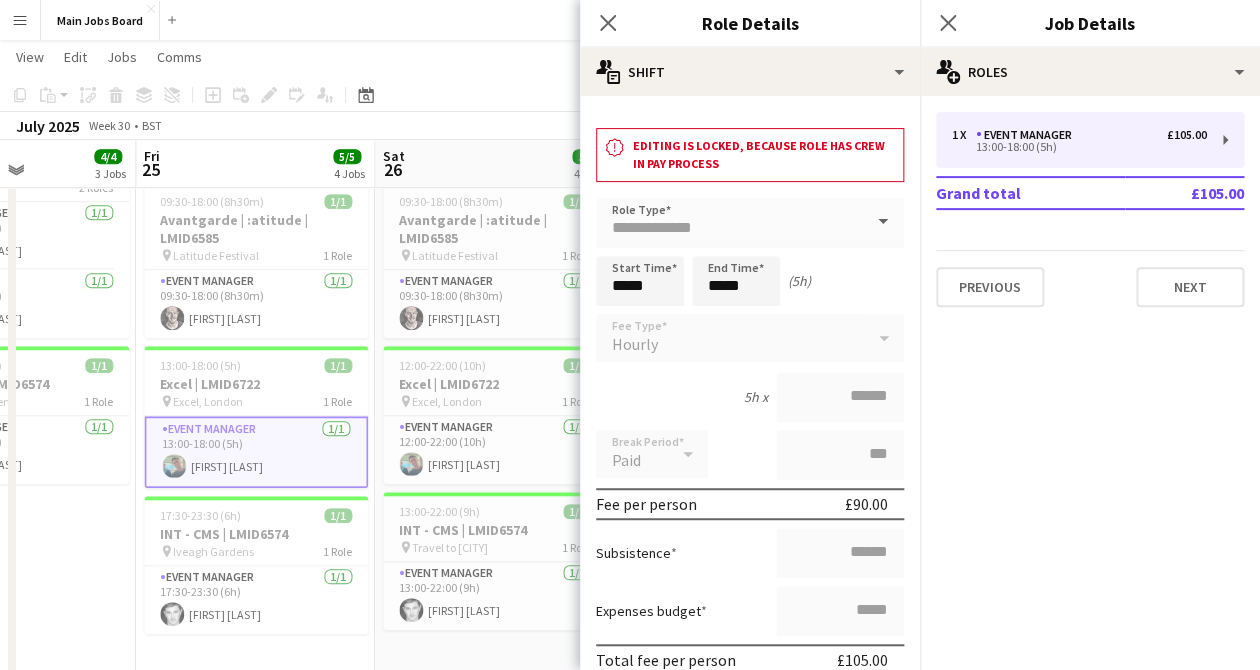 drag, startPoint x: 337, startPoint y: 538, endPoint x: 64, endPoint y: 536, distance: 273.00732 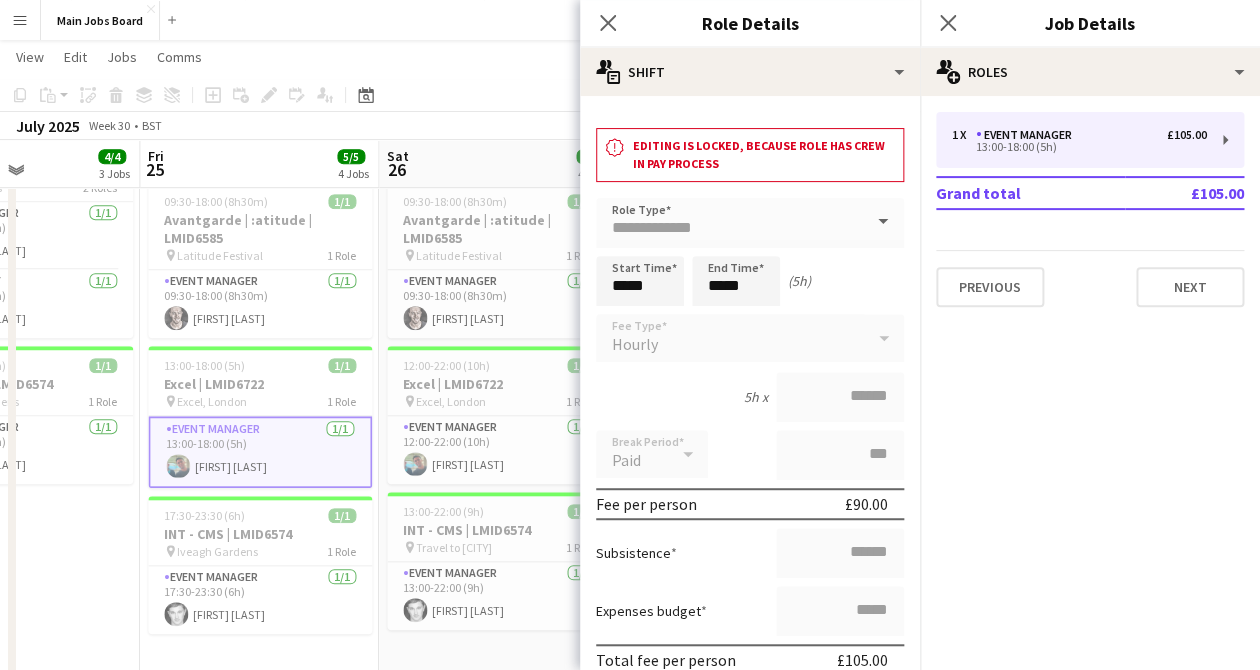 scroll, scrollTop: 38, scrollLeft: 0, axis: vertical 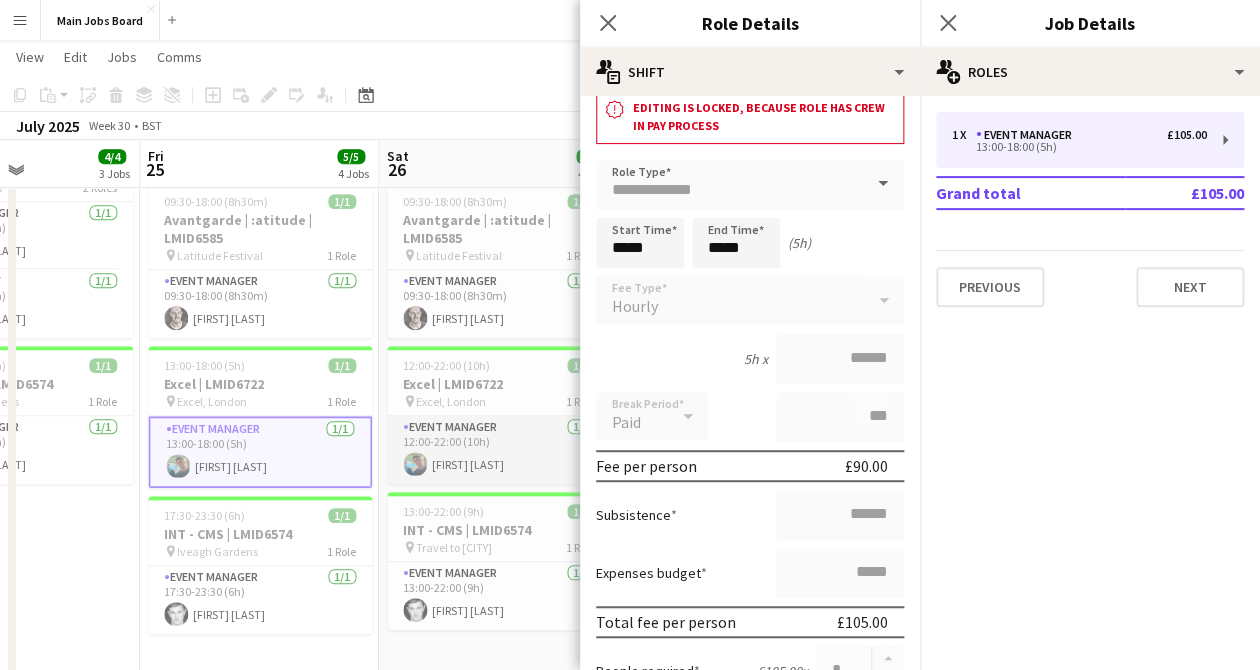 click on "Event Manager   1/1   12:00-22:00 (10h)
[FIRST] [LAST]" at bounding box center (499, 450) 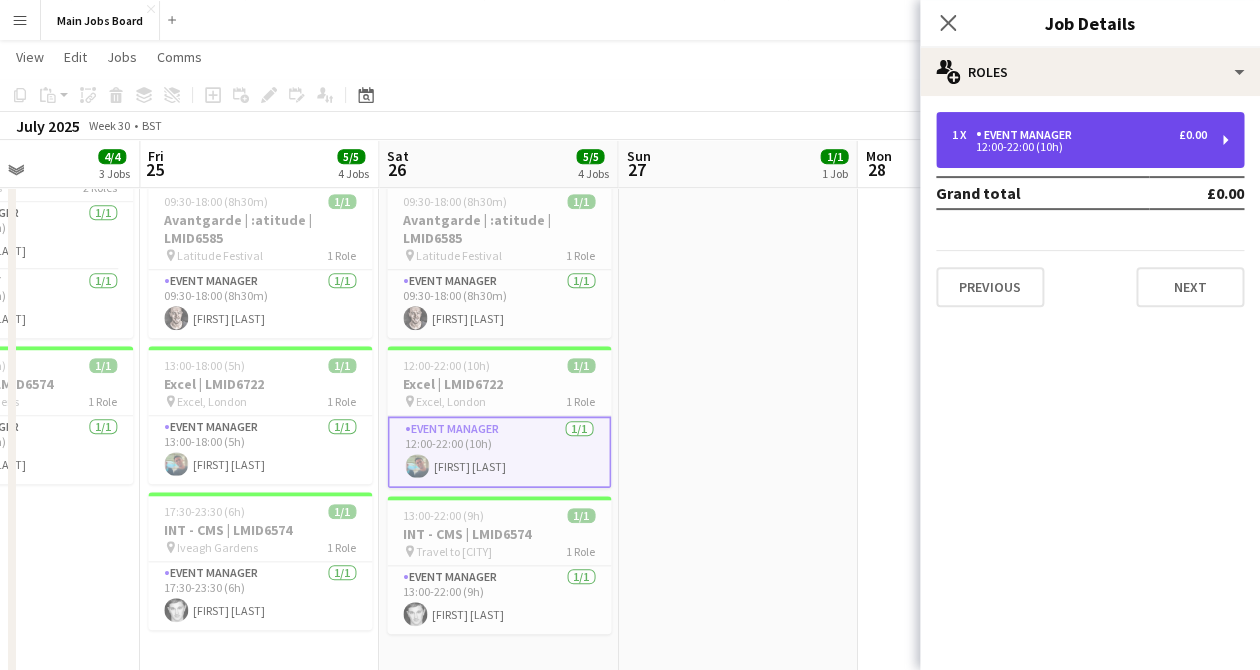 click on "£0.00" at bounding box center [1193, 135] 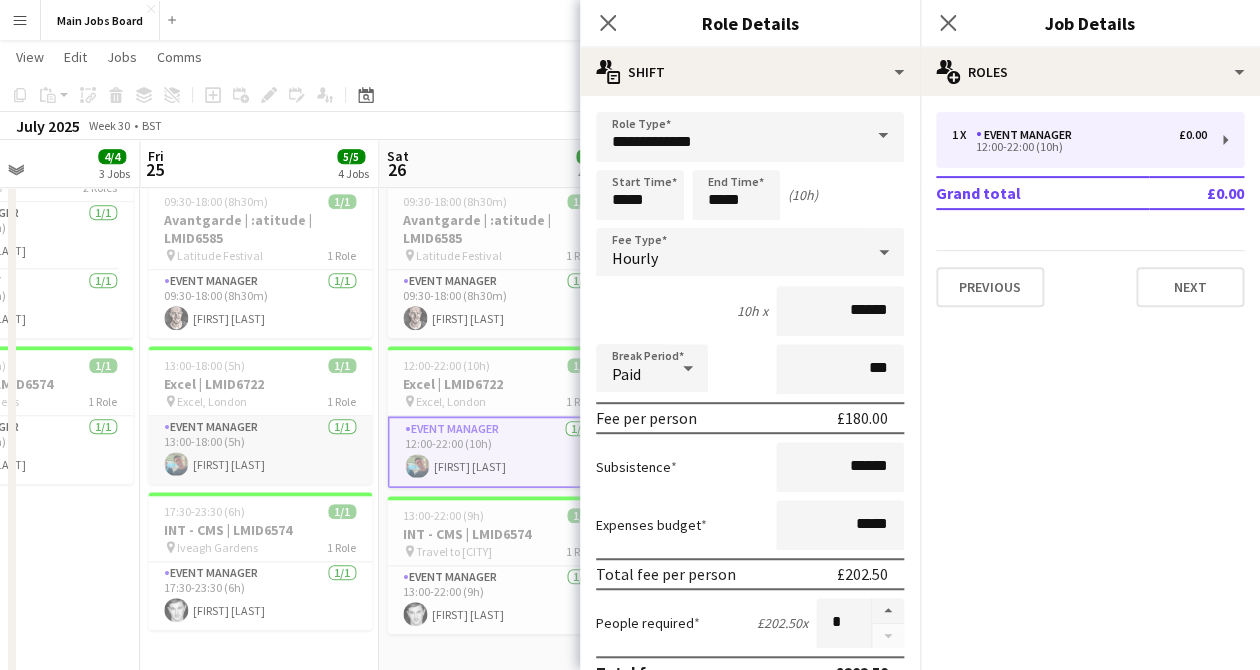 click on "Event Manager   1/1   13:00-18:00 (5h)
[FIRST] [LAST]" at bounding box center (260, 450) 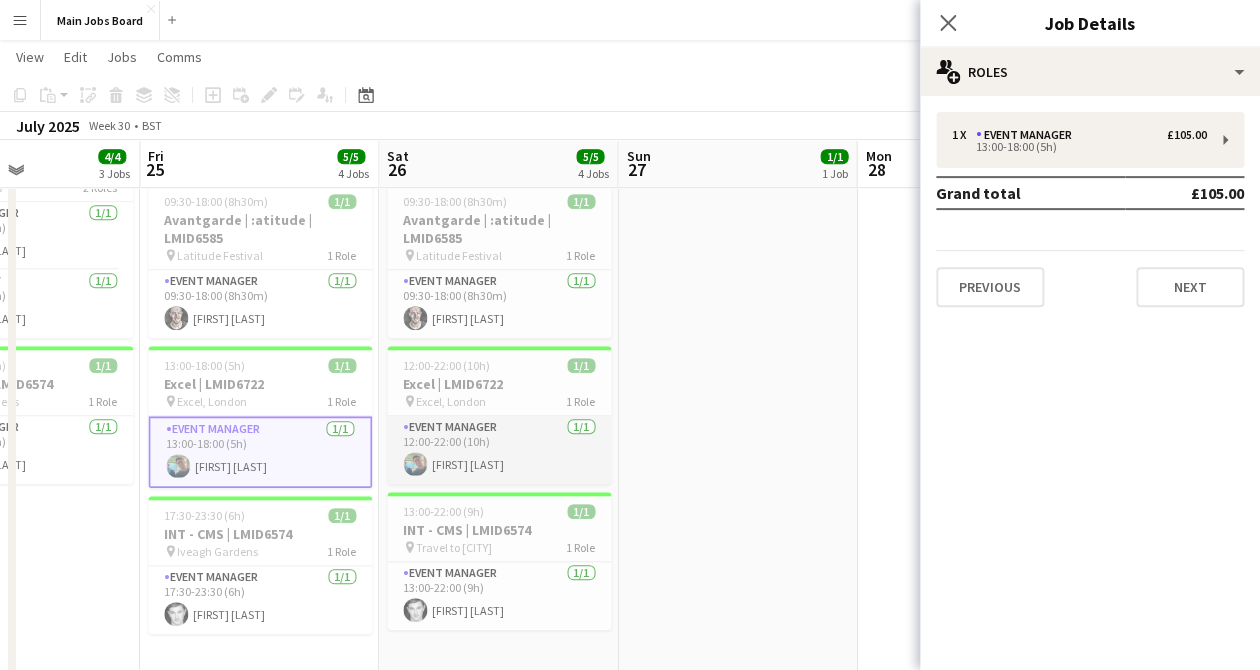 click on "Event Manager   1/1   12:00-22:00 (10h)
[FIRST] [LAST]" at bounding box center (499, 450) 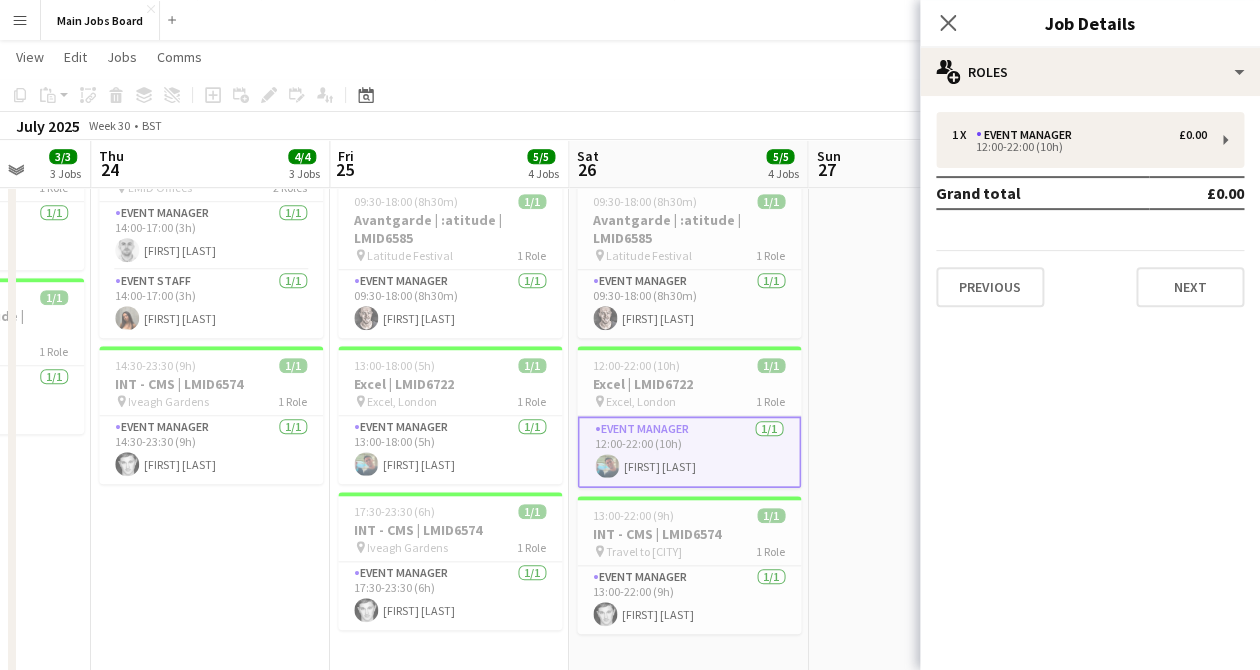 scroll, scrollTop: 0, scrollLeft: 621, axis: horizontal 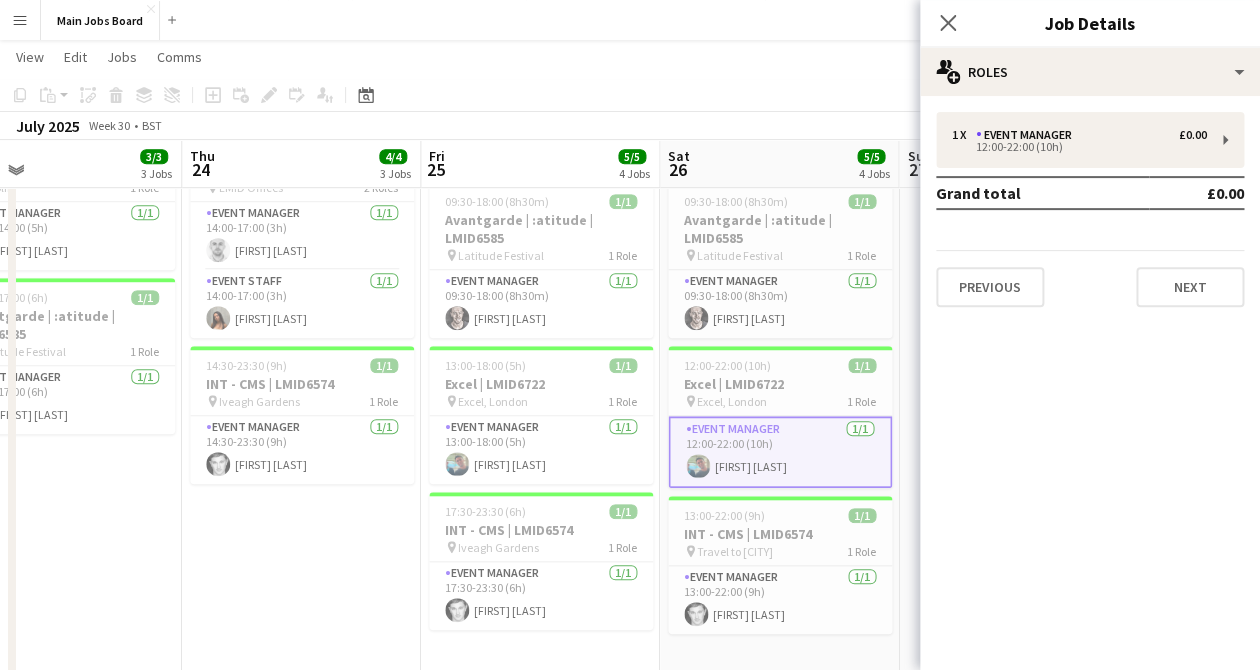 drag, startPoint x: 240, startPoint y: 529, endPoint x: 330, endPoint y: 528, distance: 90.005554 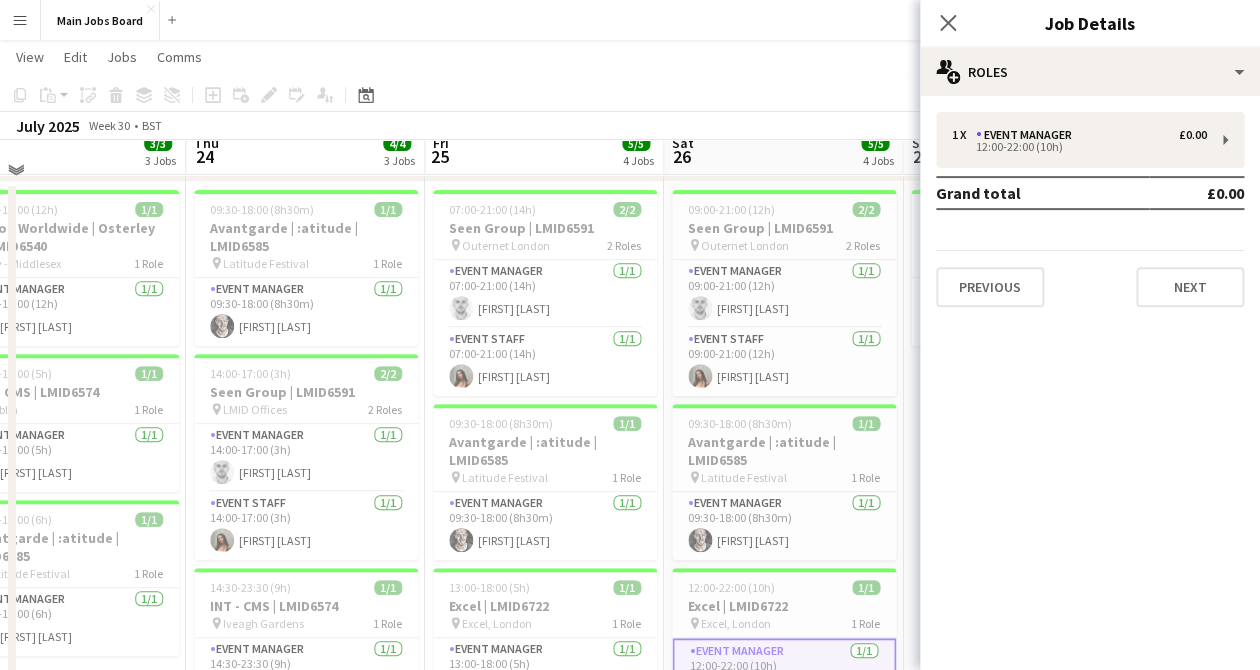 scroll, scrollTop: 119, scrollLeft: 0, axis: vertical 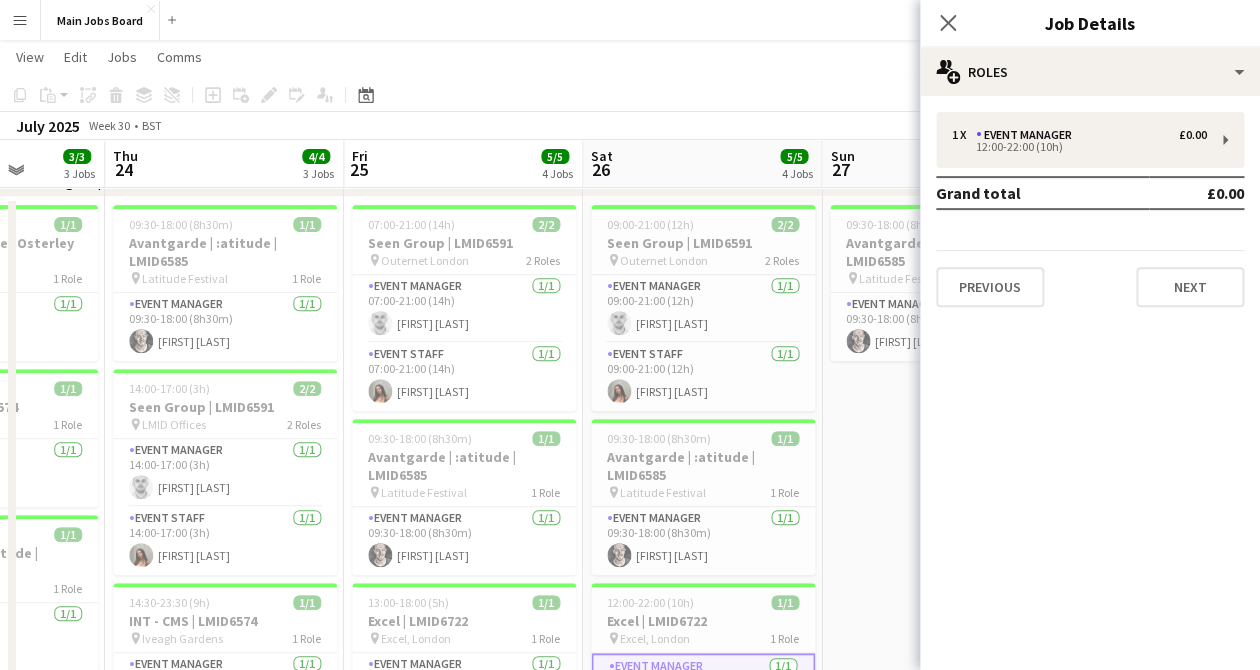 drag, startPoint x: 213, startPoint y: 440, endPoint x: 371, endPoint y: 441, distance: 158.00316 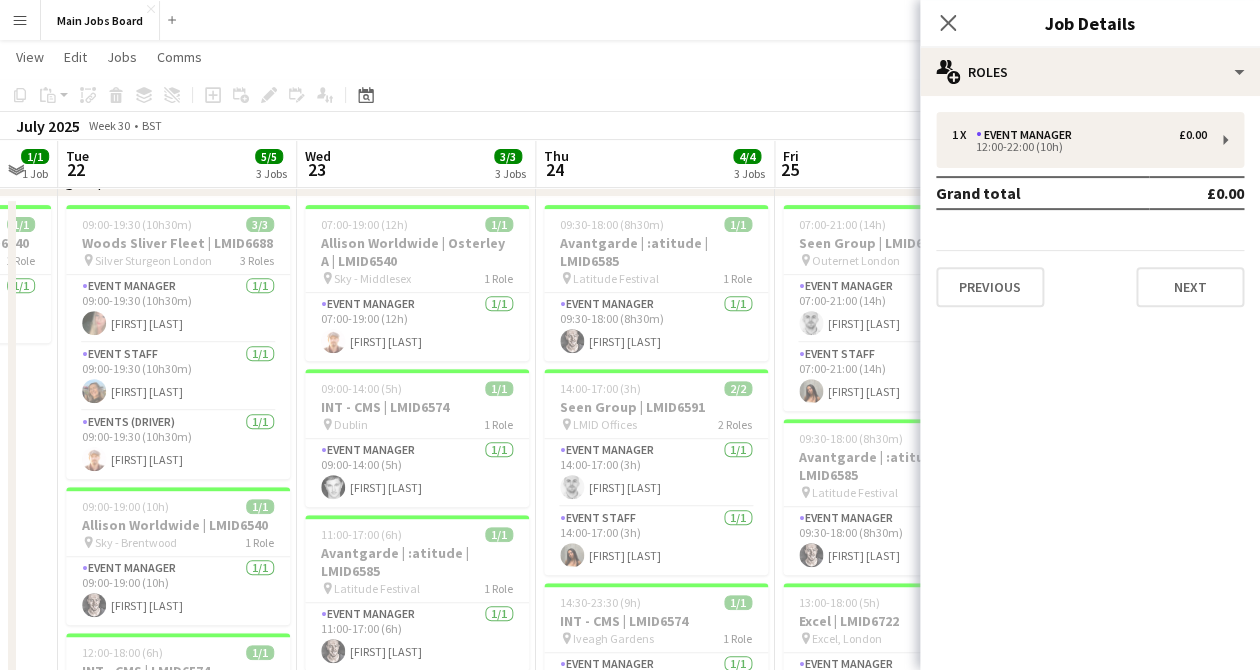 drag, startPoint x: 162, startPoint y: 426, endPoint x: 347, endPoint y: 411, distance: 185.60712 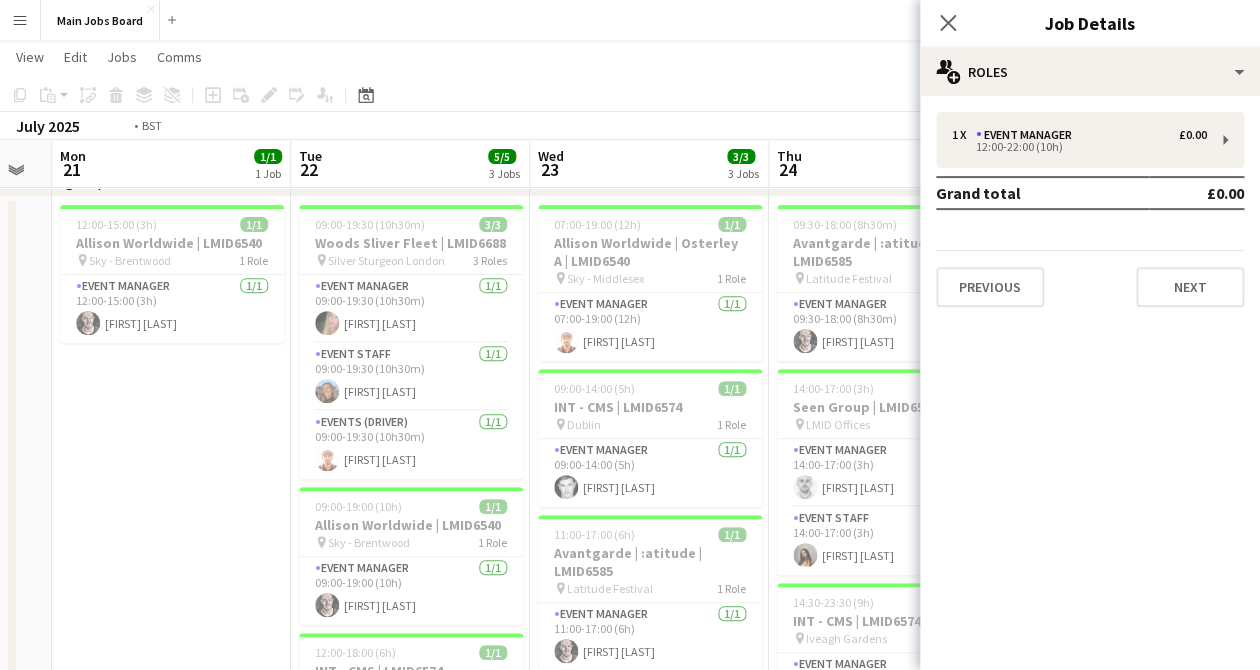 drag, startPoint x: 219, startPoint y: 457, endPoint x: 446, endPoint y: 450, distance: 227.10791 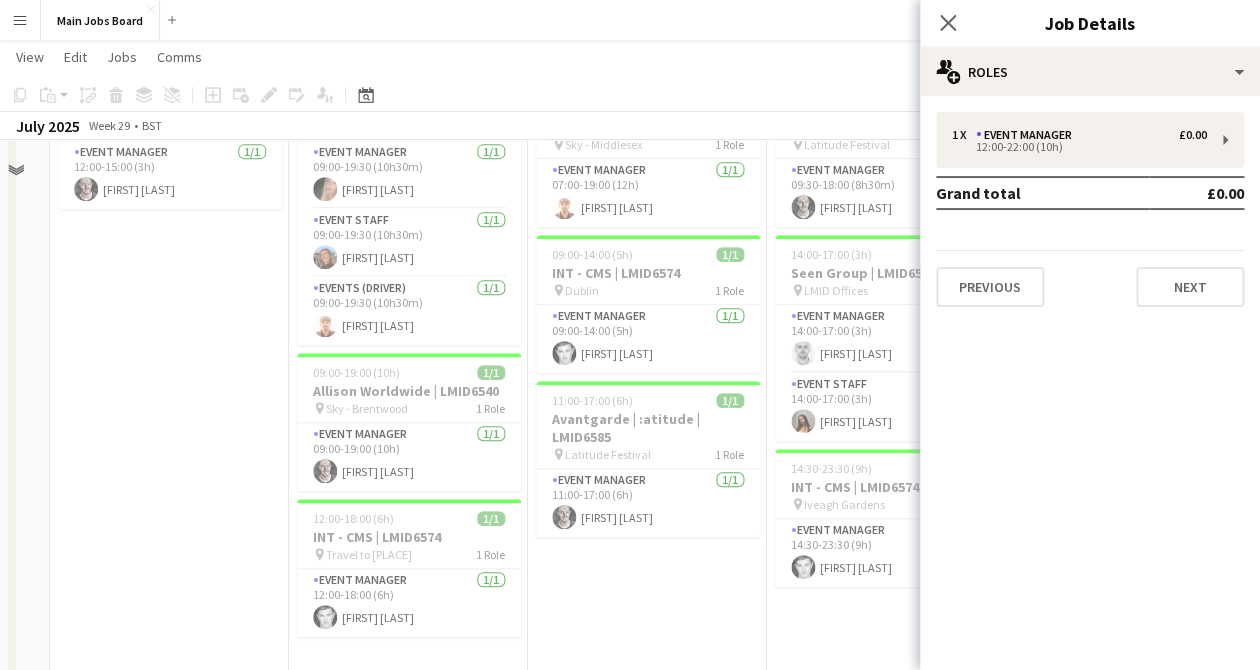 scroll, scrollTop: 196, scrollLeft: 0, axis: vertical 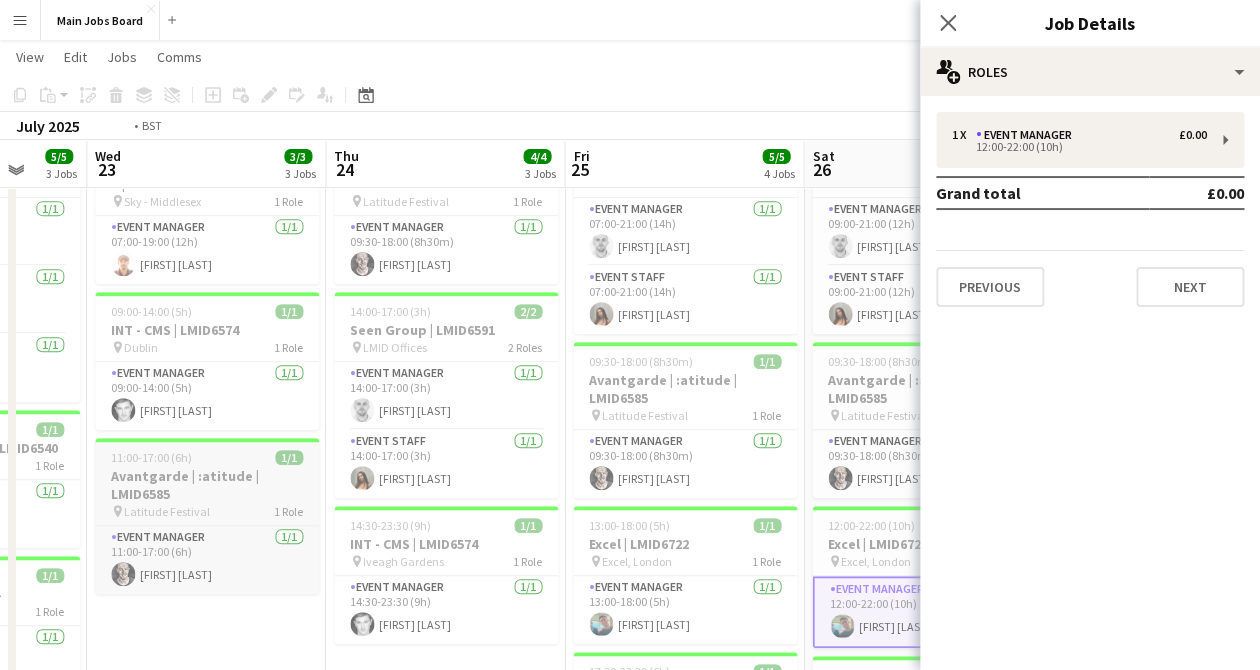 drag, startPoint x: 646, startPoint y: 487, endPoint x: 144, endPoint y: 495, distance: 502.06375 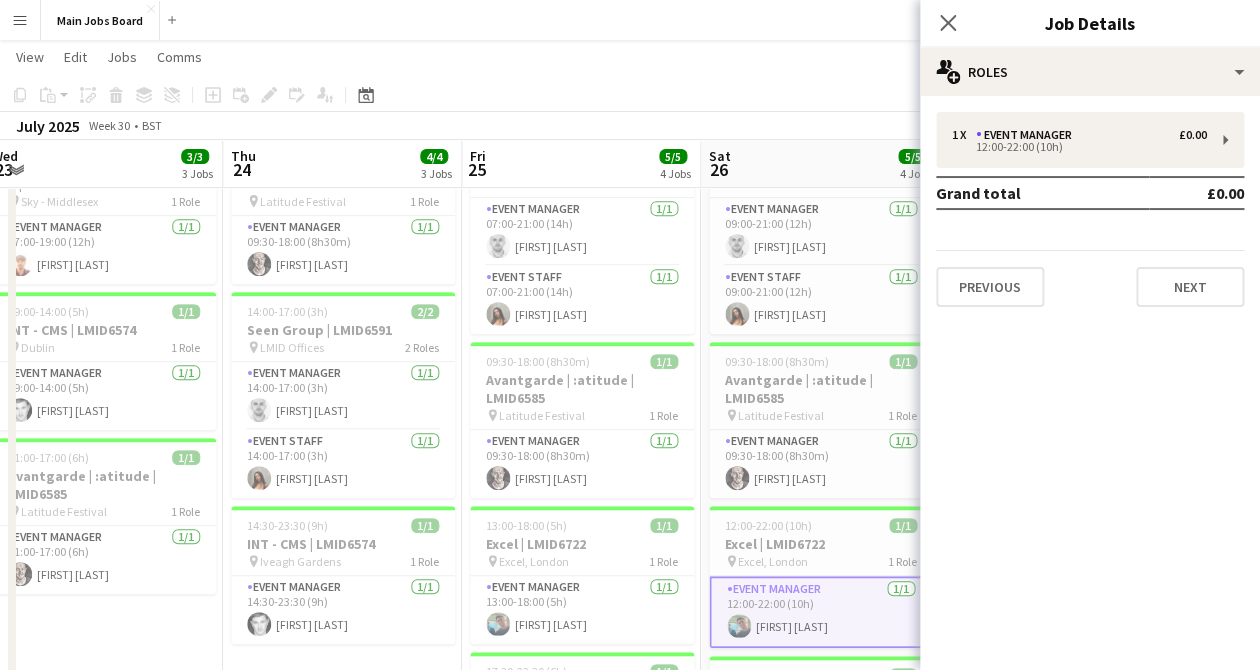 drag, startPoint x: 650, startPoint y: 454, endPoint x: 103, endPoint y: 499, distance: 548.8479 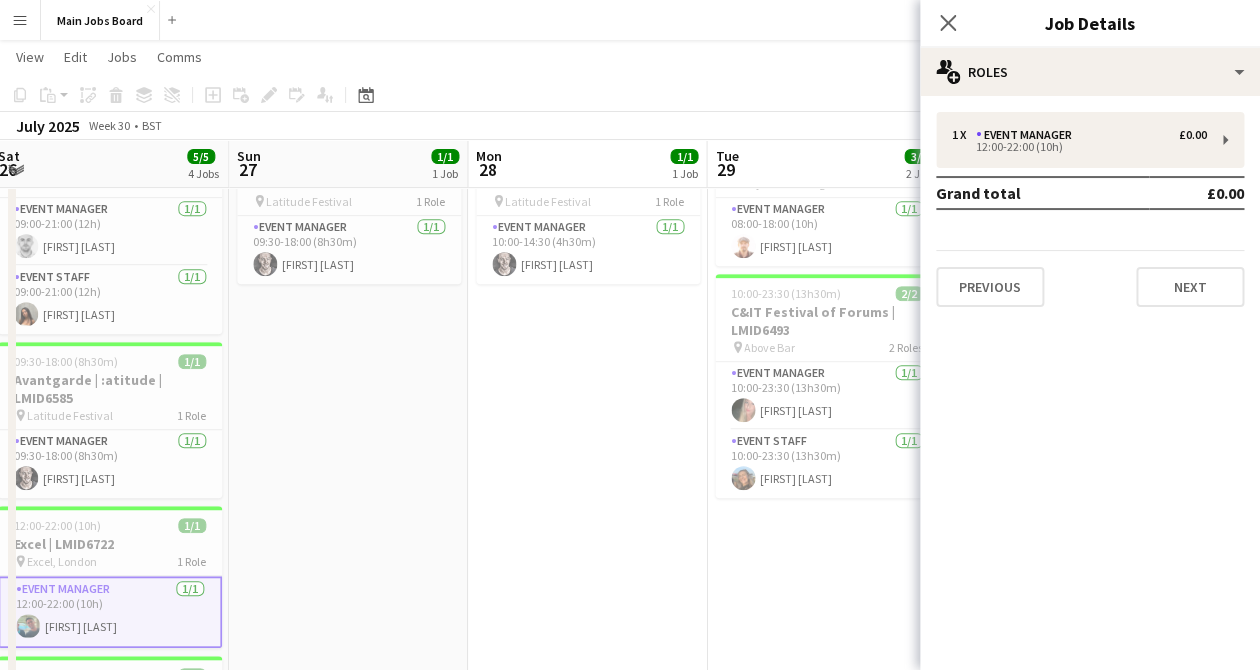 drag, startPoint x: 491, startPoint y: 422, endPoint x: 248, endPoint y: 425, distance: 243.01852 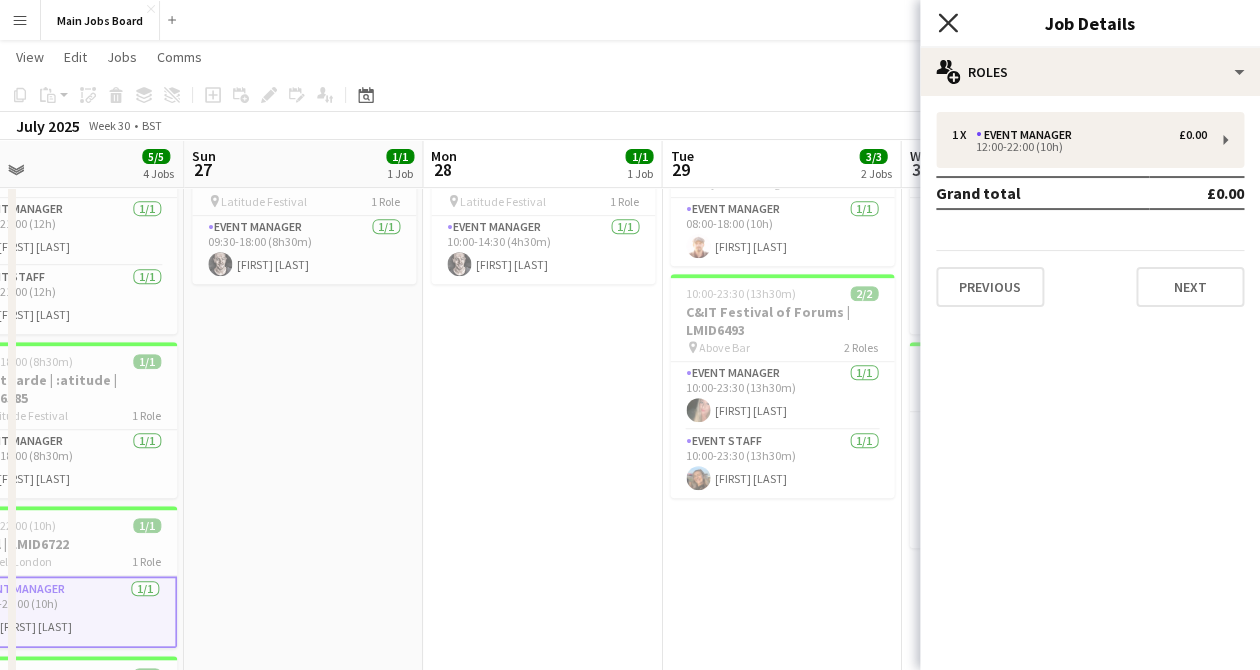 click 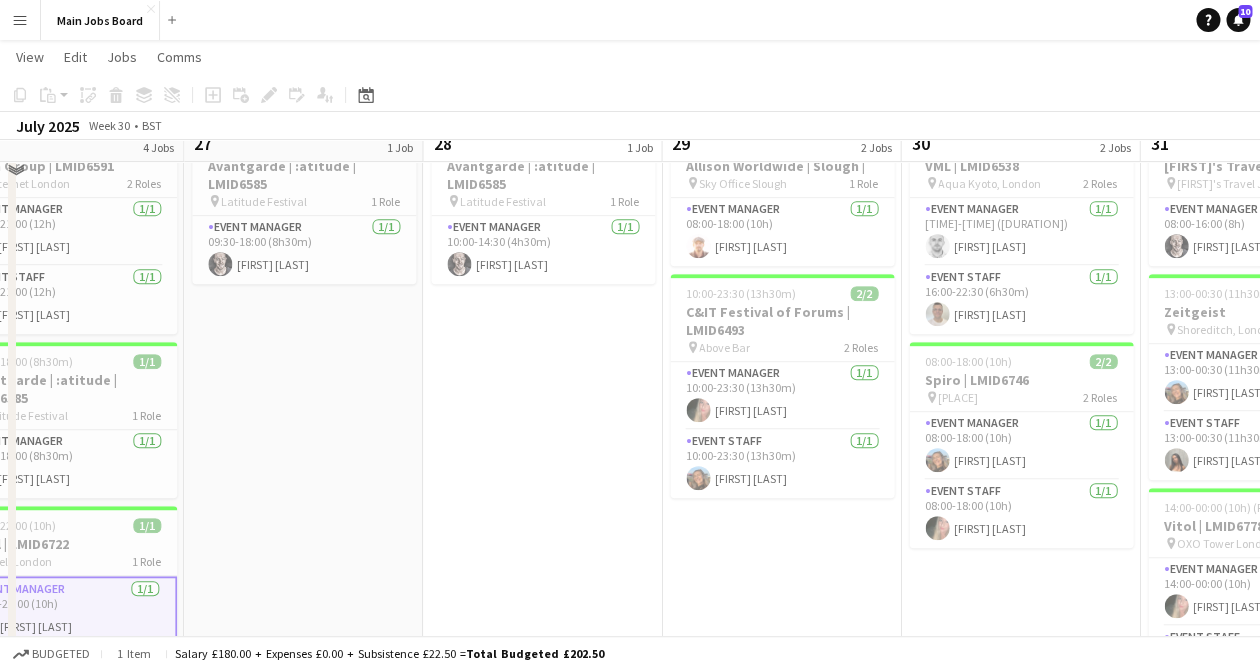 scroll, scrollTop: 0, scrollLeft: 0, axis: both 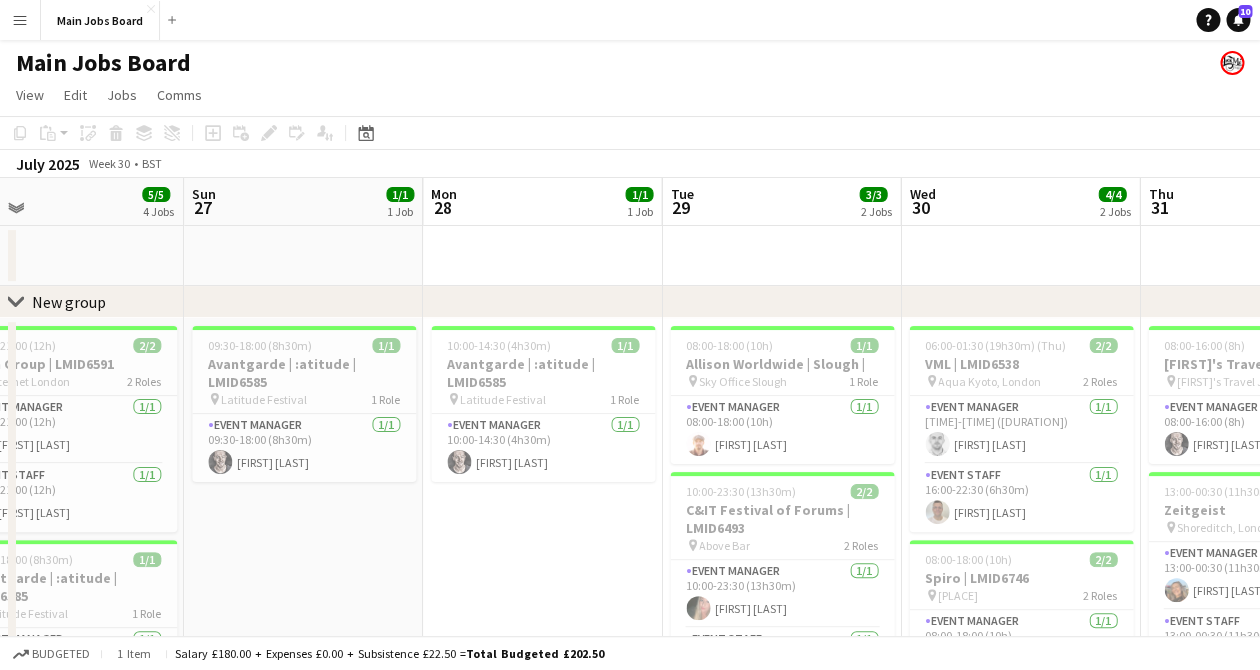 drag, startPoint x: 298, startPoint y: 291, endPoint x: 828, endPoint y: 296, distance: 530.02356 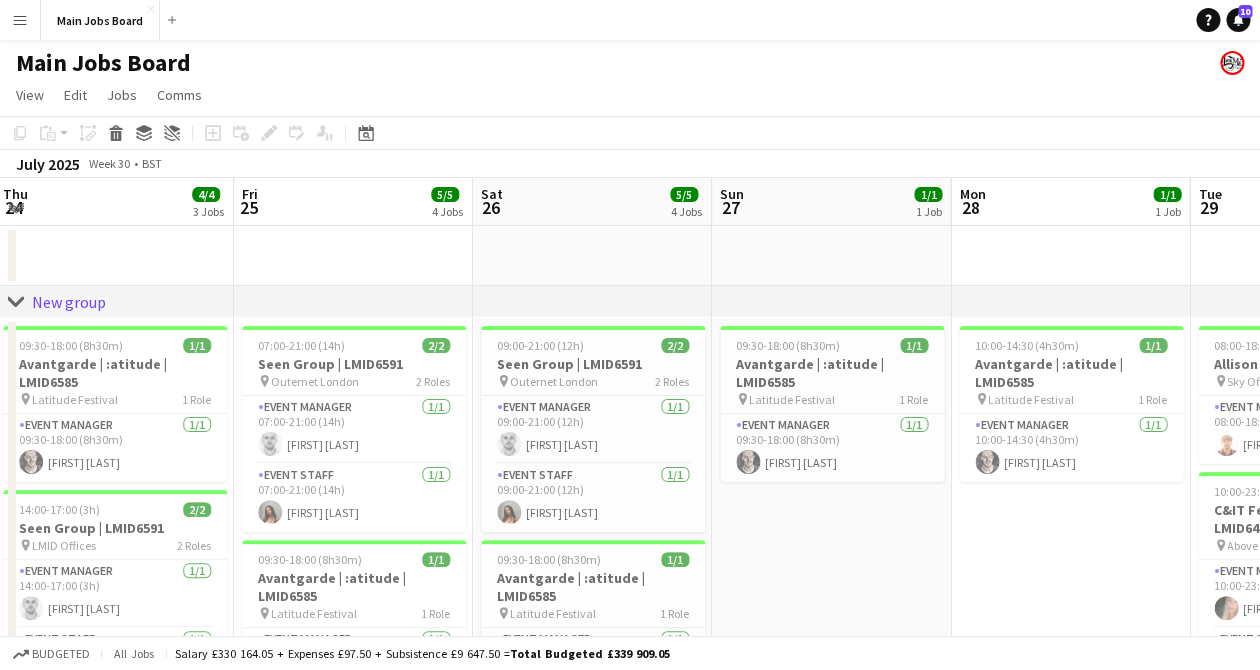 drag, startPoint x: 517, startPoint y: 231, endPoint x: 1152, endPoint y: 221, distance: 635.07874 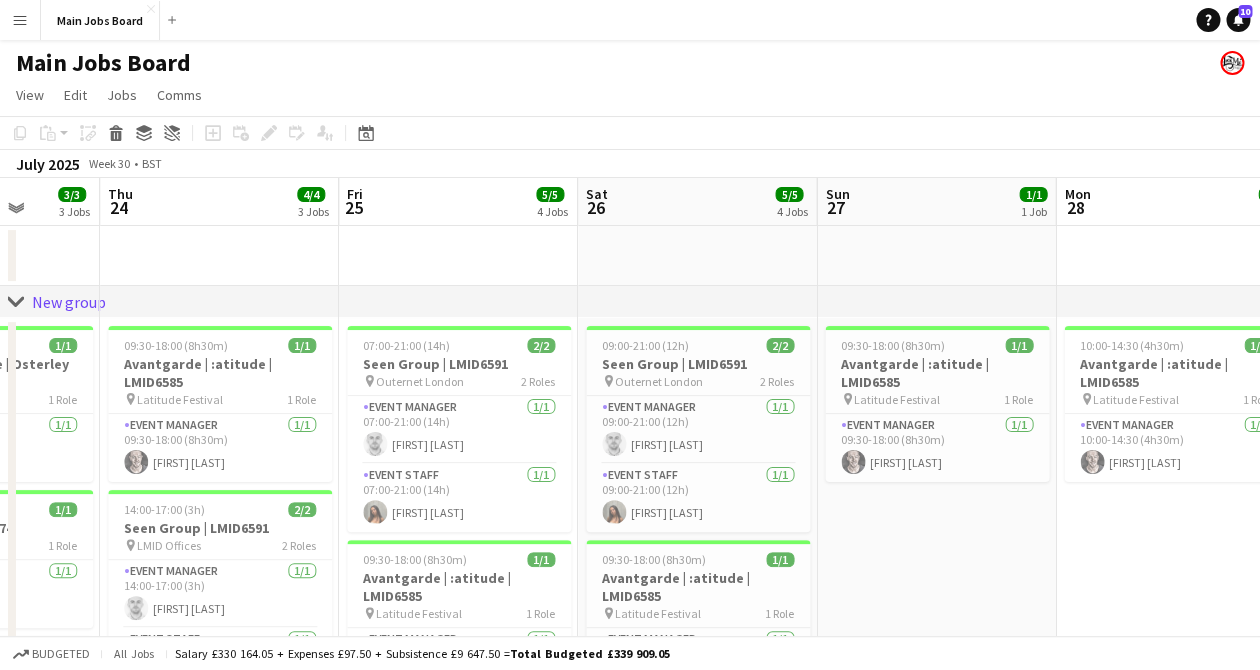 drag, startPoint x: 420, startPoint y: 303, endPoint x: 992, endPoint y: 301, distance: 572.0035 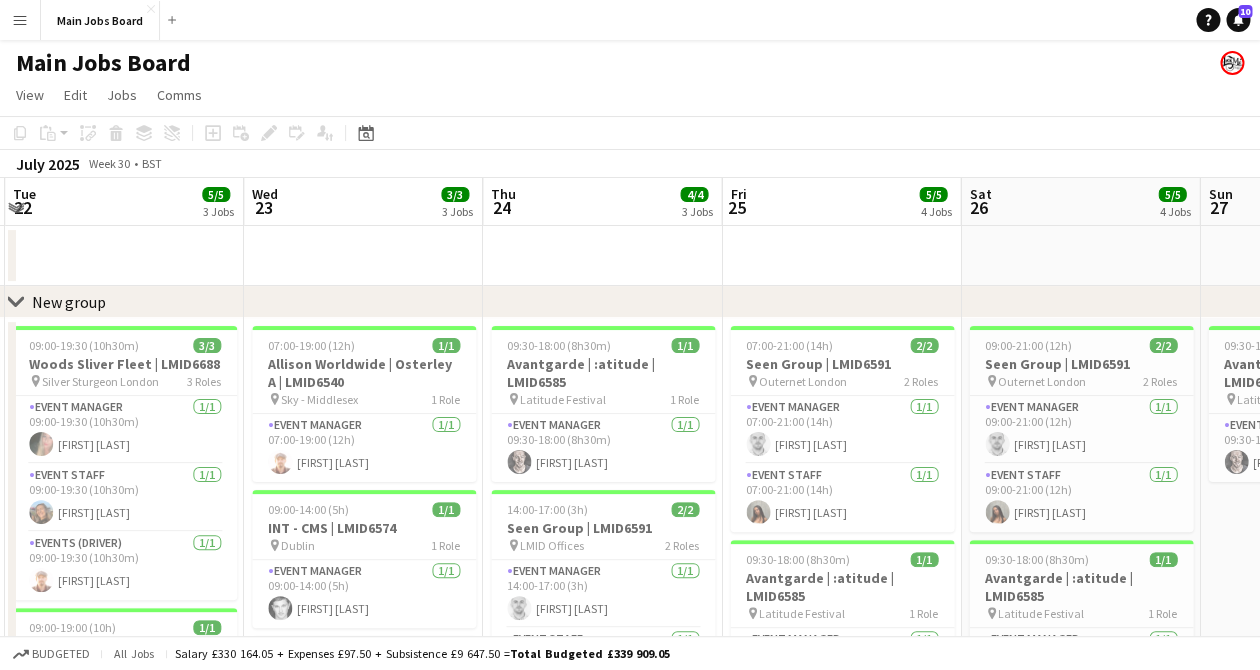drag, startPoint x: 709, startPoint y: 238, endPoint x: 1196, endPoint y: 235, distance: 487.00925 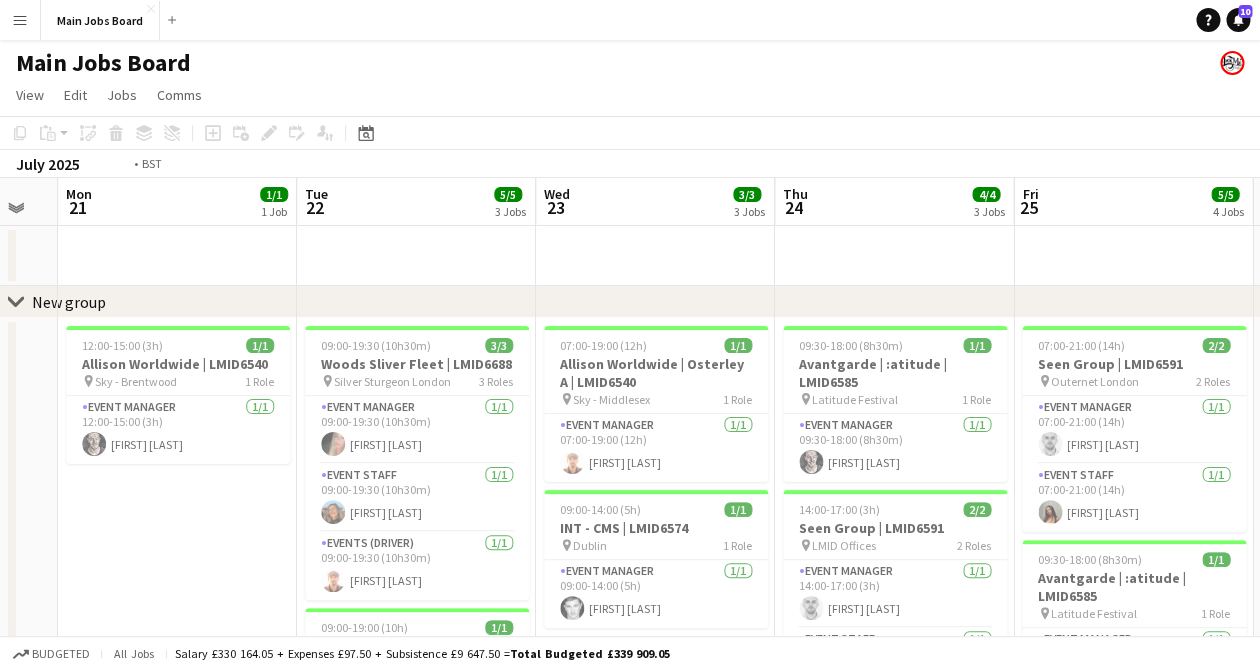 drag, startPoint x: 607, startPoint y: 227, endPoint x: 1023, endPoint y: 227, distance: 416 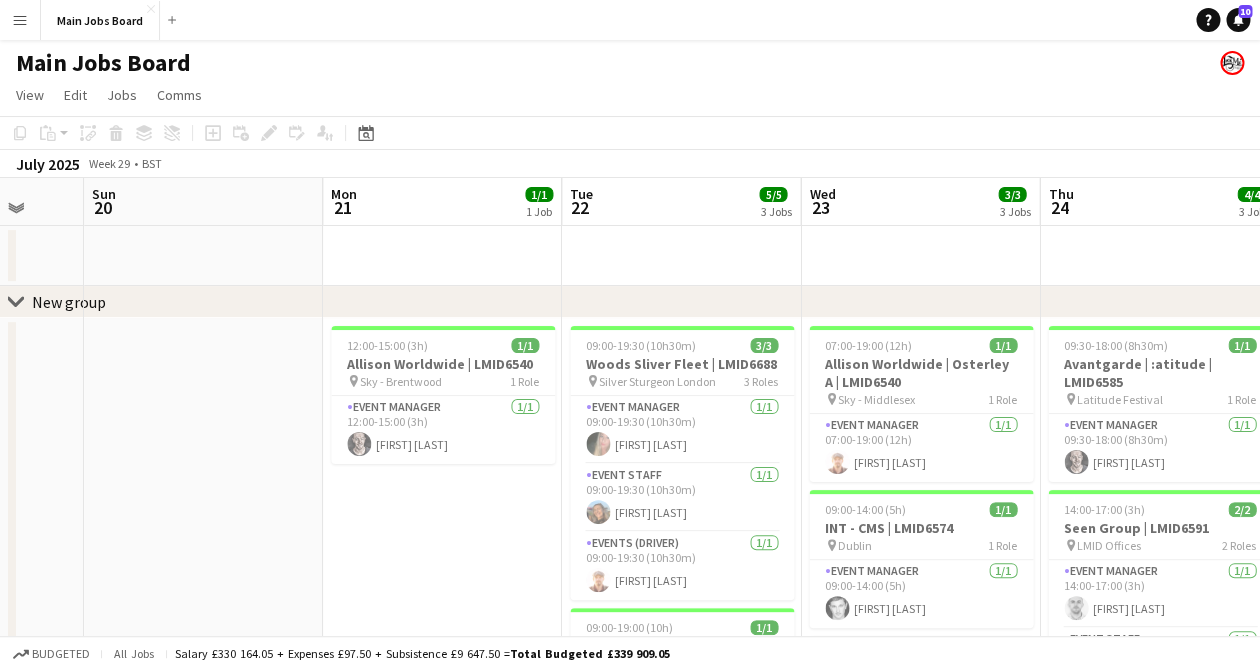 drag, startPoint x: 565, startPoint y: 252, endPoint x: 1059, endPoint y: 251, distance: 494.001 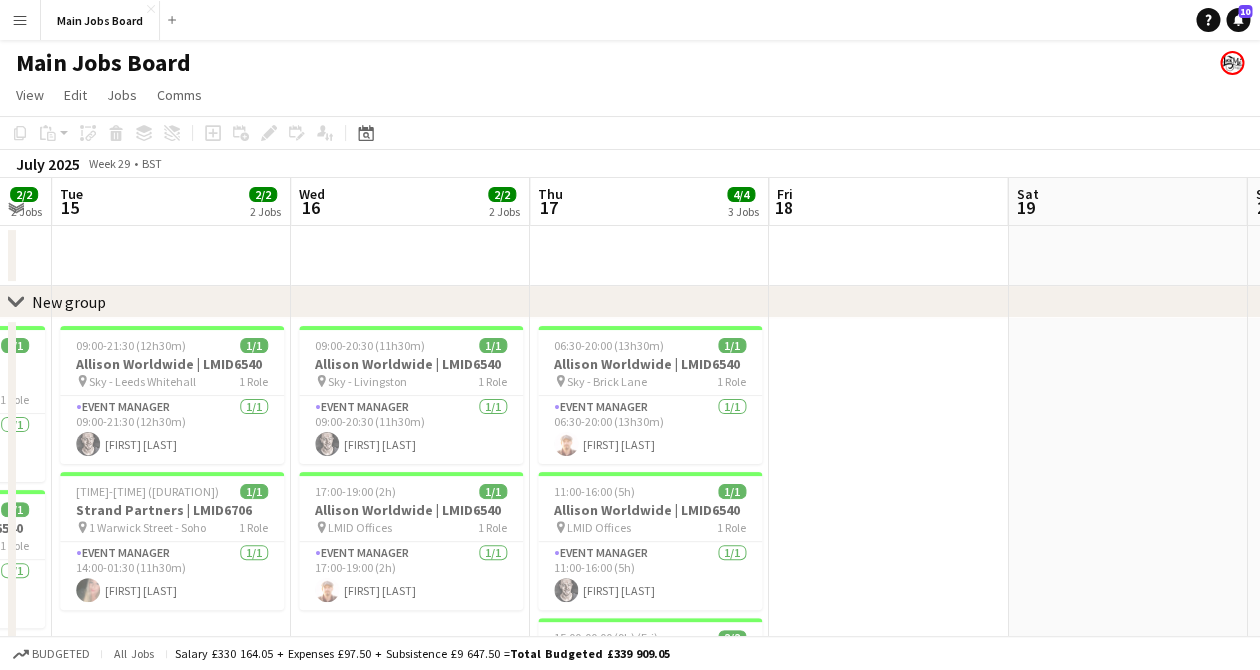 drag, startPoint x: 523, startPoint y: 251, endPoint x: 1035, endPoint y: 251, distance: 512 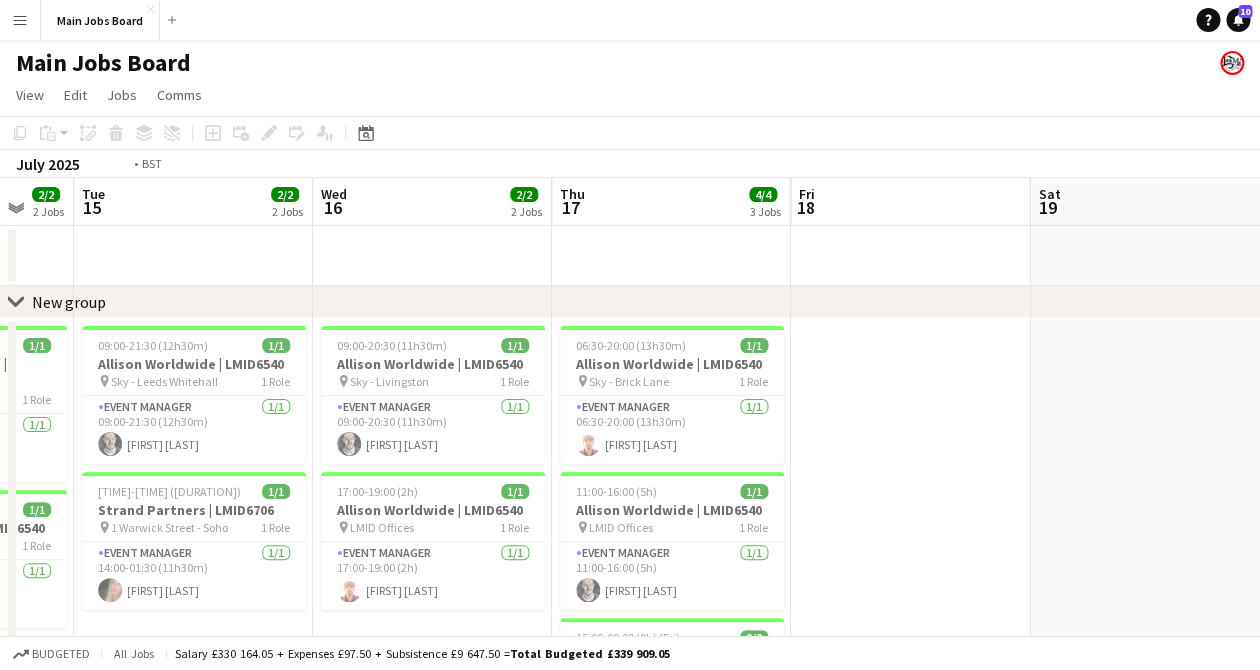 drag, startPoint x: 578, startPoint y: 228, endPoint x: 1007, endPoint y: 227, distance: 429.00116 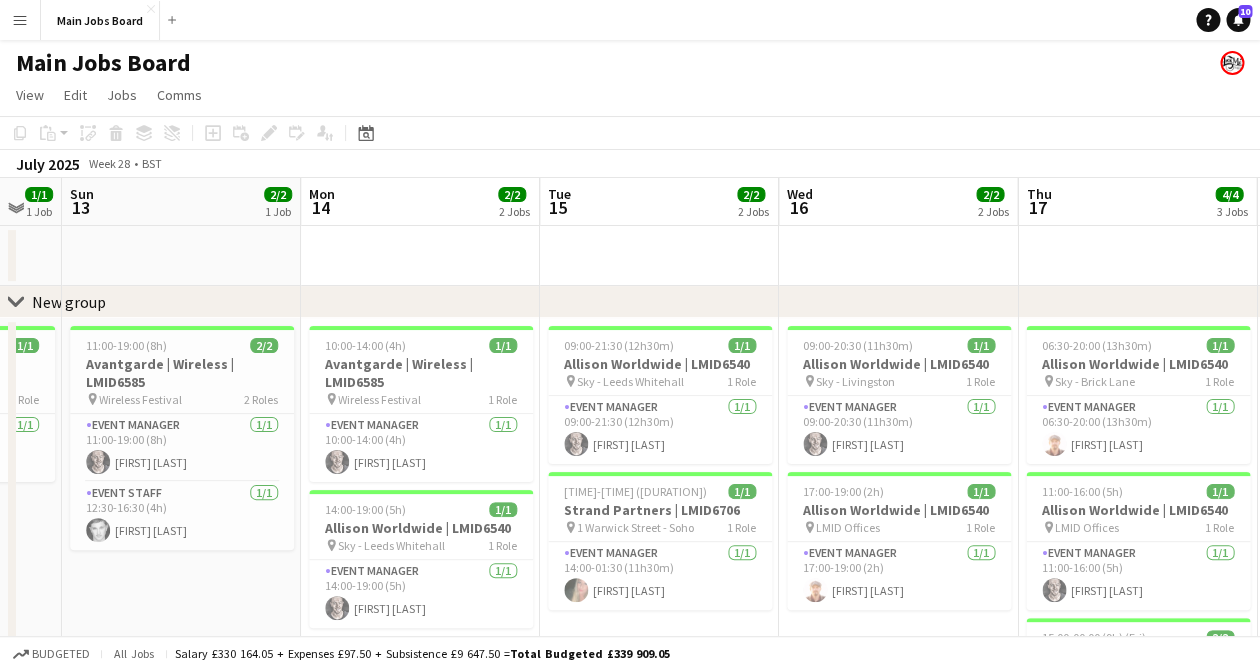 drag, startPoint x: 562, startPoint y: 224, endPoint x: 1026, endPoint y: 227, distance: 464.0097 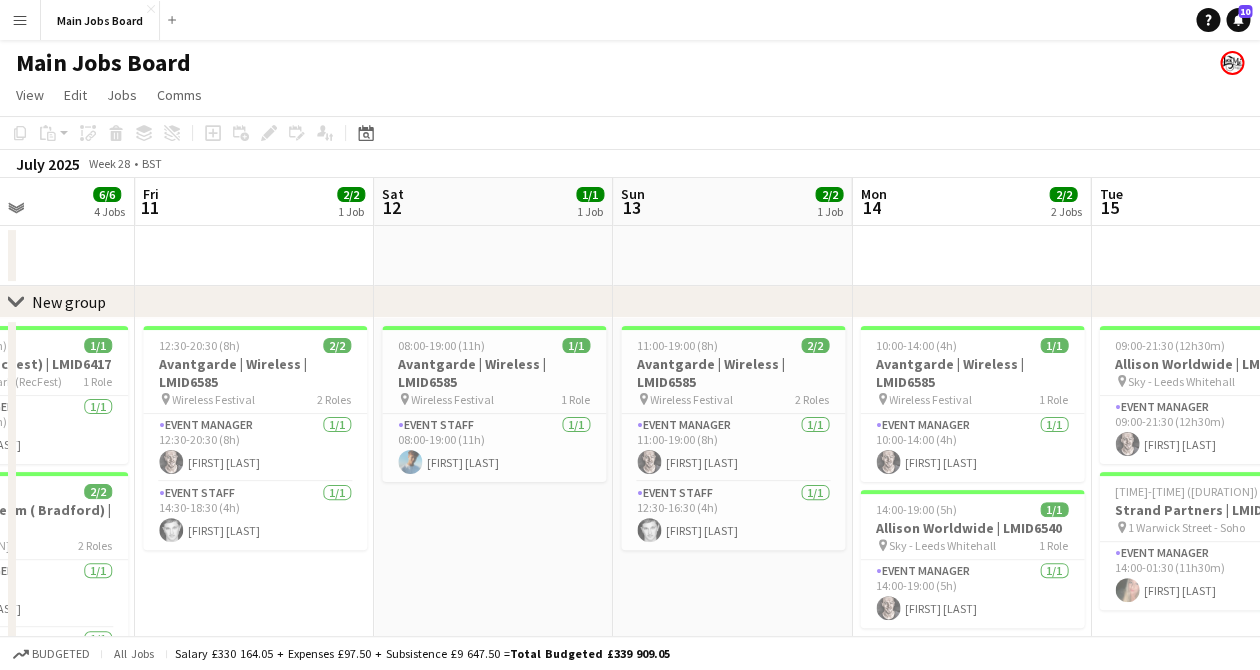 drag, startPoint x: 572, startPoint y: 230, endPoint x: 883, endPoint y: 230, distance: 311 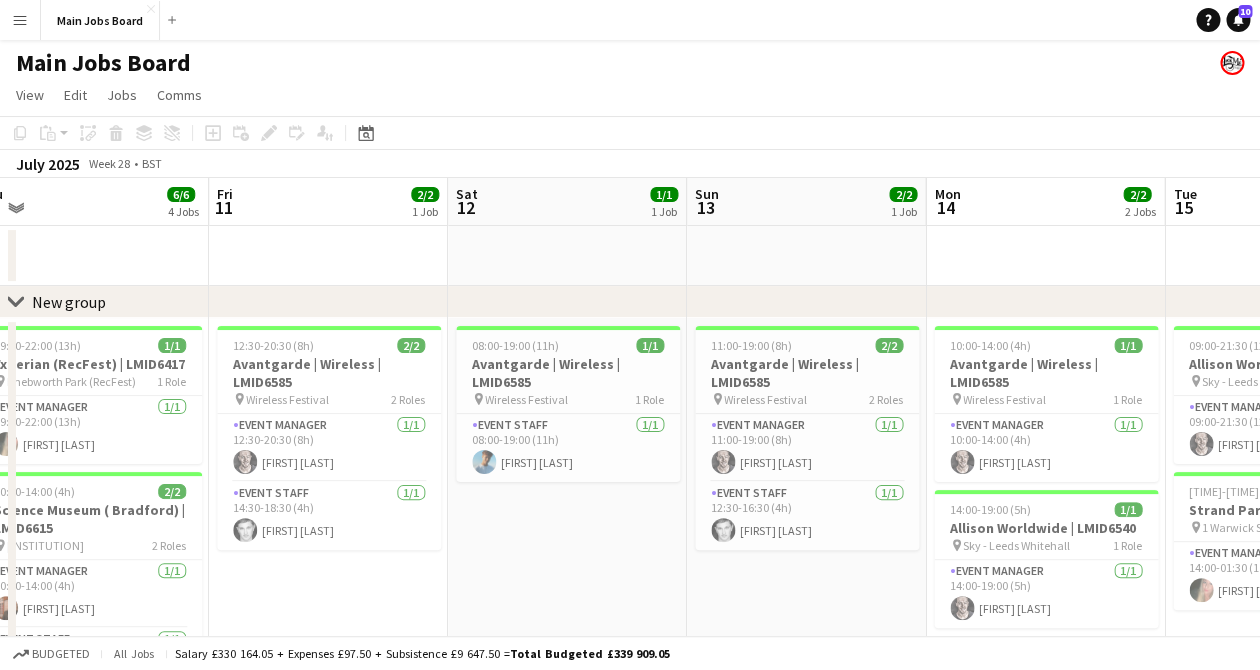 drag, startPoint x: 306, startPoint y: 577, endPoint x: 391, endPoint y: 577, distance: 85 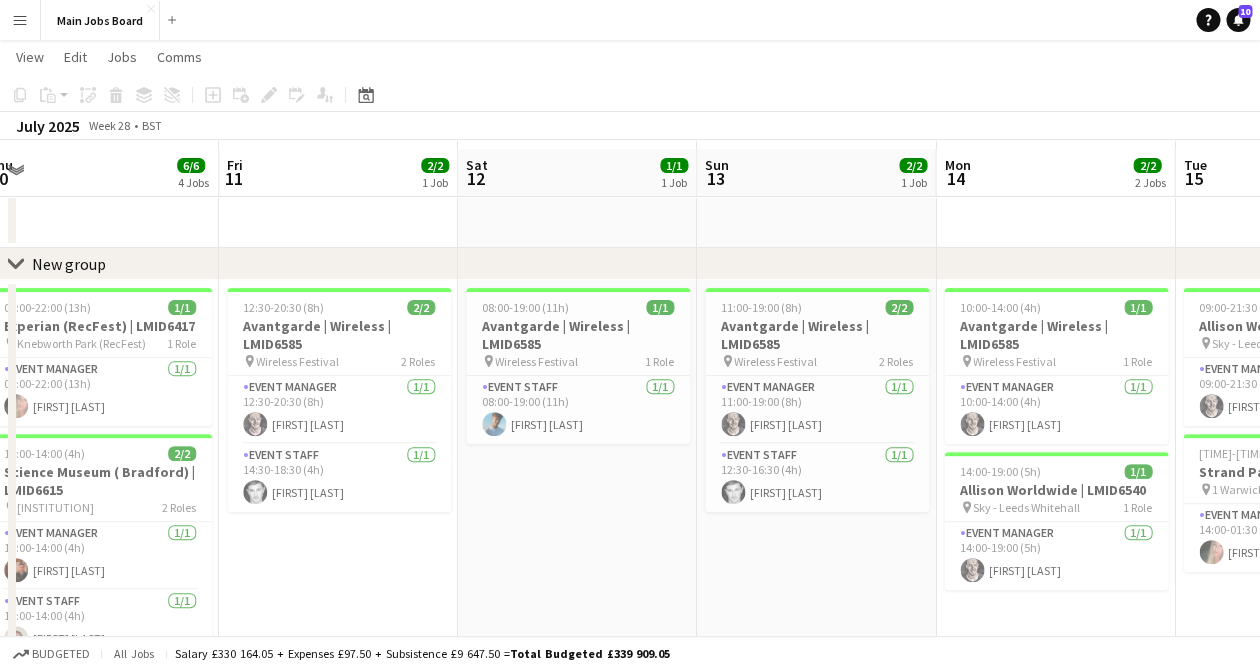 scroll, scrollTop: 45, scrollLeft: 0, axis: vertical 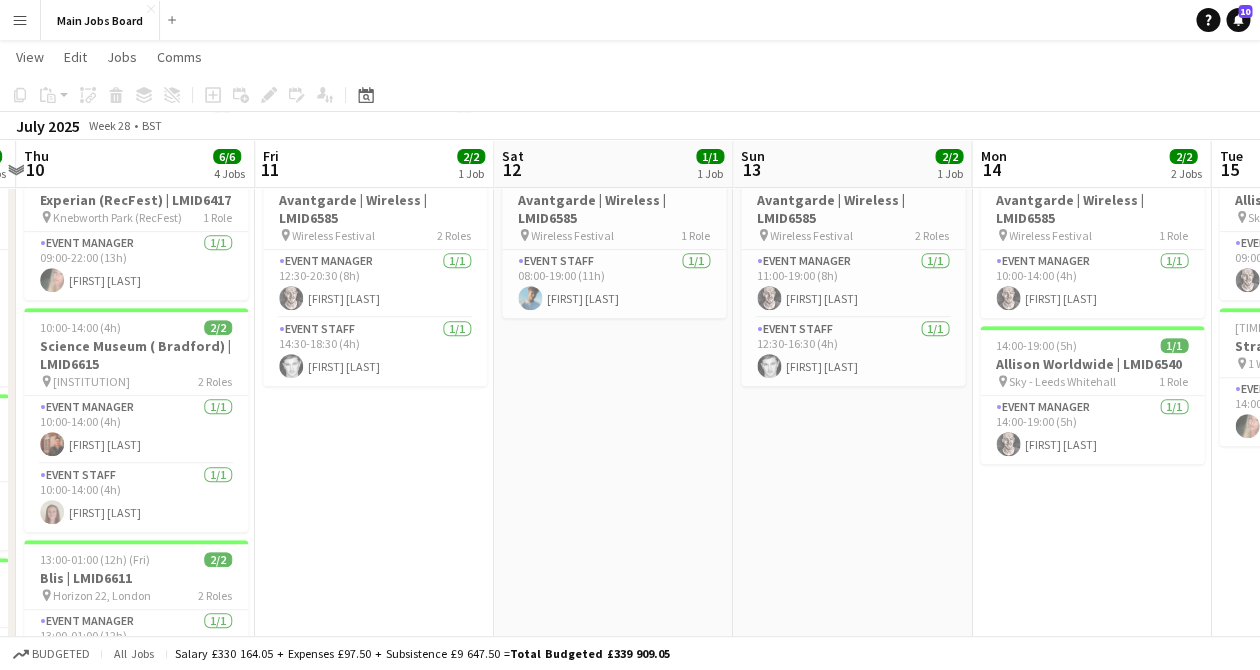 drag, startPoint x: 463, startPoint y: 489, endPoint x: 502, endPoint y: 489, distance: 39 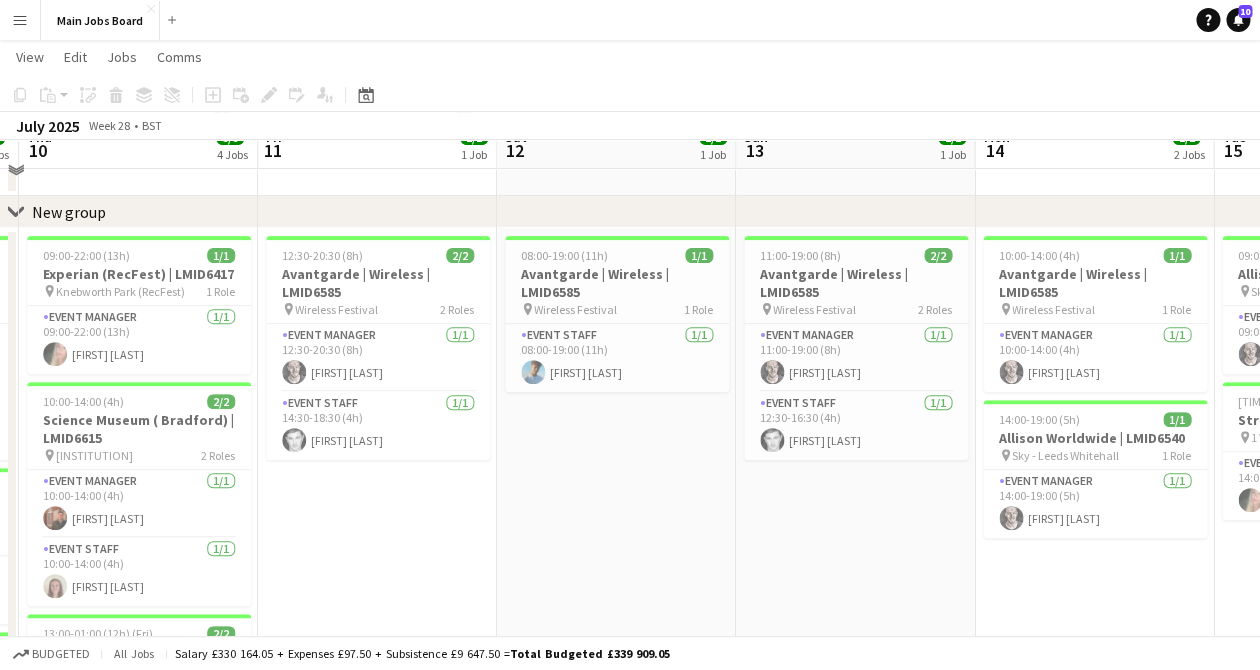 scroll, scrollTop: 62, scrollLeft: 0, axis: vertical 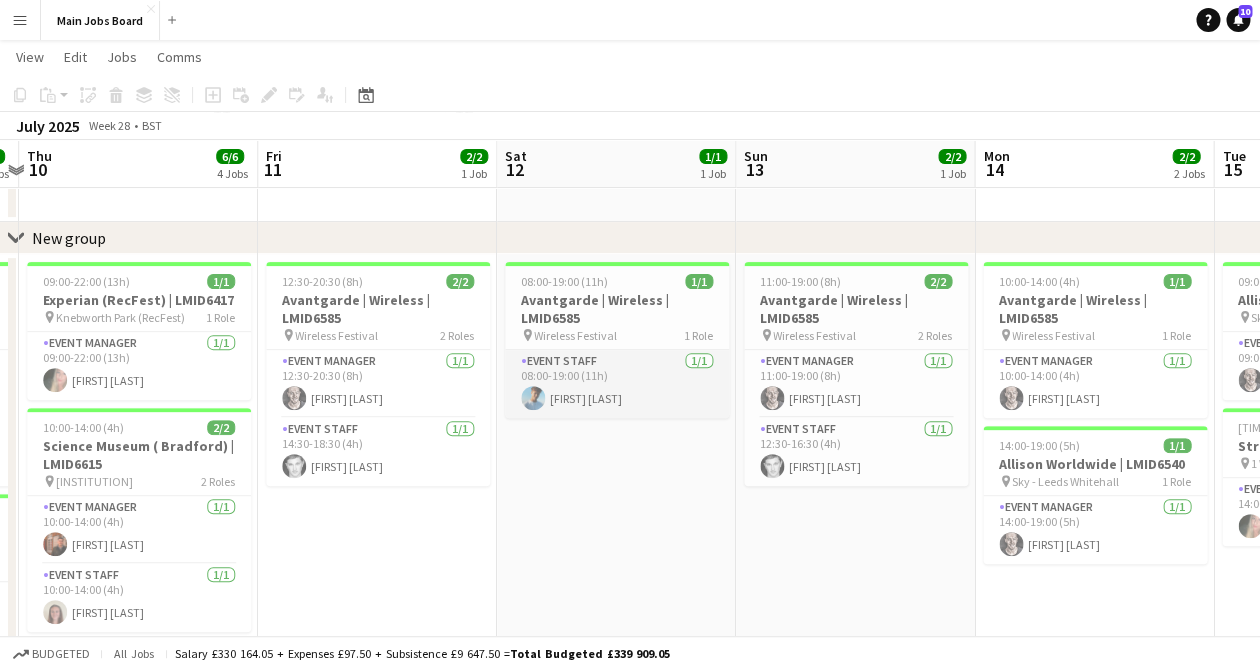 click on "Event Staff   1/1   08:00-19:00 (11h)
[FIRST] [LAST]" at bounding box center [617, 384] 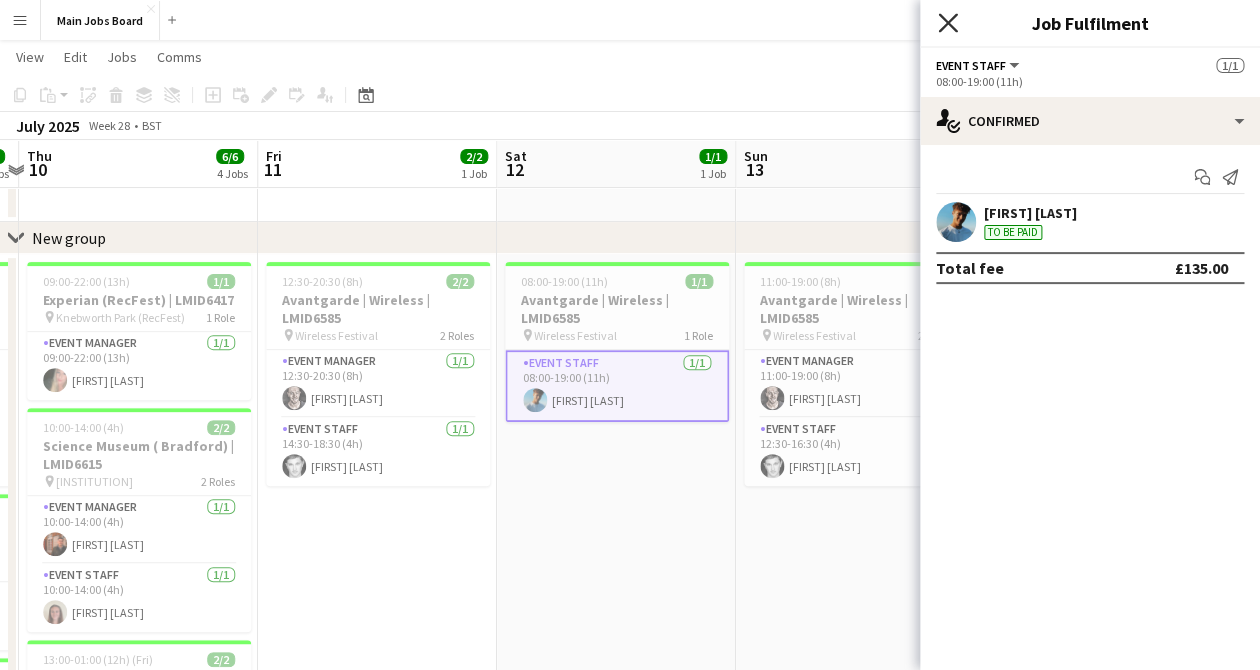 click on "Close pop-in" 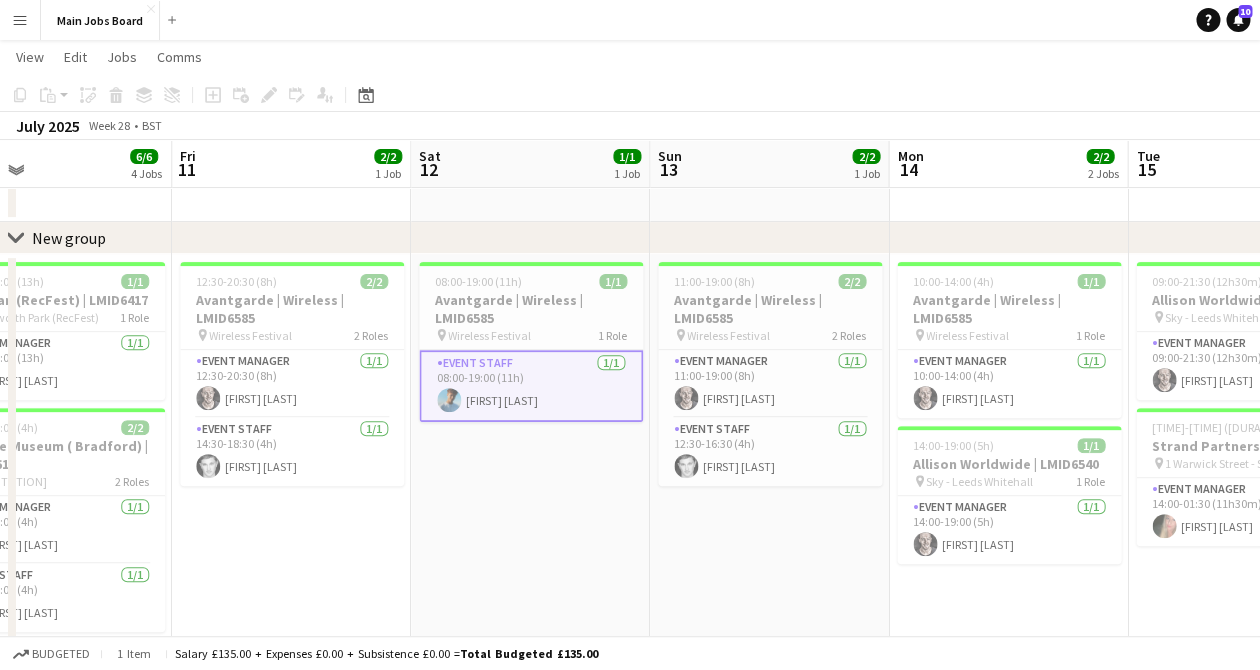 drag, startPoint x: 725, startPoint y: 564, endPoint x: 161, endPoint y: 563, distance: 564.0009 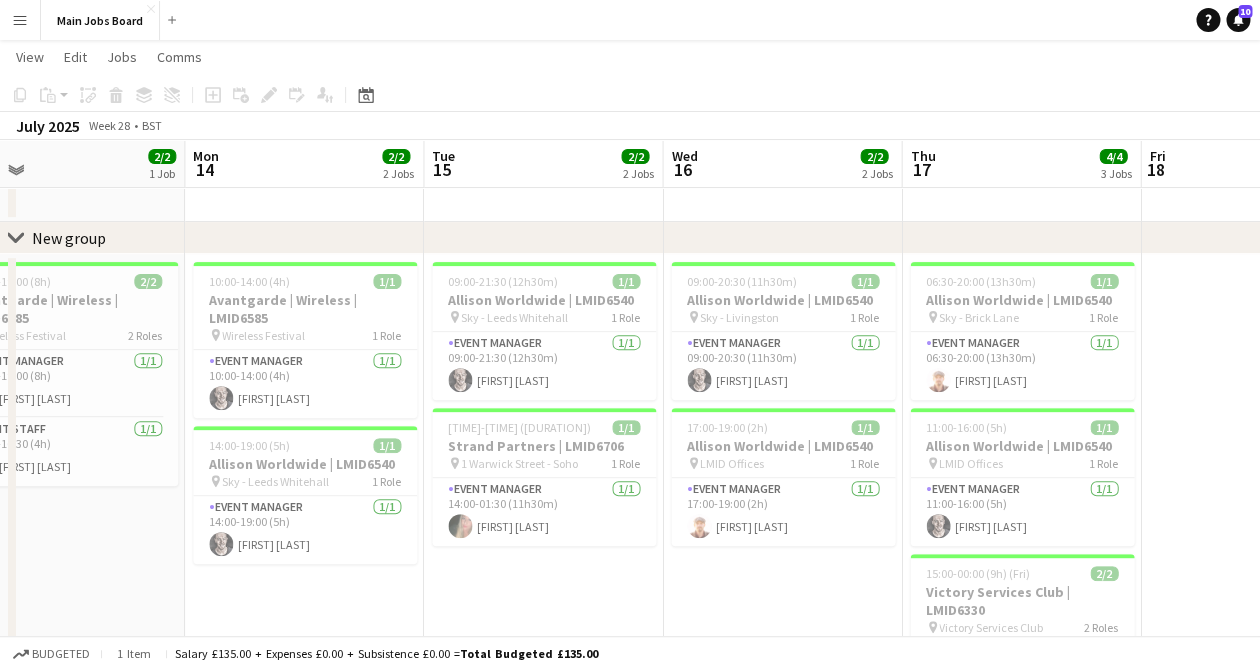drag, startPoint x: 592, startPoint y: 555, endPoint x: 321, endPoint y: 555, distance: 271 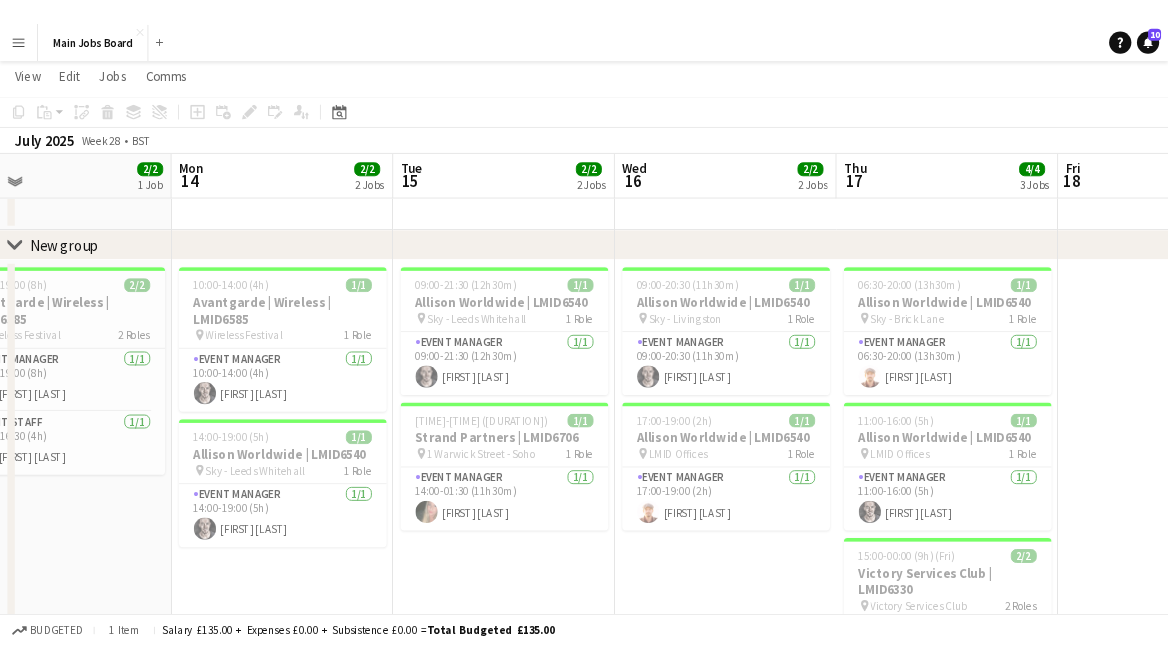 scroll, scrollTop: 0, scrollLeft: 816, axis: horizontal 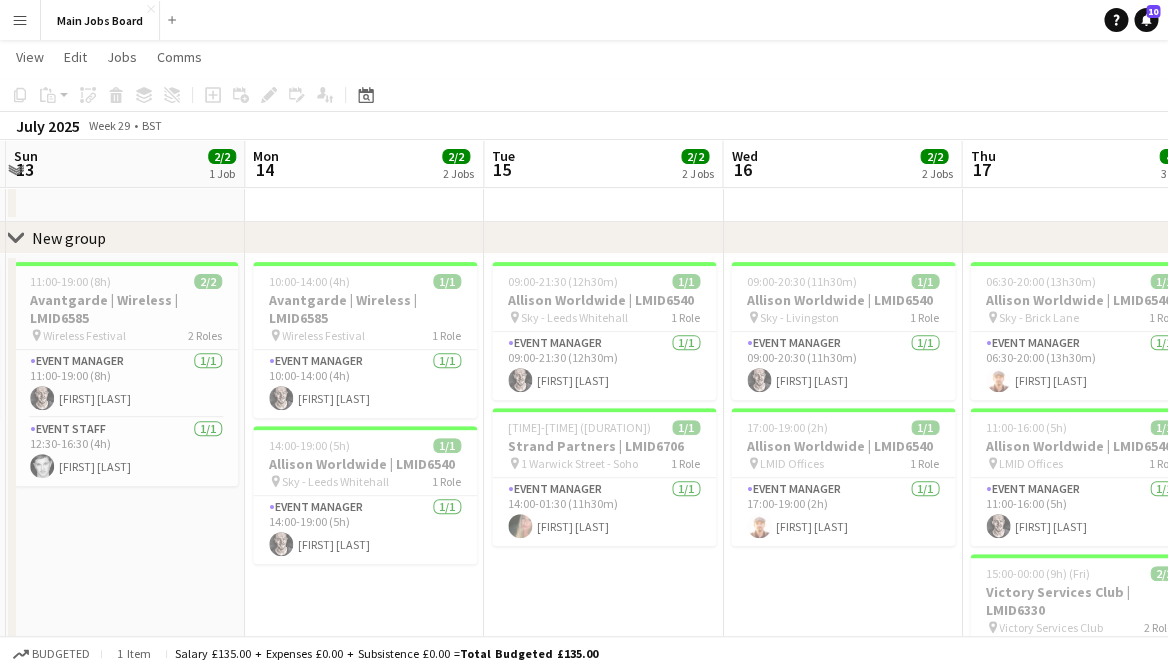 drag, startPoint x: 194, startPoint y: 607, endPoint x: 812, endPoint y: 625, distance: 618.2621 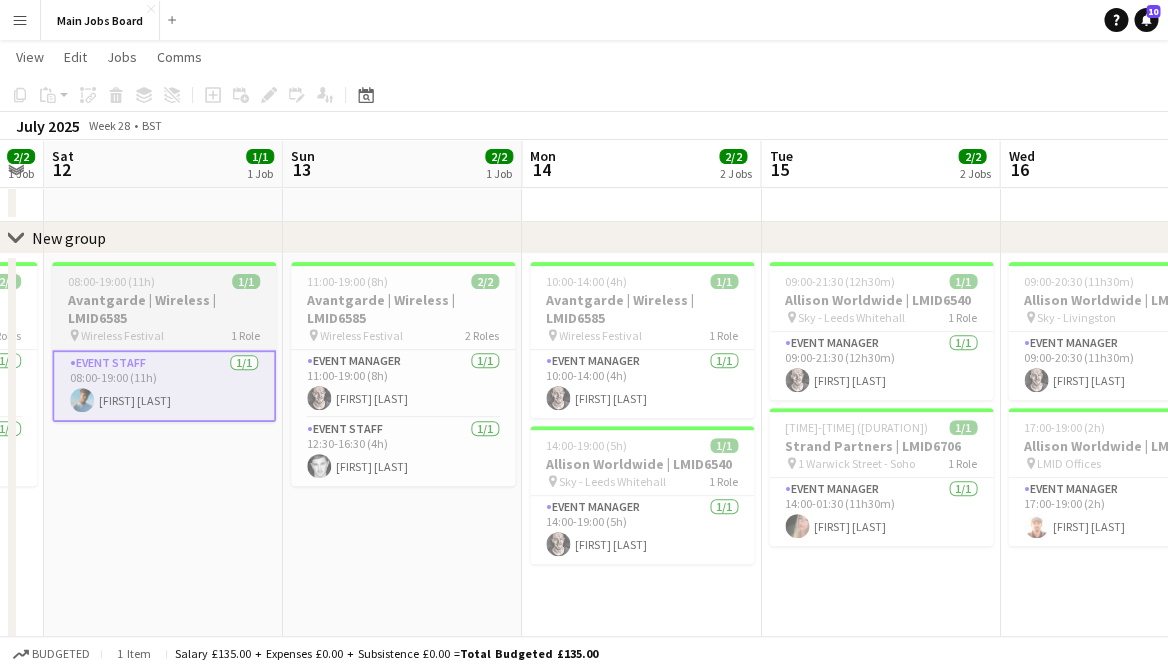 click on "Avantgarde | Wireless | LMID6585" at bounding box center [164, 309] 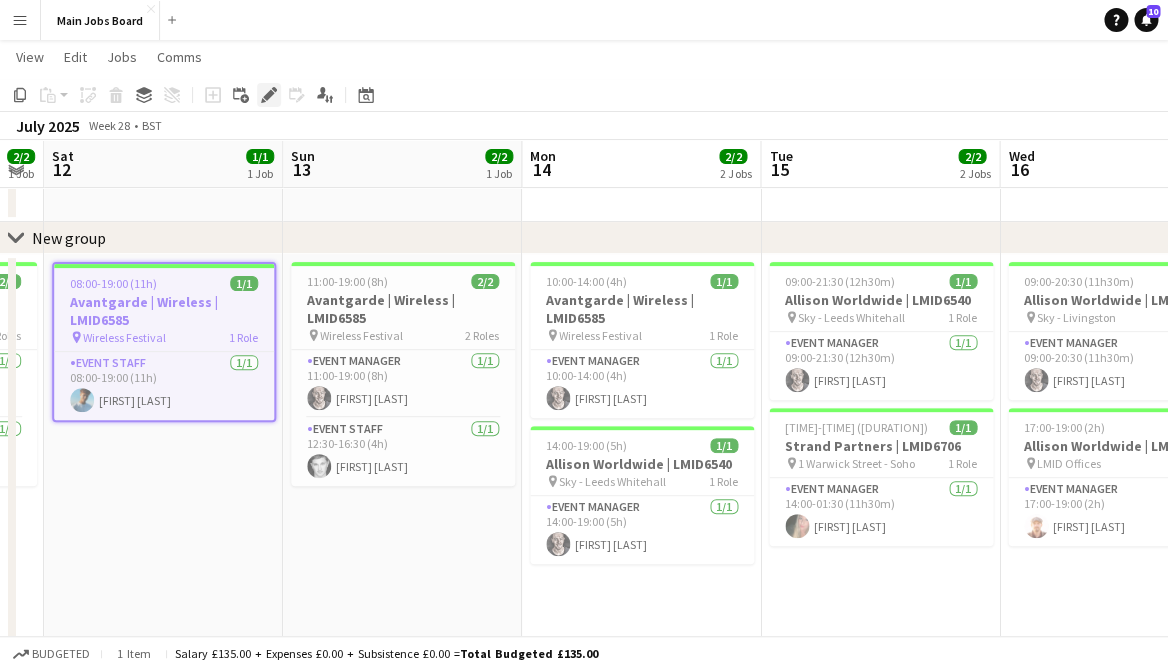 click on "Edit" 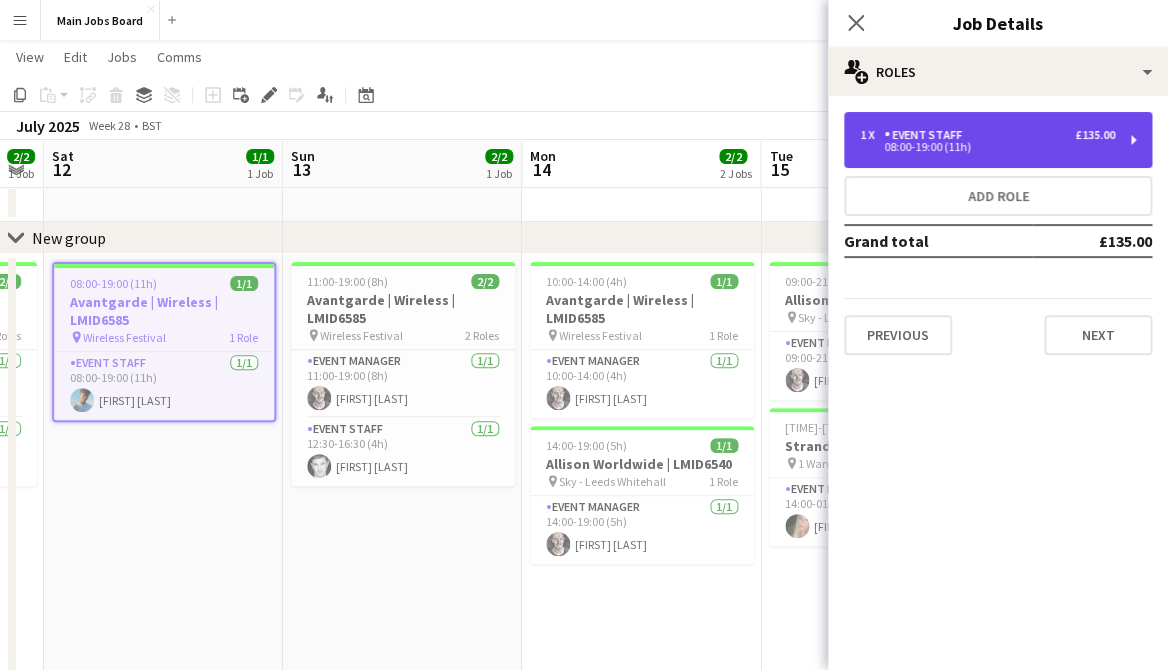 click on "08:00-19:00 (11h)" at bounding box center (987, 147) 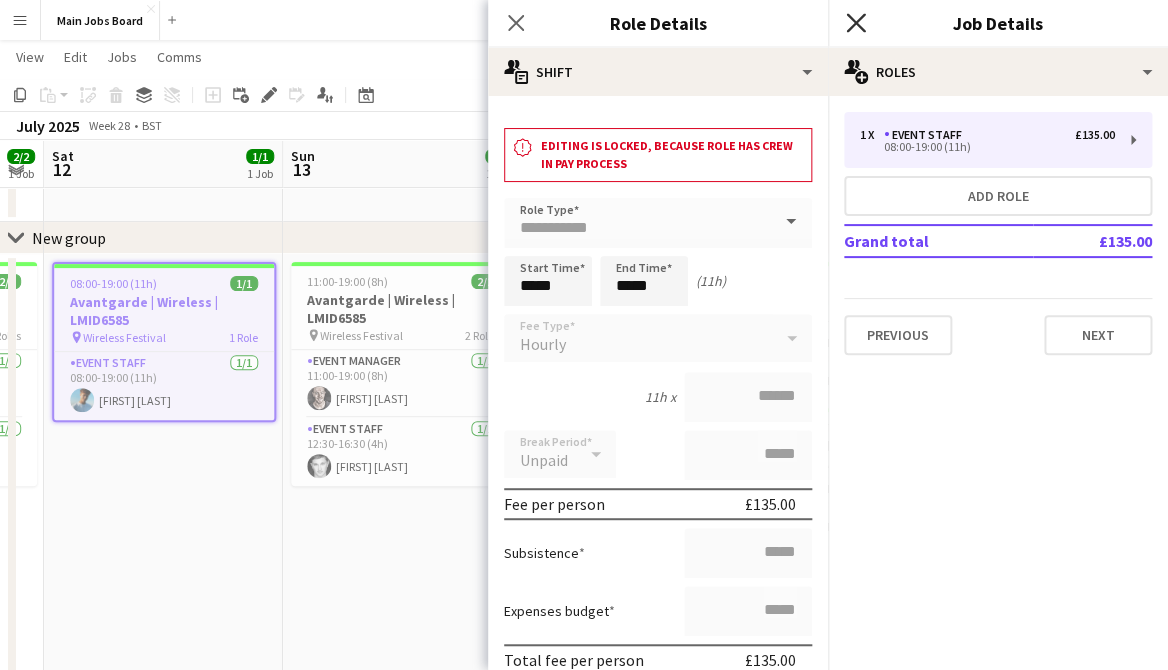 click on "Close pop-in" 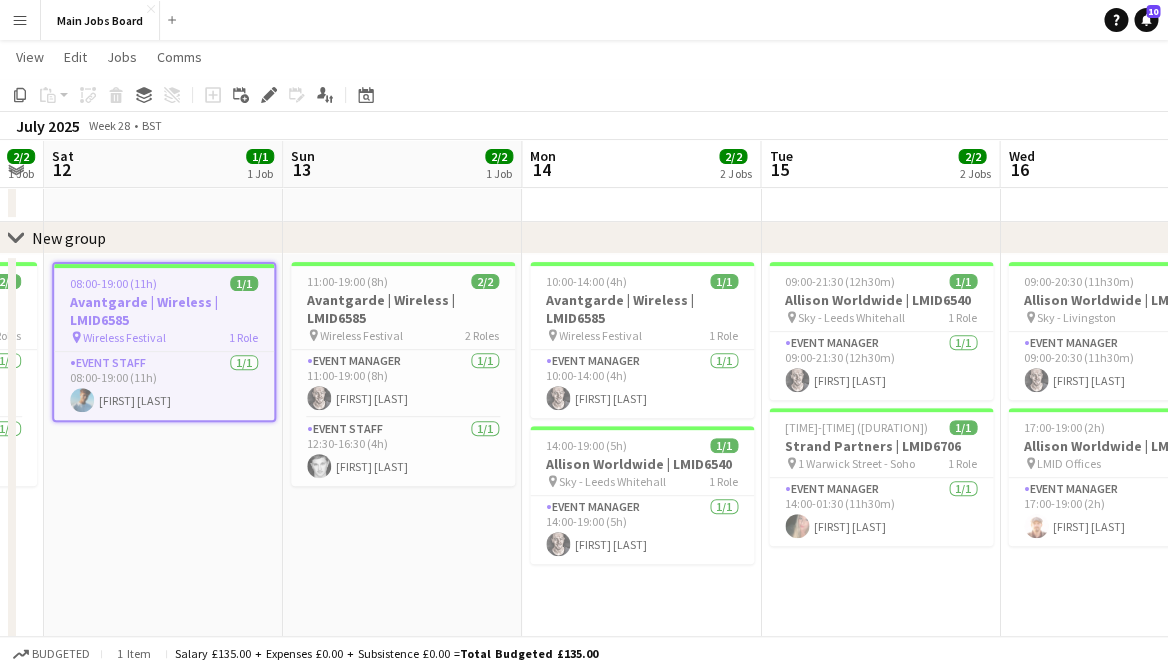 click on "10:00-14:00 (4h)    1/1   Avantgarde | Wireless | LMID6585
pin
Wireless Festival    1 Role   Event Manager   1/1   10:00-14:00 (4h)
[FIRST] [LAST]     14:00-19:00 (5h)    1/1   Allison Worldwide | LMID6540
pin
Sky - Leeds Whitehall   1 Role   Event Manager   1/1   14:00-19:00 (5h)
[FIRST] [LAST]" at bounding box center [641, 680] 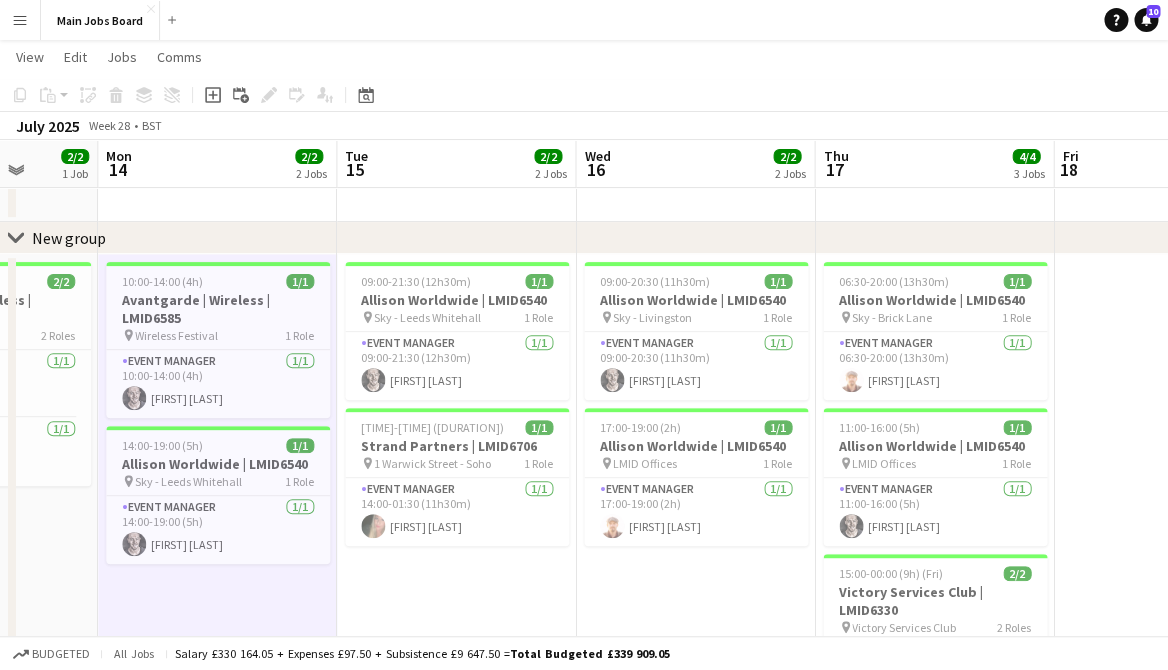 drag, startPoint x: 663, startPoint y: 580, endPoint x: 412, endPoint y: 573, distance: 251.0976 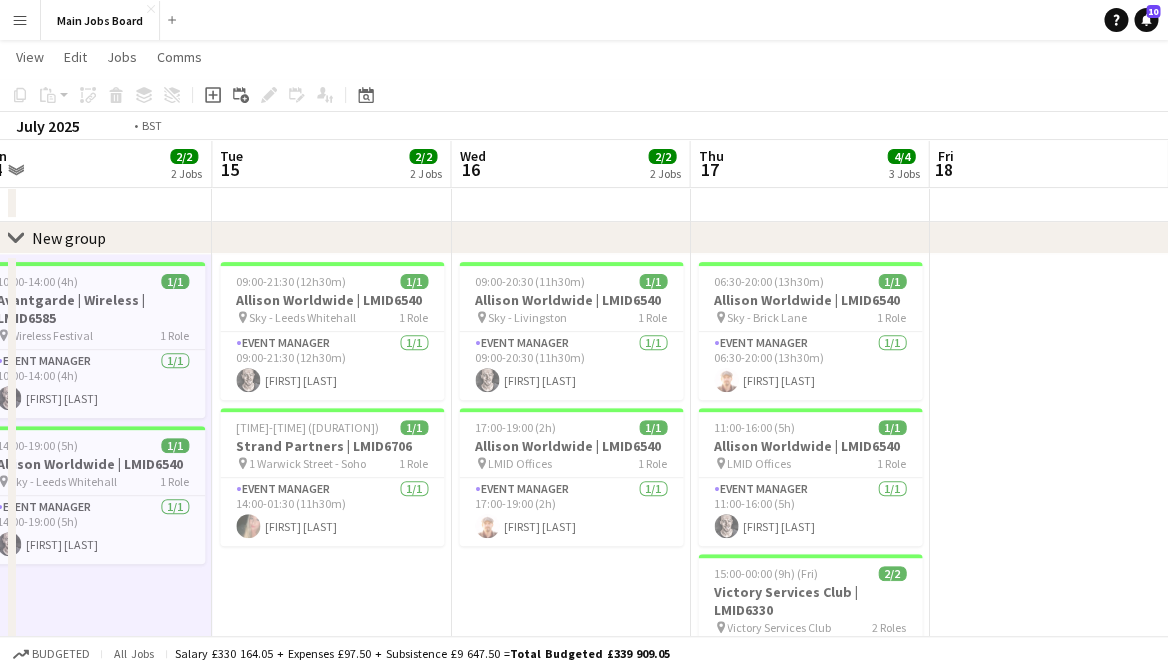 drag, startPoint x: 1016, startPoint y: 503, endPoint x: 618, endPoint y: 503, distance: 398 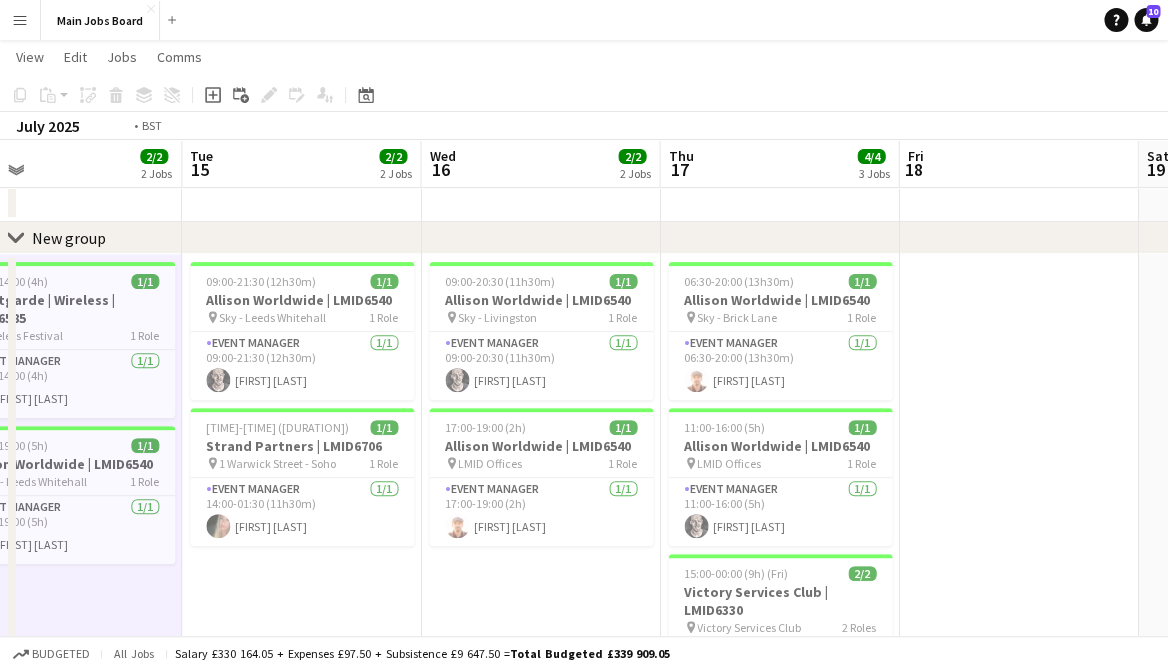 click on "Fri   11   2/2   1 Job   Sat   12   1/1   1 Job   Sun   13   2/2   1 Job   Mon   14   2/2   2 Jobs   Tue   15   2/2   2 Jobs   Wed   16   2/2   2 Jobs   Thu   17   4/4   3 Jobs   Fri   18      12:30-20:30 (8h)    2/2   Avantgarde | Wireless | LMID6585
pin
Wireless Festival    2 Roles   Event Manager   1/1   12:30-20:30 (8h)
[FIRST] [LAST]  Event Staff   1/1   14:30-18:30 (4h)
[FIRST] [LAST]     08:00-19:00 (11h)    1/1   Avantgarde | Wireless | LMID6585
pin
Wireless Festival    1 Role   Event Staff   1/1   08:00-19:00 (11h)
[FIRST] [LAST]     11:00-19:00 (8h)    2/2   Avantgarde | Wireless | LMID6585
pin
Wireless Festival    2 Roles   Event Manager   1/1   11:00-19:00 (8h)
[FIRST] [LAST]  Event Staff   1/1   12:30-16:30 (4h)
[FIRST] [LAST]     10:00-14:00 (4h)    1/1   Avantgarde | Wireless | LMID6585
pin
Wireless Festival    1 Role" at bounding box center [584, 561] 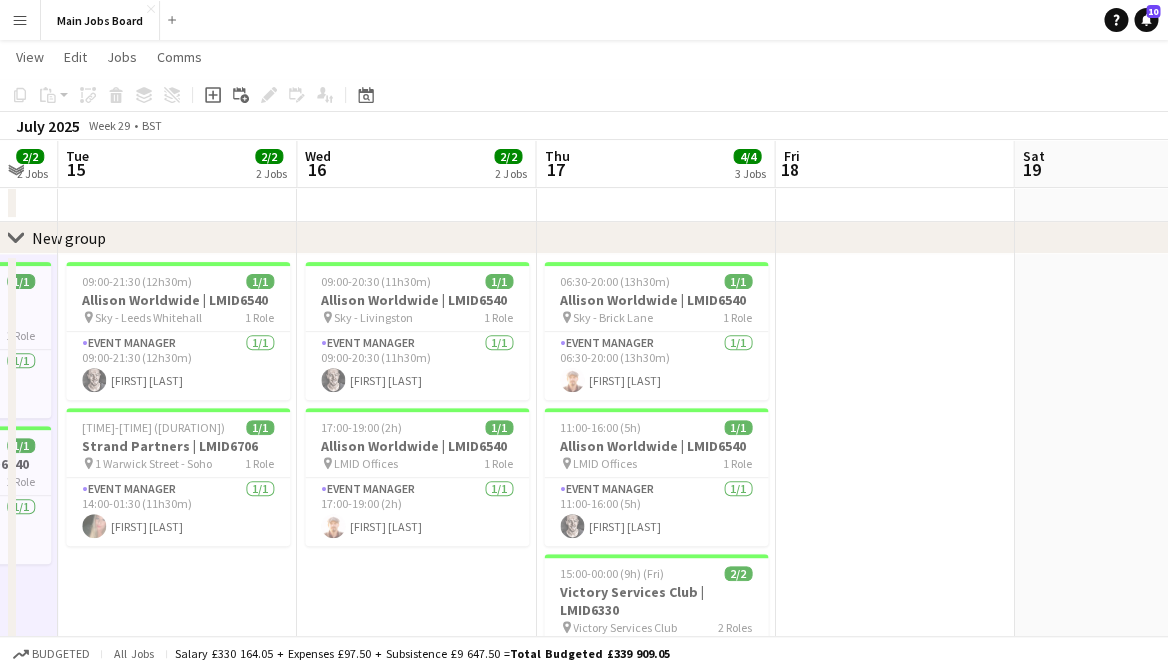 drag, startPoint x: 1051, startPoint y: 476, endPoint x: 676, endPoint y: 476, distance: 375 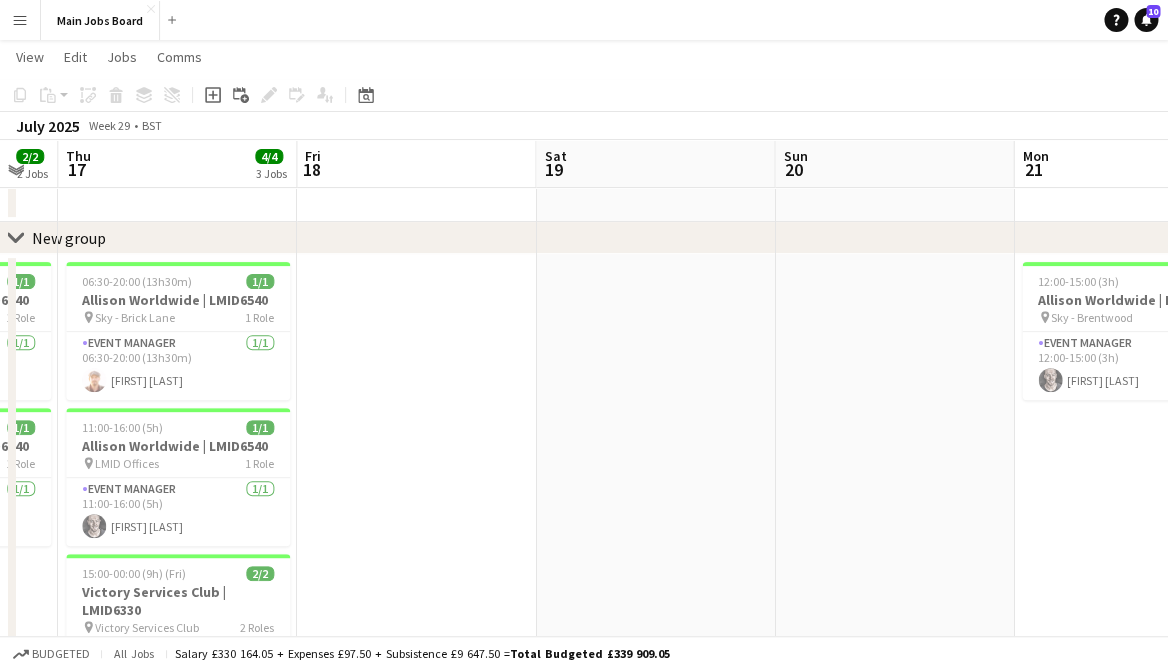 scroll, scrollTop: 0, scrollLeft: 671, axis: horizontal 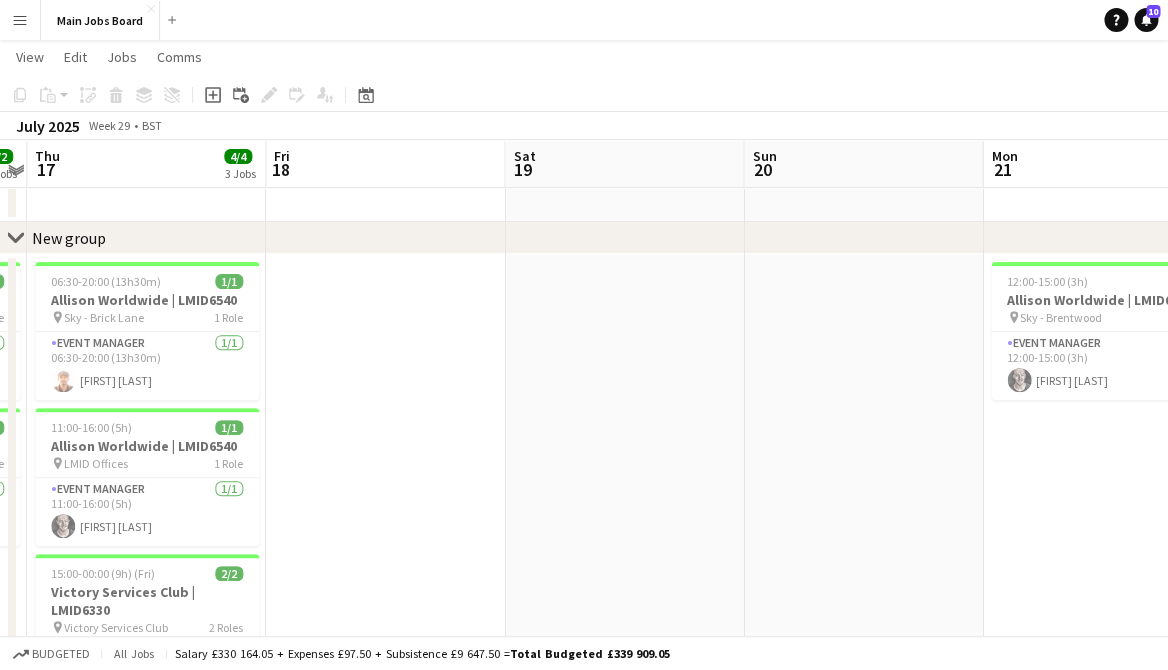 drag, startPoint x: 341, startPoint y: 384, endPoint x: 230, endPoint y: 81, distance: 322.6918 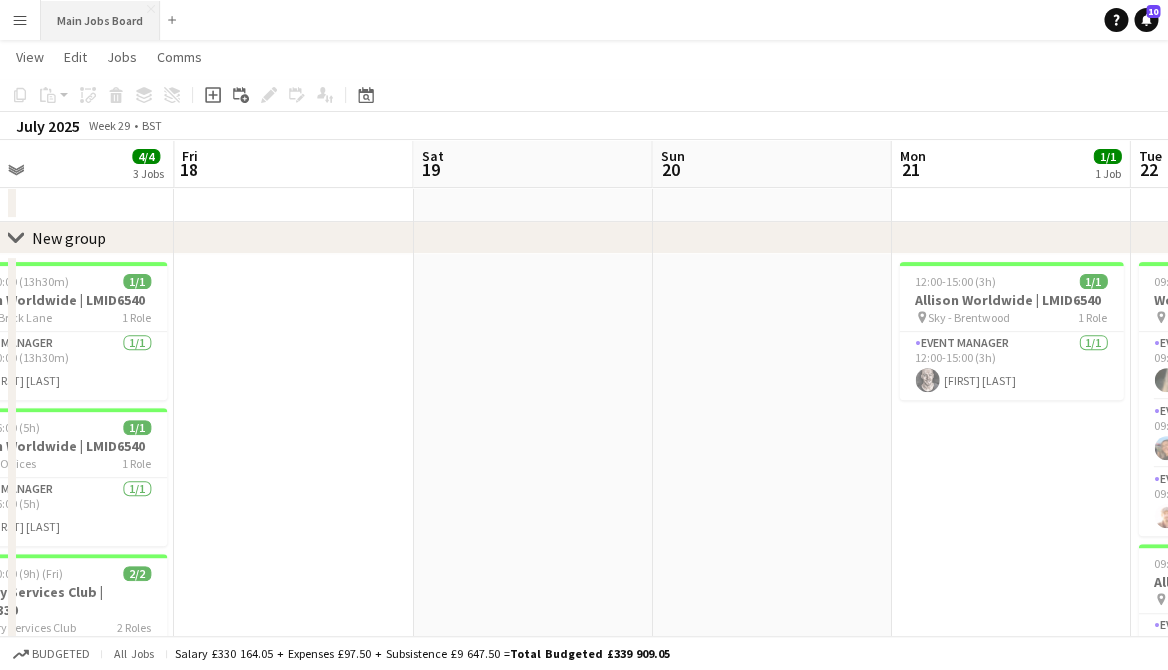 click on "Main Jobs Board
Close" at bounding box center (100, 20) 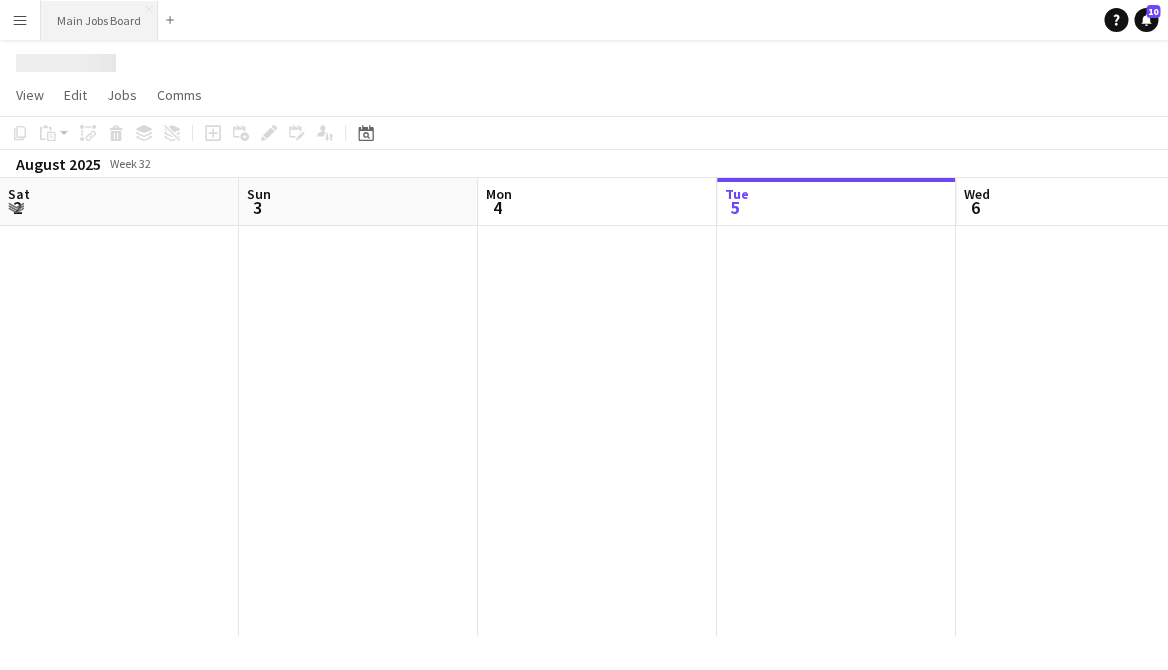 scroll, scrollTop: 0, scrollLeft: 0, axis: both 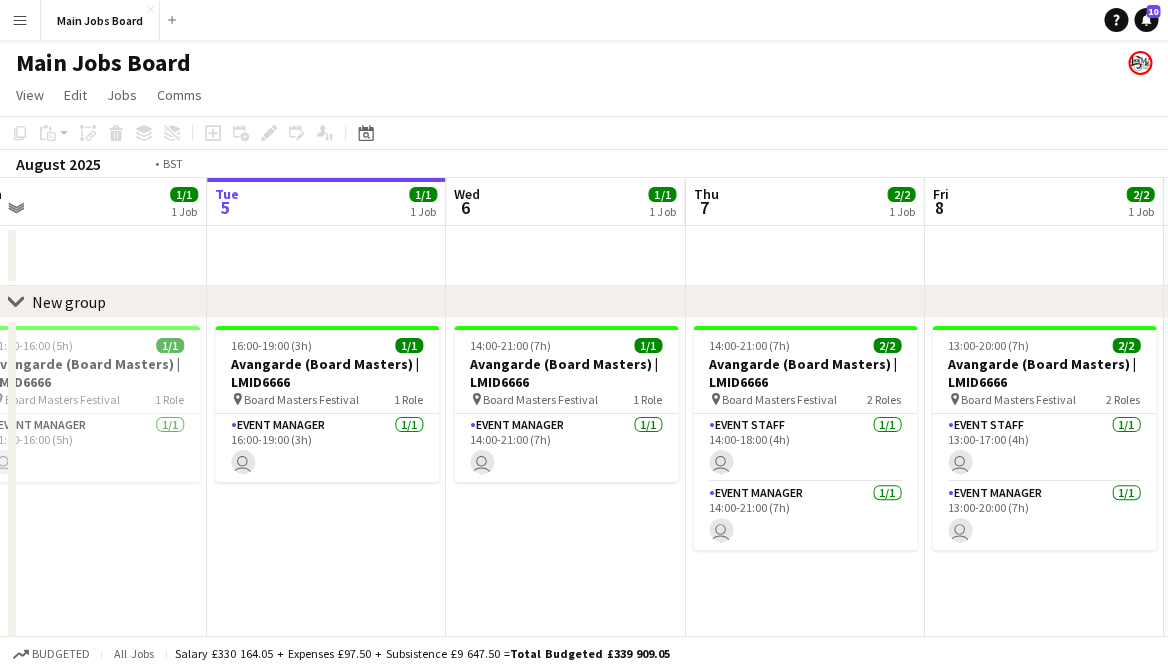click on "Sat   2   Sun   3   Mon   4   1/1   1 Job   Tue   5   1/1   1 Job   Wed   6   1/1   1 Job   Thu   7   2/2   1 Job   Fri   8   2/2   1 Job   Sat   9   4/4   2 Jobs   Sun   10   2/2   1 Job   Mon   11   2/2   1 Job      11:00-16:00 (5h)    1/1   Avangarde (Board Masters) | LMID6666
pin
Board Masters Festival    1 Role   Event Manager   1/1   11:00-16:00 (5h)
user
16:00-19:00 (3h)    1/1   Avangarde (Board Masters) | LMID6666
pin
Board Masters Festival    1 Role   Event Manager   1/1   16:00-19:00 (3h)
user
14:00-21:00 (7h)    1/1   Avangarde (Board Masters) | LMID6666
pin
Board Masters Festival   1 Role   Event Manager   1/1   14:00-21:00 (7h)
user
14:00-21:00 (7h)    2/2   Avangarde (Board Masters) | LMID6666
pin
Board Masters Festival   2 Roles   1/1  user" at bounding box center [584, 501] 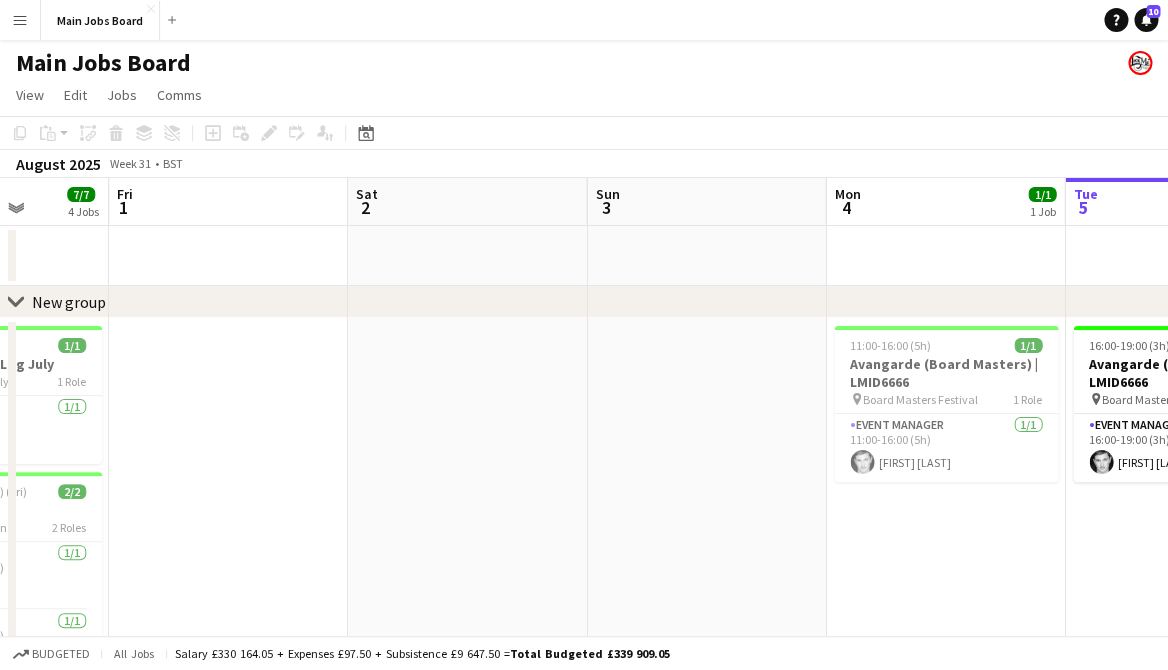 scroll, scrollTop: 0, scrollLeft: 417, axis: horizontal 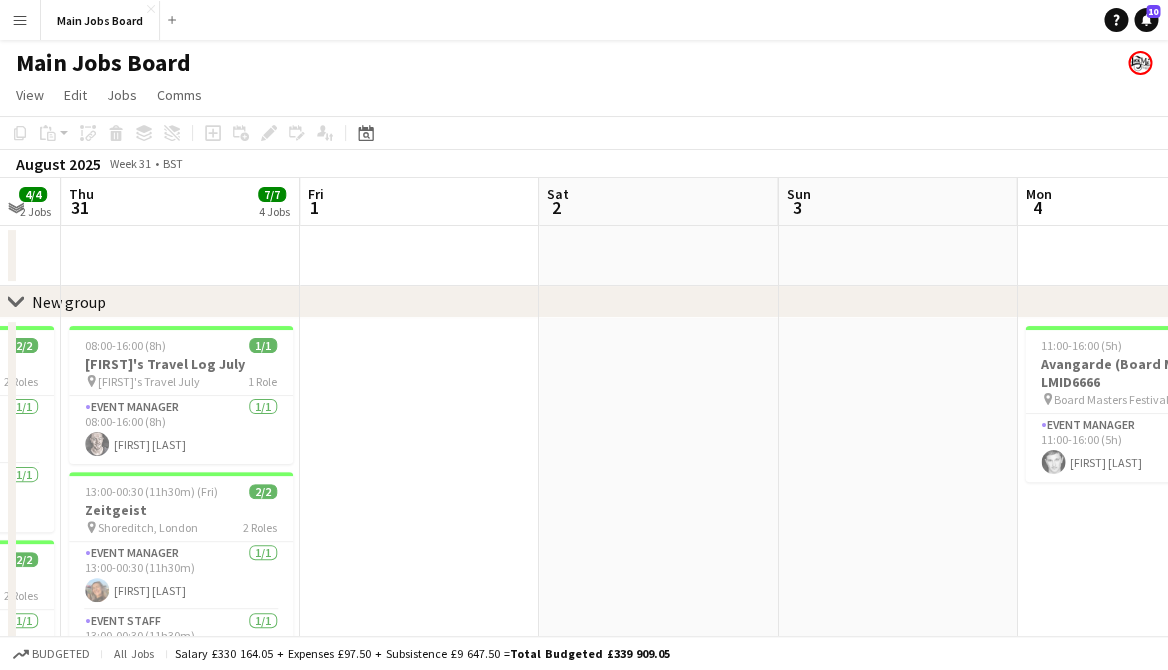 drag, startPoint x: 702, startPoint y: 420, endPoint x: 1250, endPoint y: 420, distance: 548 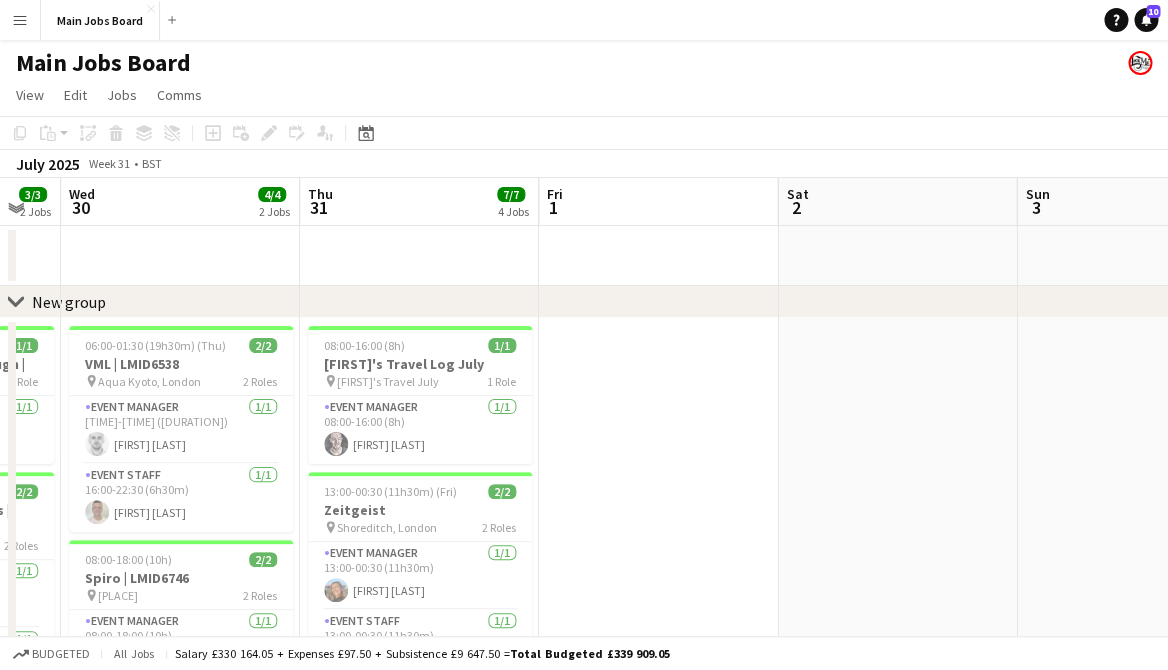 scroll, scrollTop: 116, scrollLeft: 0, axis: vertical 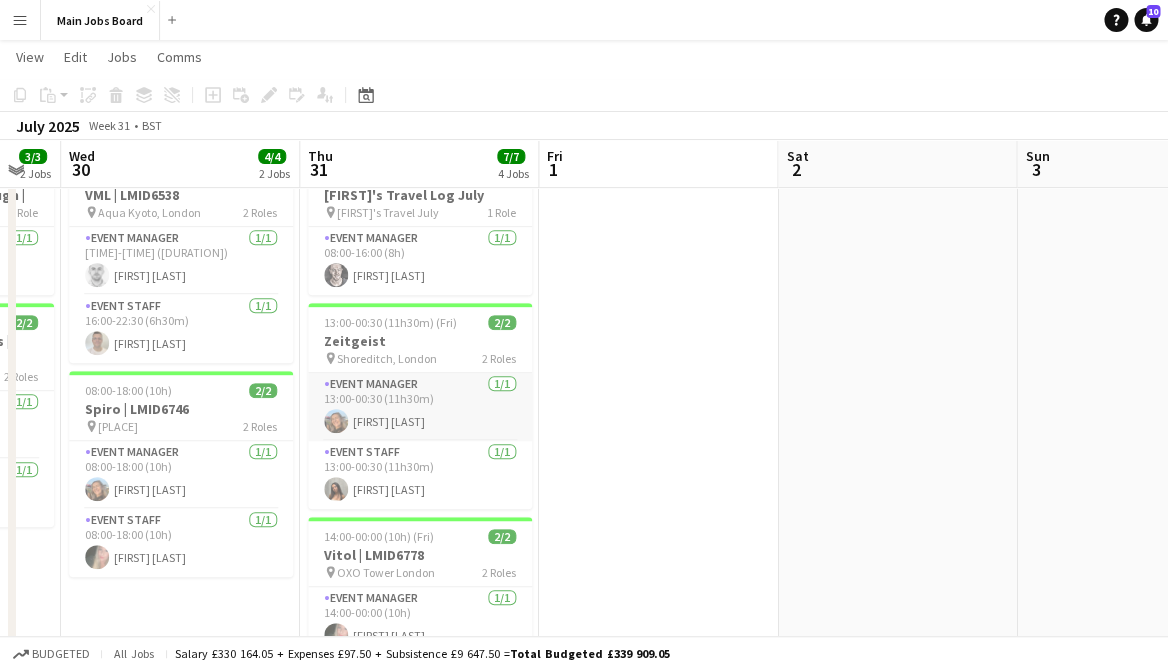 click on "Event Manager   1/1   13:00-00:30 (11h30m)
[FIRST] [LAST]" at bounding box center [420, 407] 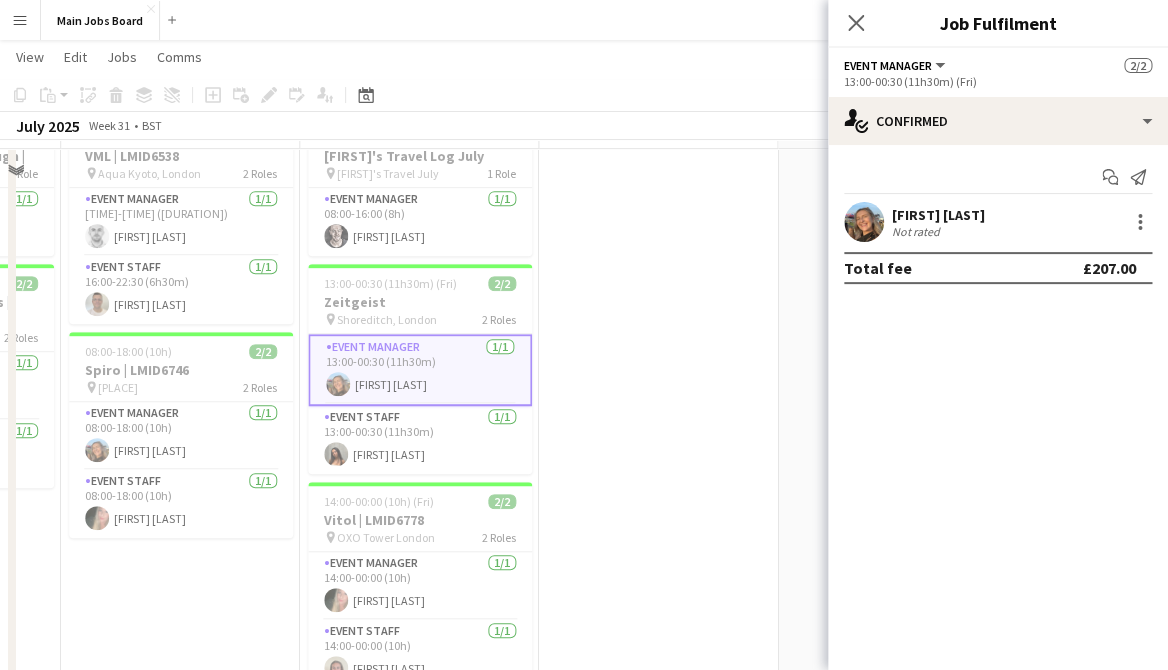 scroll, scrollTop: 244, scrollLeft: 0, axis: vertical 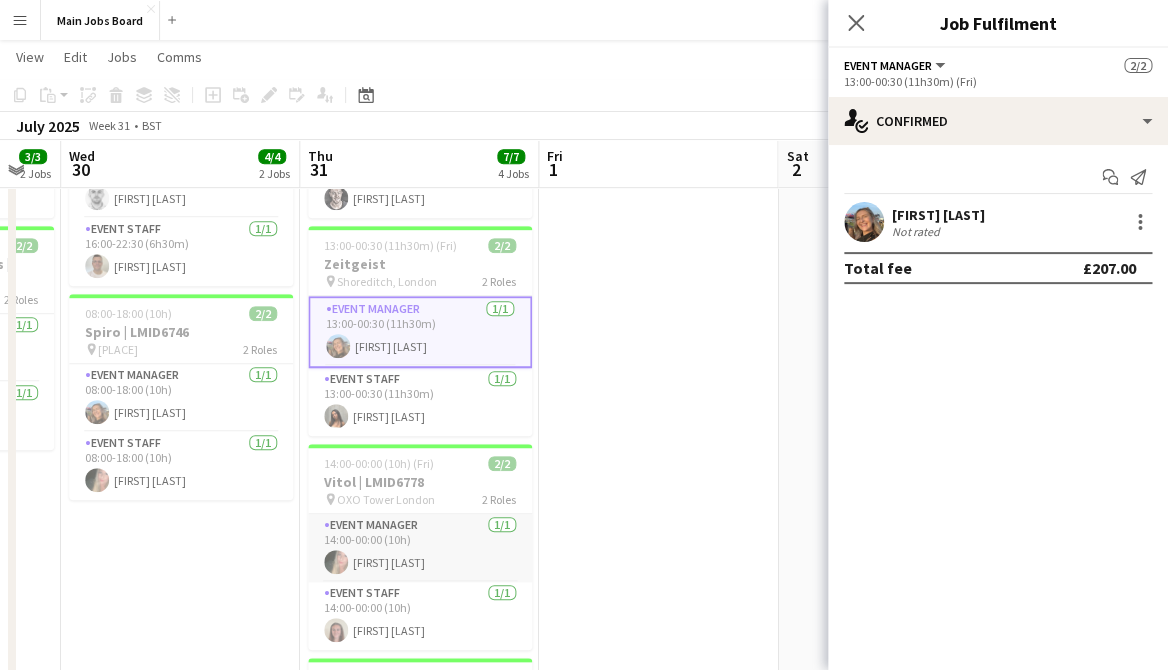 click on "Event Manager   1/1   14:00-00:00 (10h)
[FIRST] [LAST]" at bounding box center [420, 548] 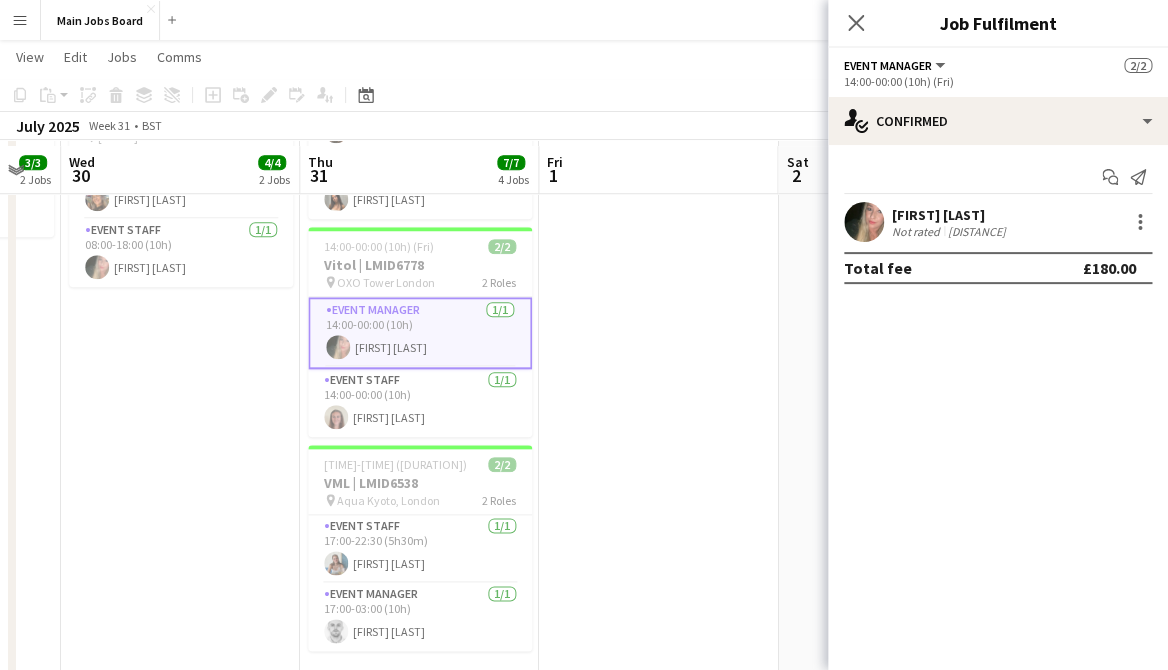 scroll, scrollTop: 463, scrollLeft: 0, axis: vertical 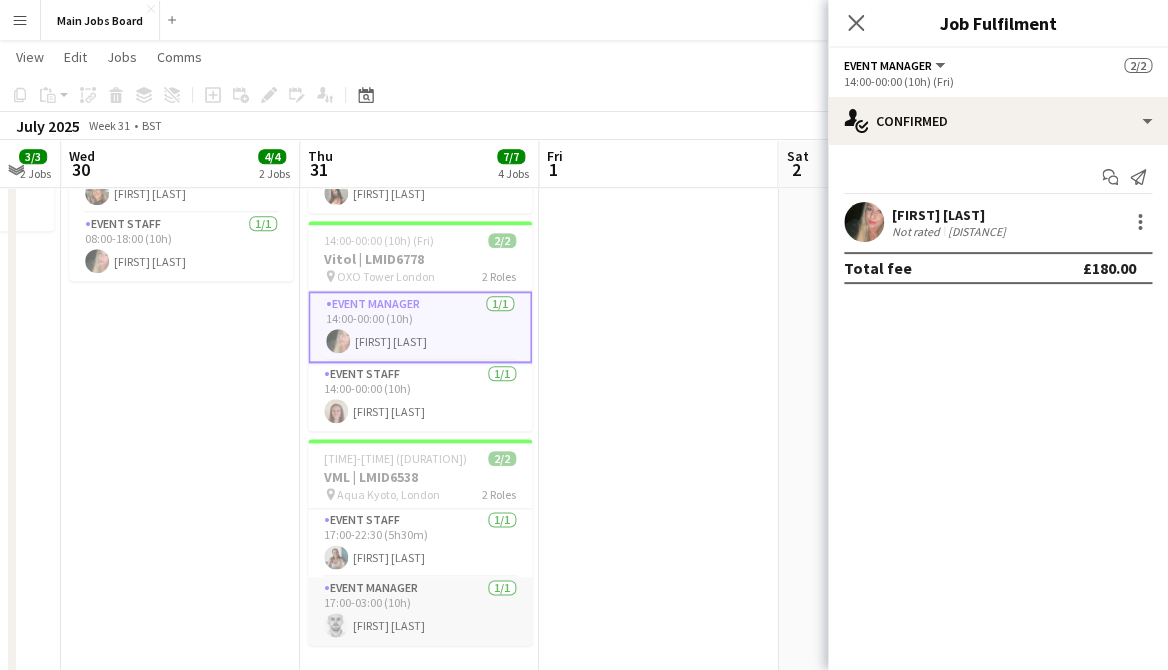 click on "Event Manager   1/1   17:00-03:00 (10h)
[FIRST] [LAST]" at bounding box center (420, 611) 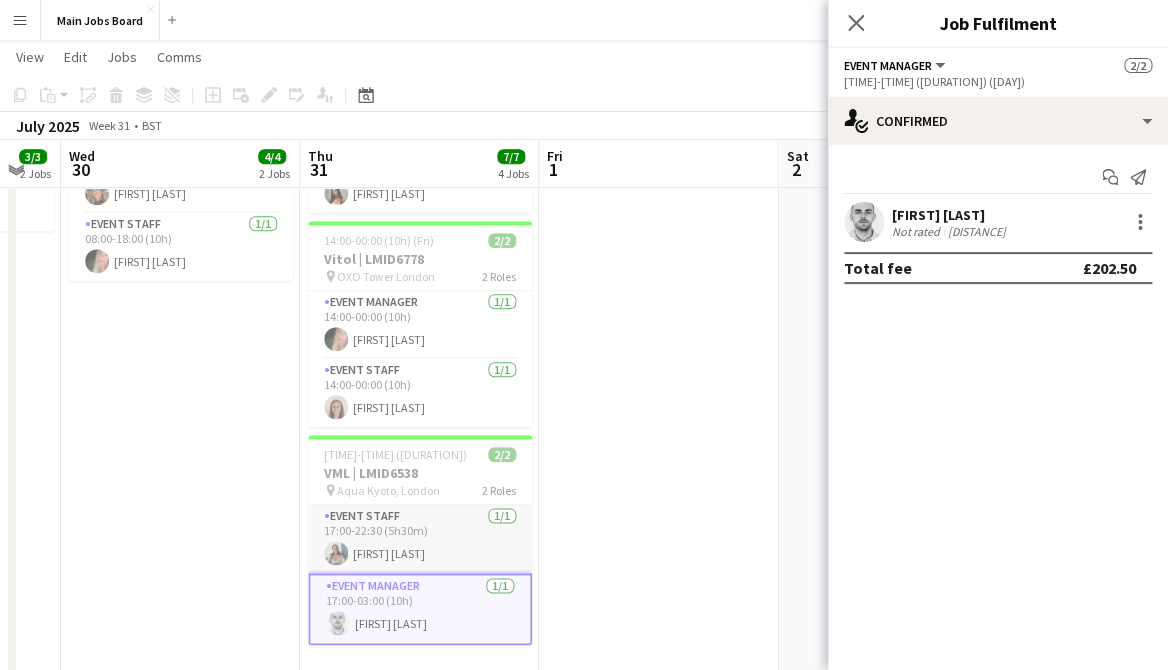 click on "Event Staff   1/1   17:00-22:30 (5h30m)
[FIRST] [LAST]" at bounding box center [420, 539] 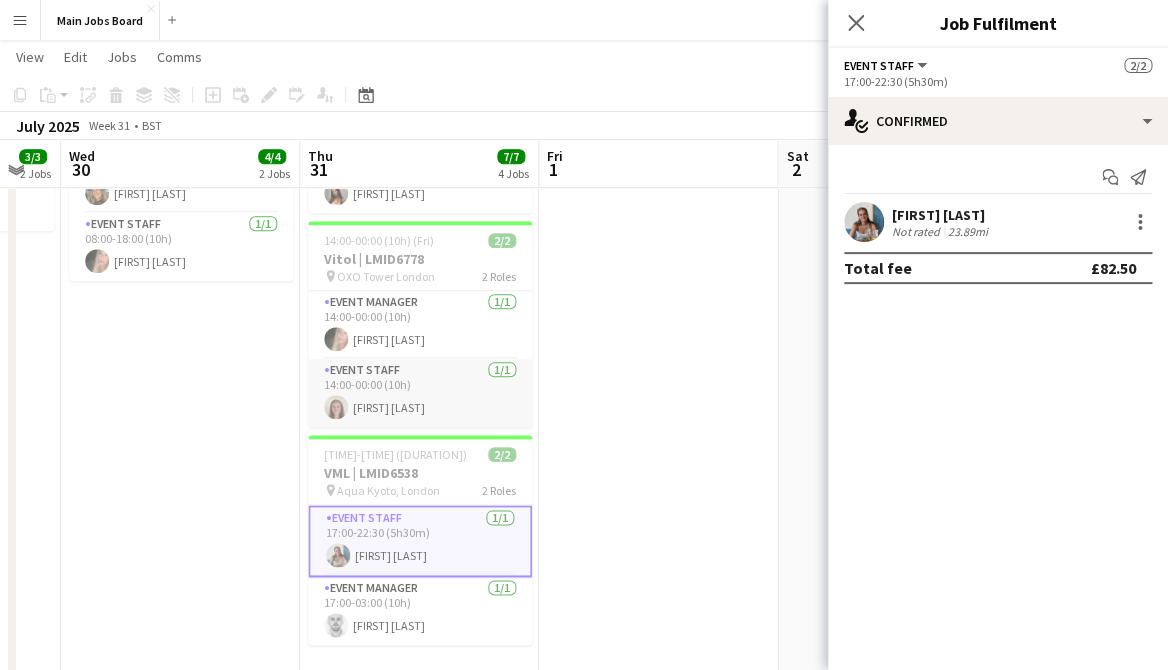 click on "Event Staff   1/1   14:00-00:00 (10h)
[FIRST] [LAST]" at bounding box center [420, 393] 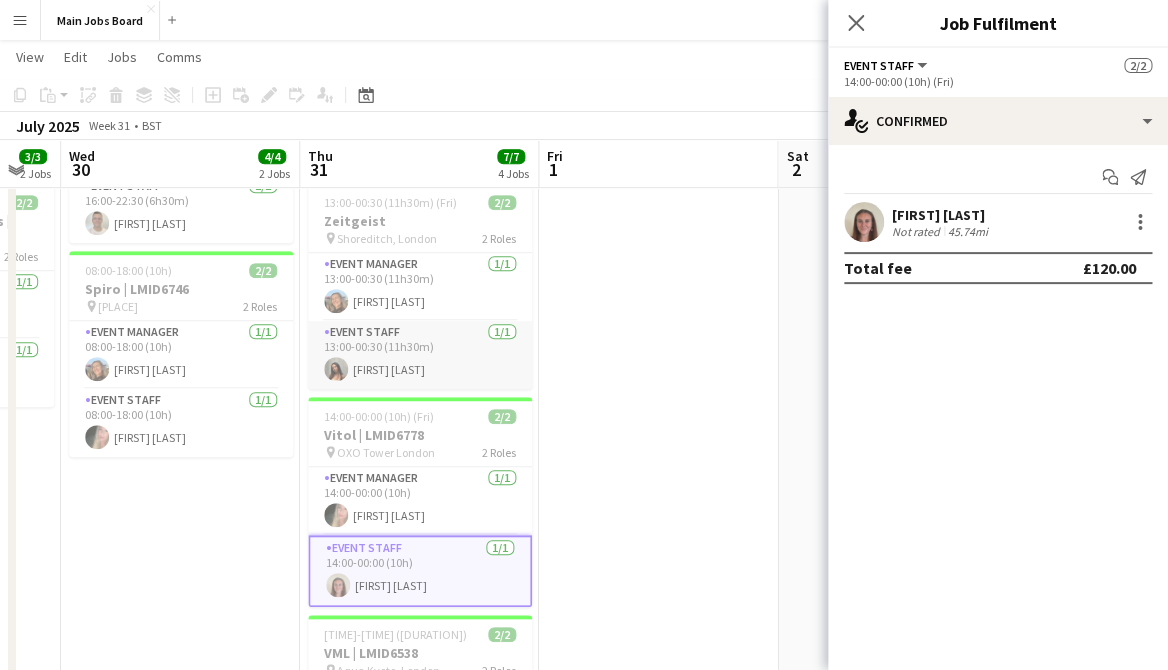 click on "Event Staff   1/1   13:00-00:30 (11h30m)
[FIRST] [LAST]" at bounding box center [420, 355] 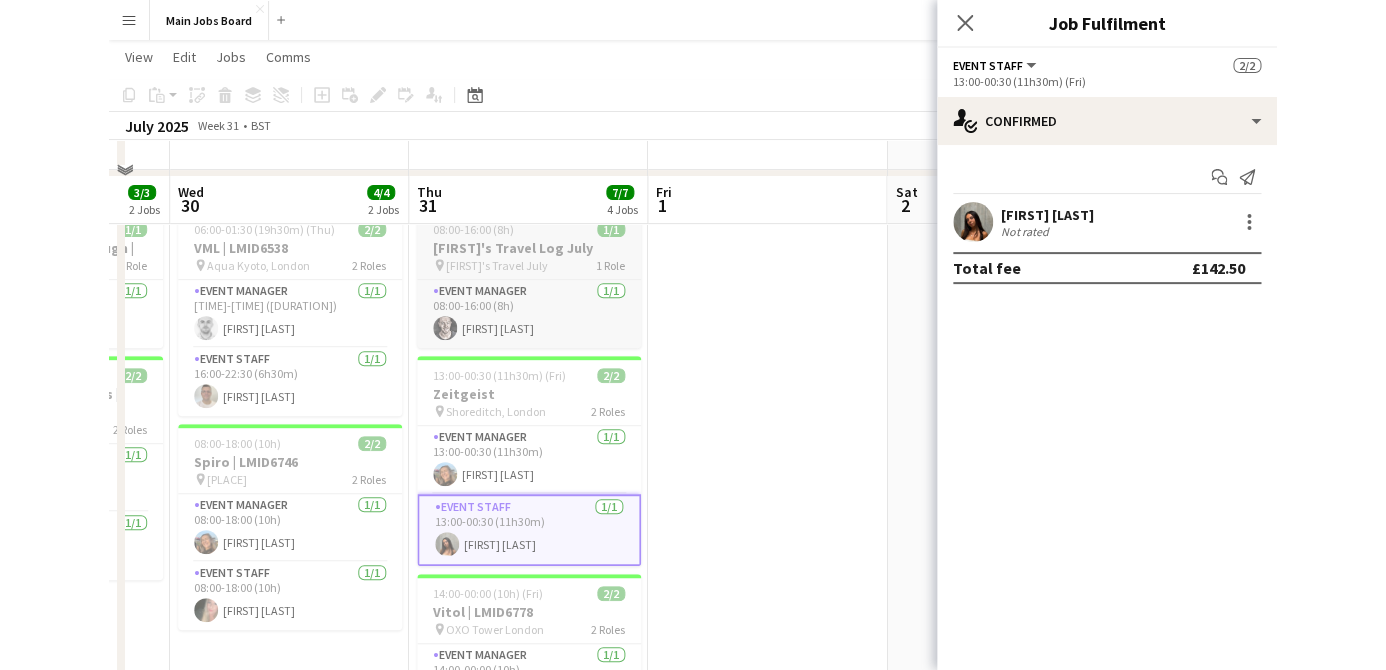 scroll, scrollTop: 109, scrollLeft: 0, axis: vertical 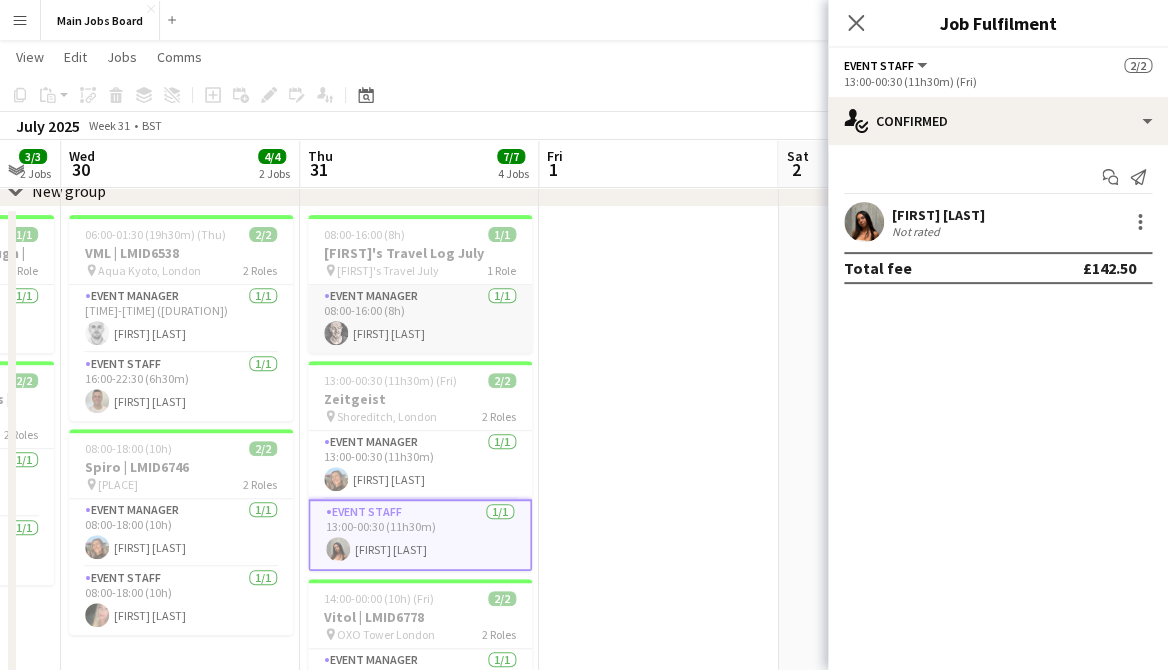 click on "Event Manager   1/1   08:00-16:00 (8h)
[FIRST] [LAST]" at bounding box center (420, 319) 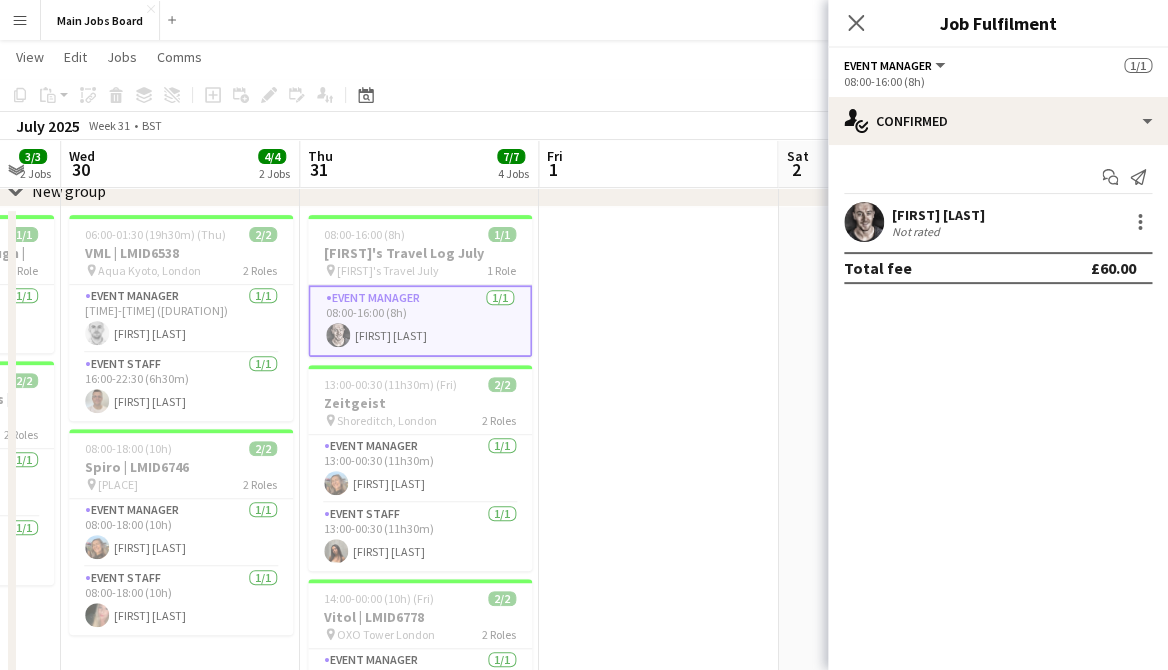 click at bounding box center (658, 633) 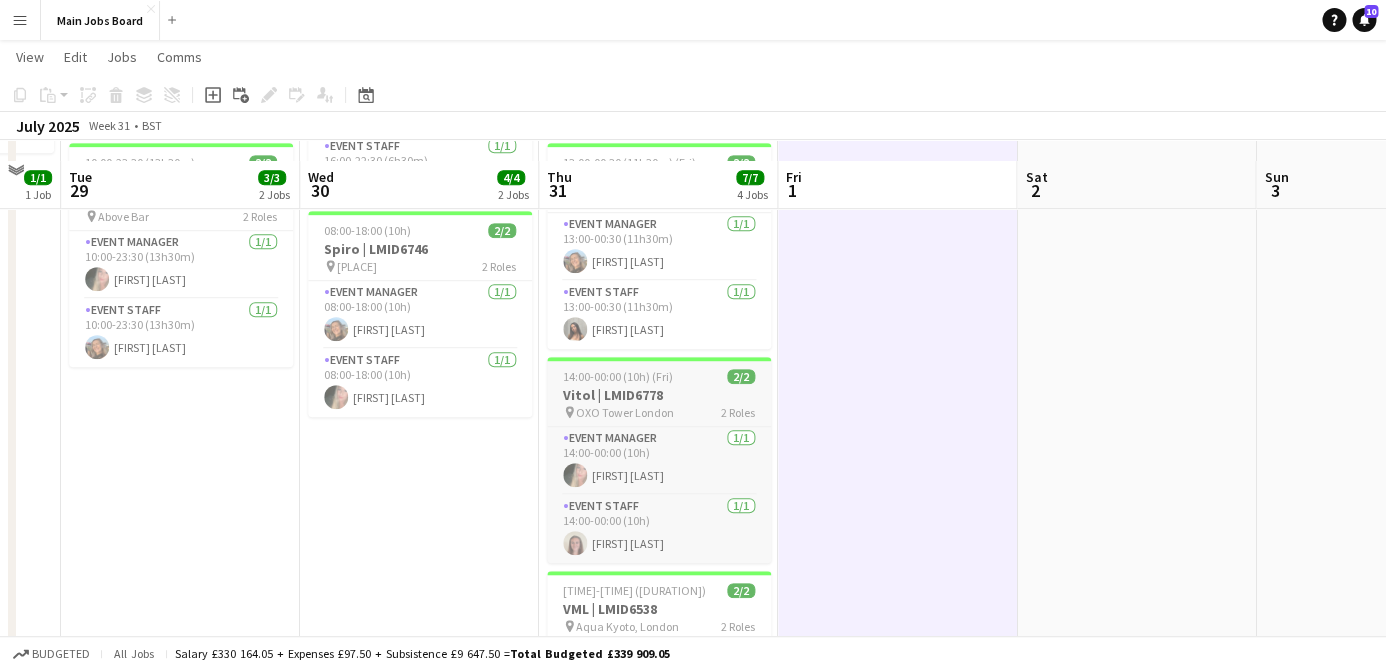 scroll, scrollTop: 350, scrollLeft: 0, axis: vertical 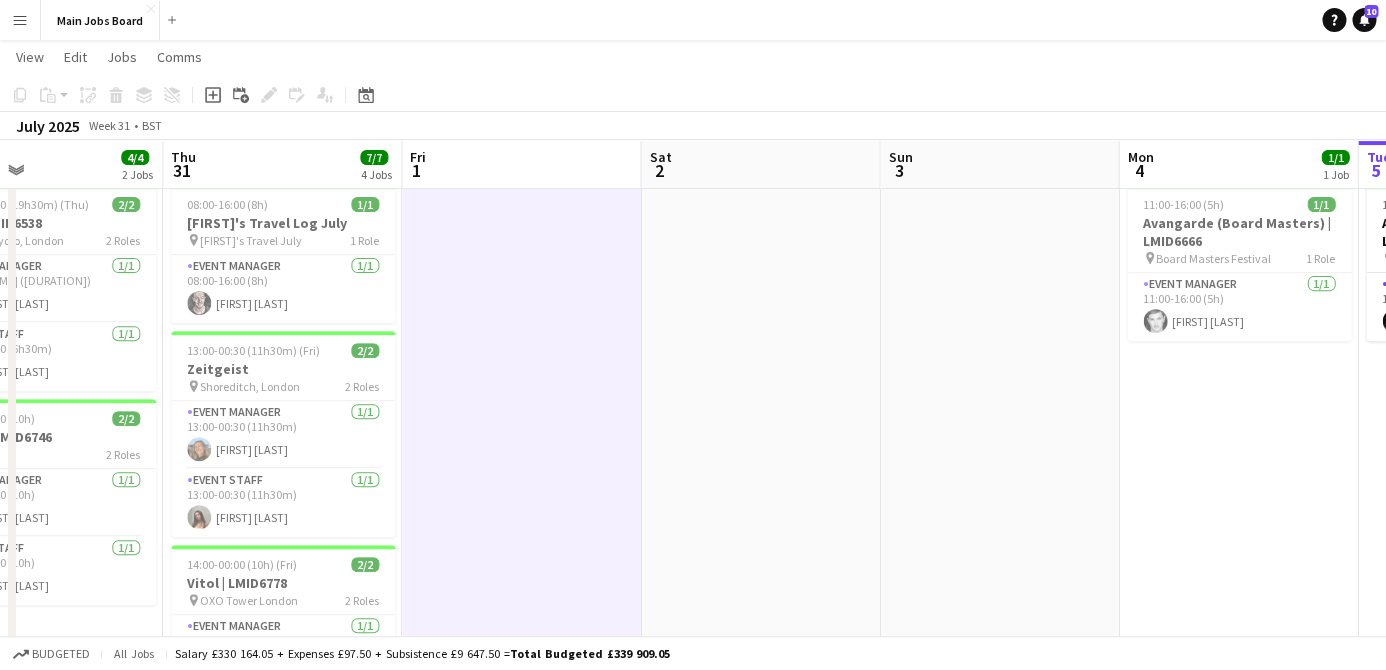 drag, startPoint x: 1056, startPoint y: 400, endPoint x: 345, endPoint y: 436, distance: 711.9108 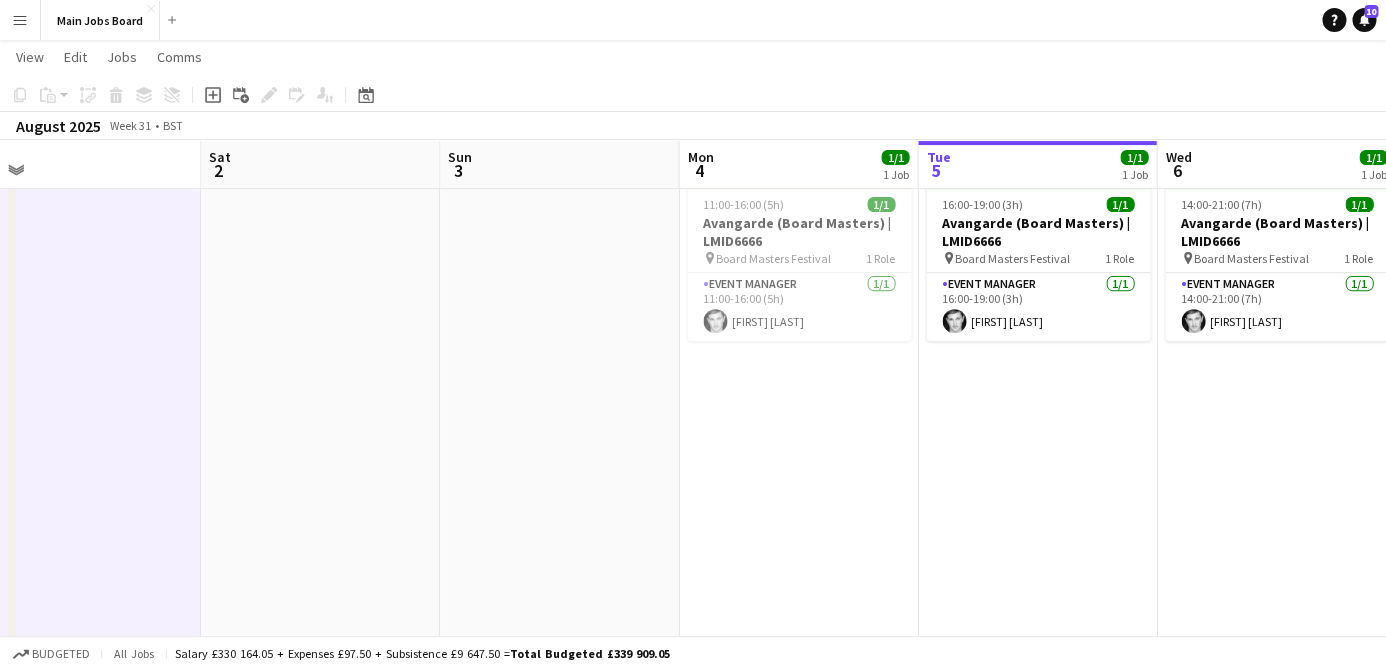 drag, startPoint x: 806, startPoint y: 475, endPoint x: 208, endPoint y: 518, distance: 599.544 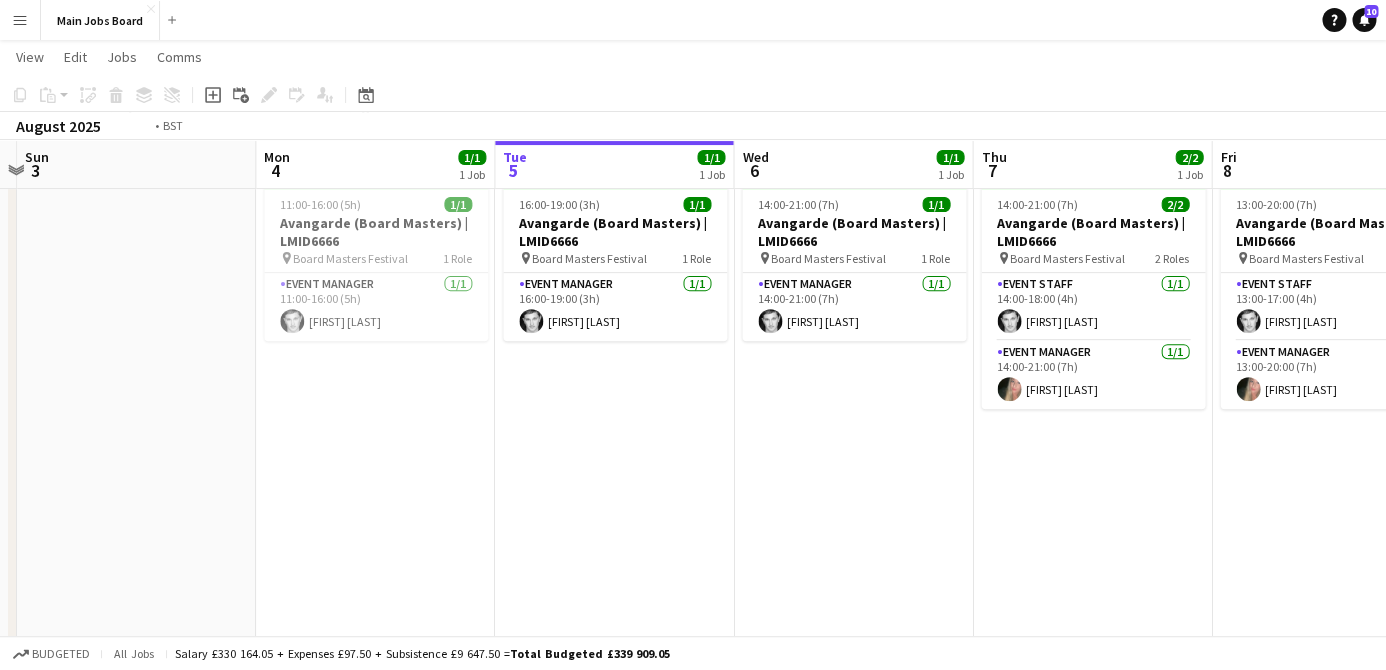 drag, startPoint x: 936, startPoint y: 473, endPoint x: 438, endPoint y: 476, distance: 498.00903 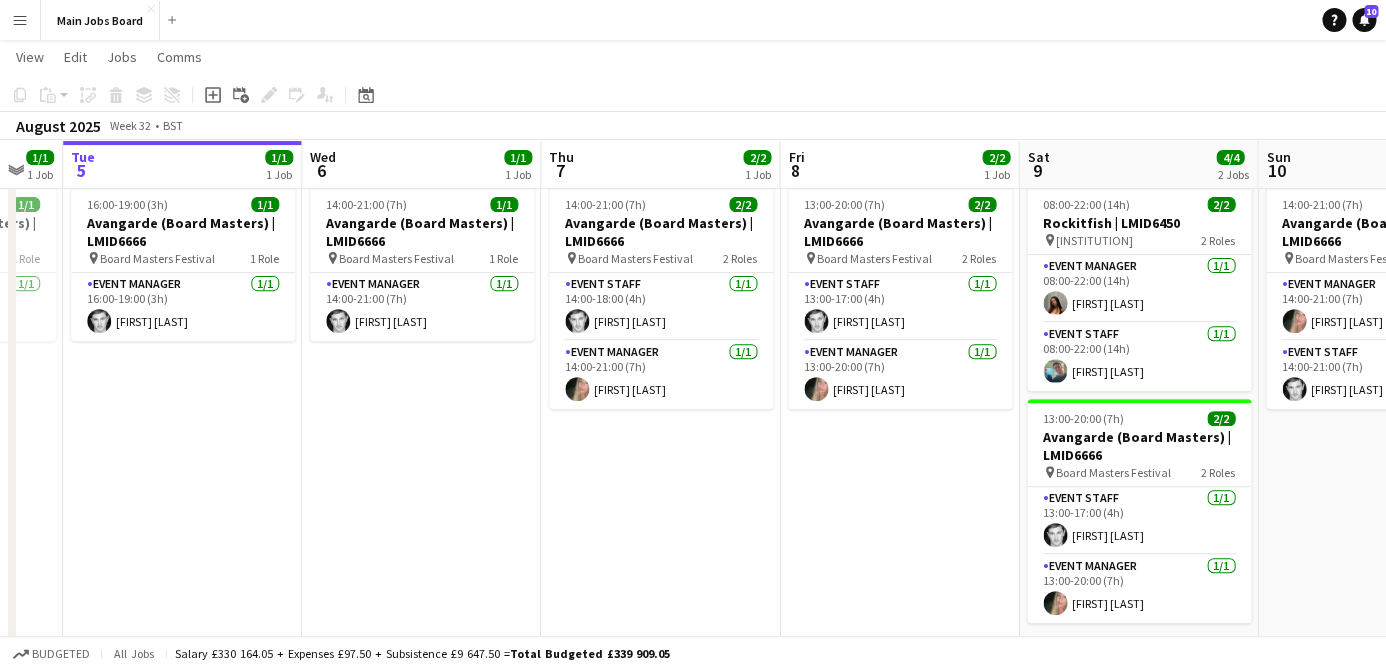 drag, startPoint x: 940, startPoint y: 464, endPoint x: 321, endPoint y: 506, distance: 620.4232 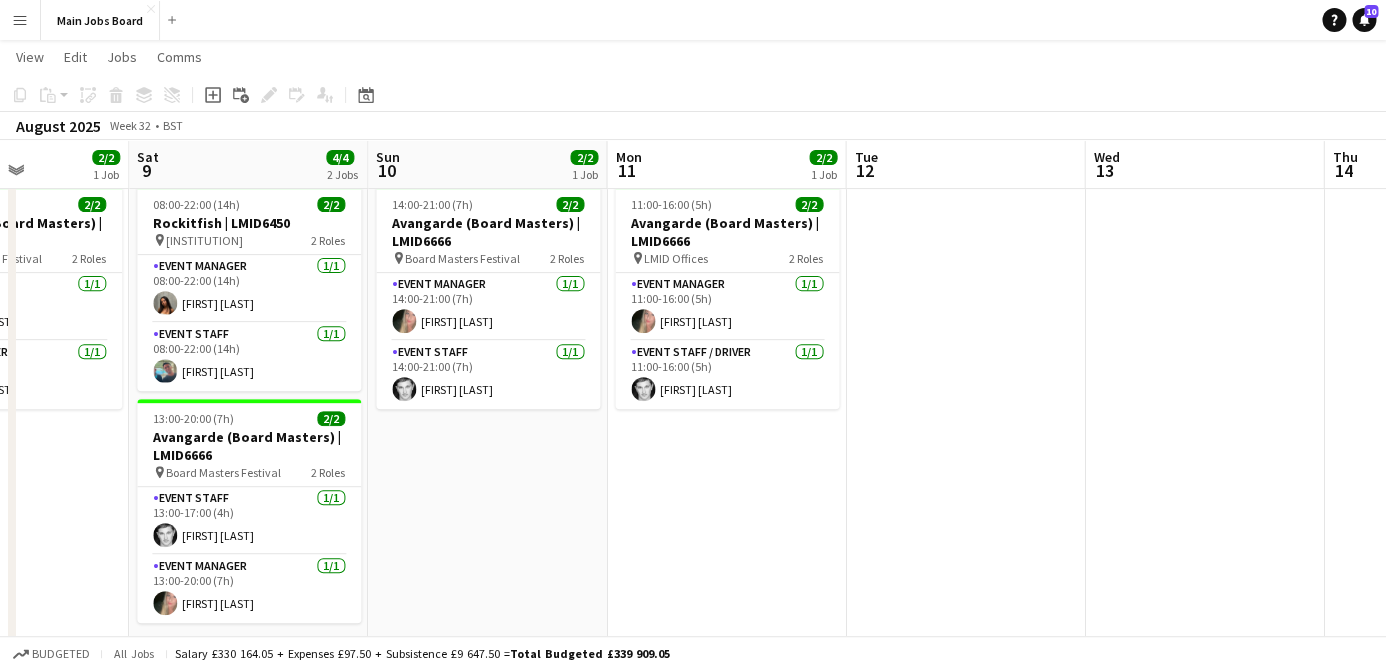 drag, startPoint x: 958, startPoint y: 465, endPoint x: 319, endPoint y: 526, distance: 641.90497 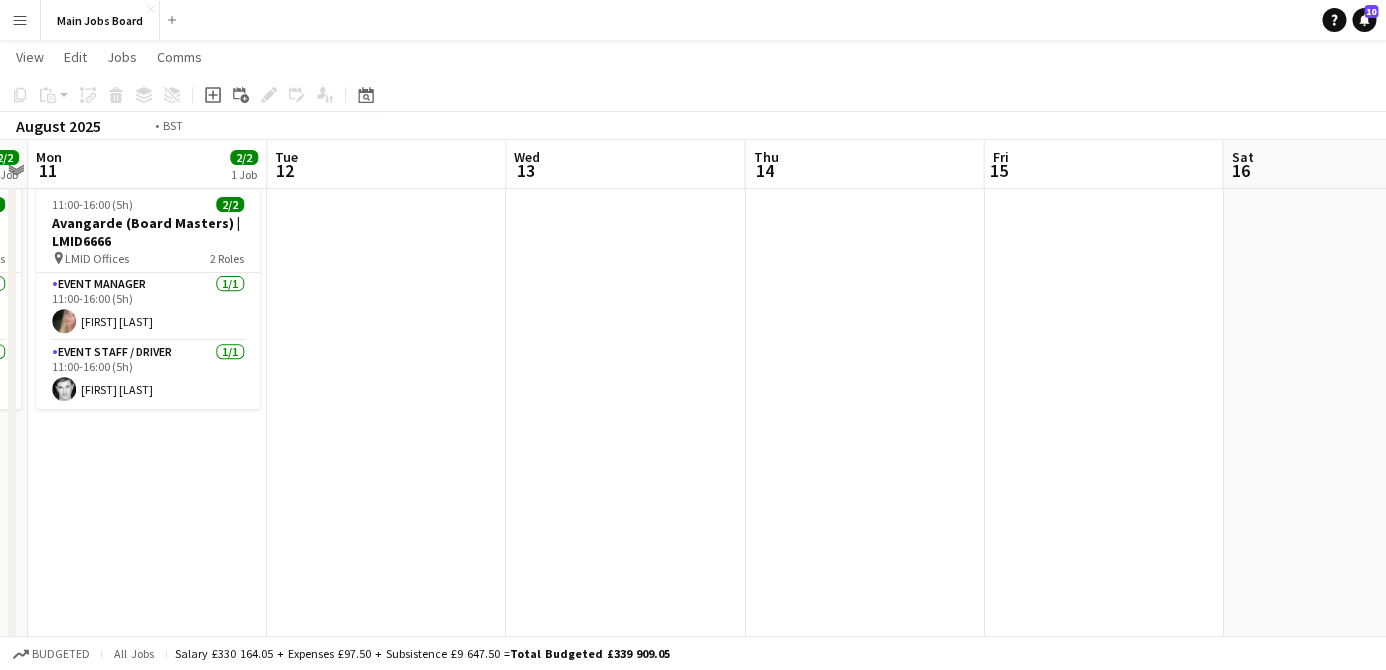 drag, startPoint x: 965, startPoint y: 439, endPoint x: 389, endPoint y: 488, distance: 578.08044 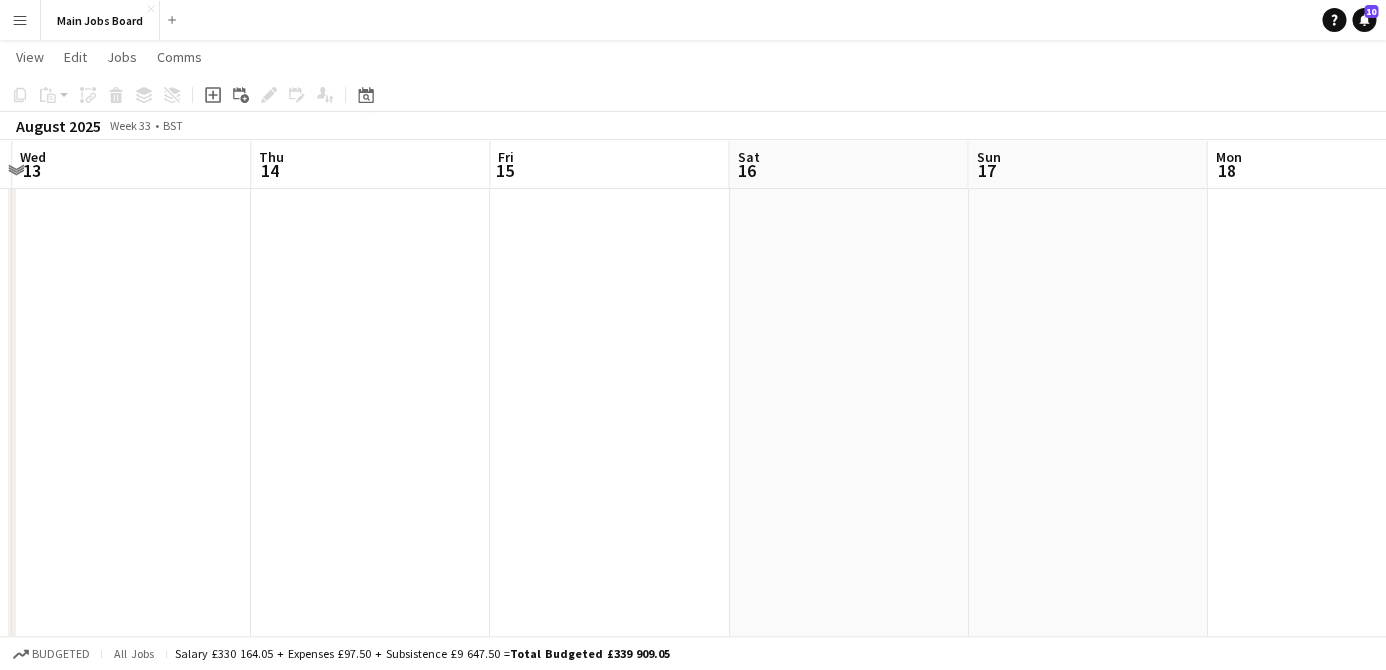 scroll, scrollTop: 0, scrollLeft: 705, axis: horizontal 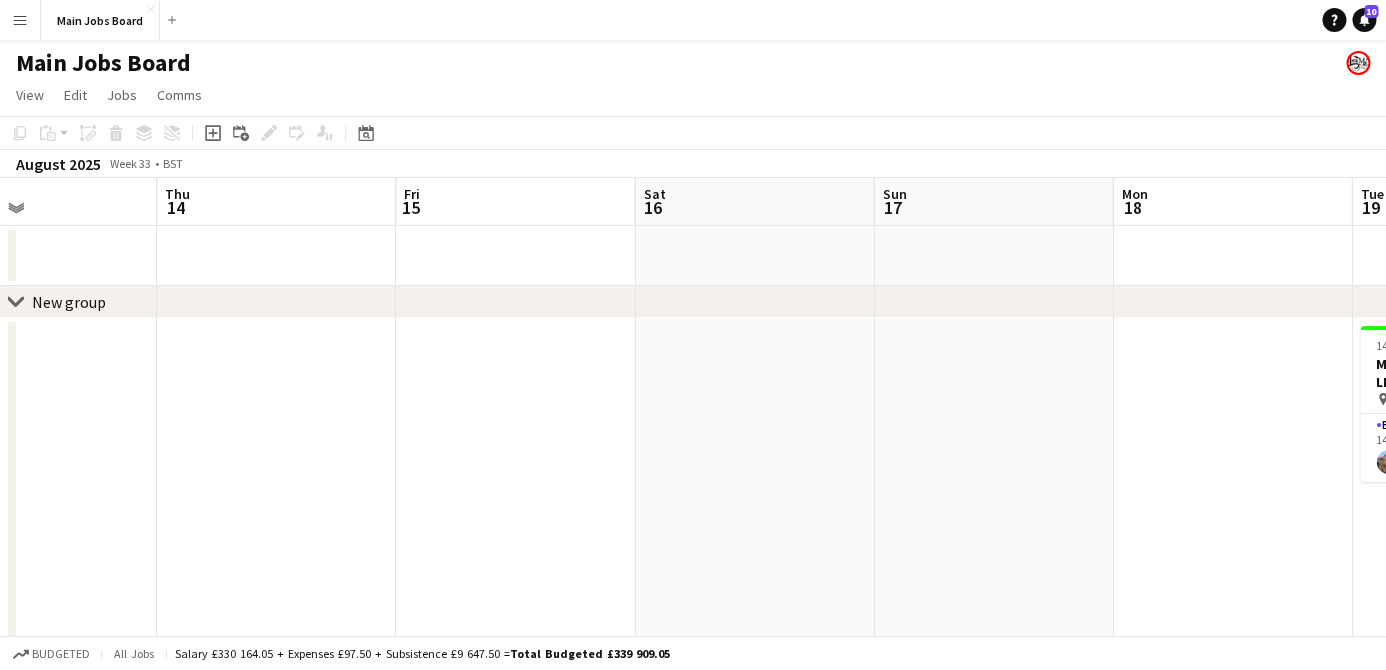 drag, startPoint x: 829, startPoint y: 411, endPoint x: 184, endPoint y: 449, distance: 646.1184 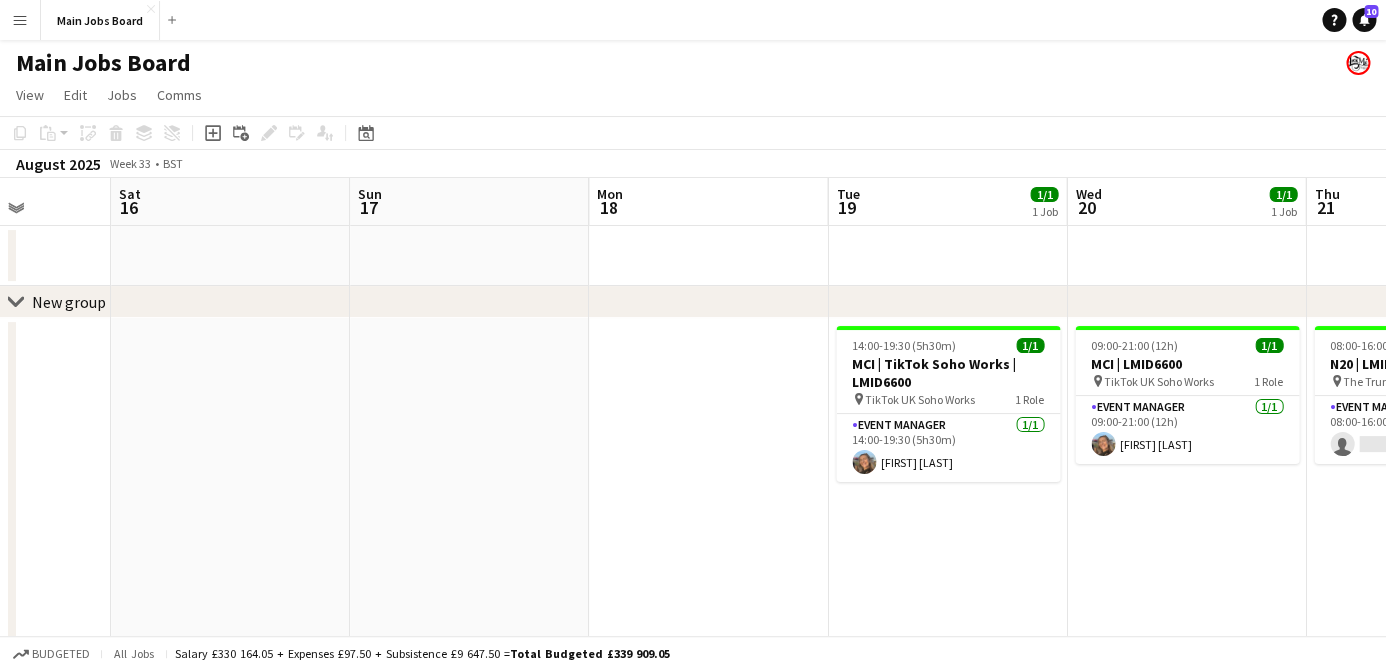 drag, startPoint x: 738, startPoint y: 479, endPoint x: 439, endPoint y: 474, distance: 299.0418 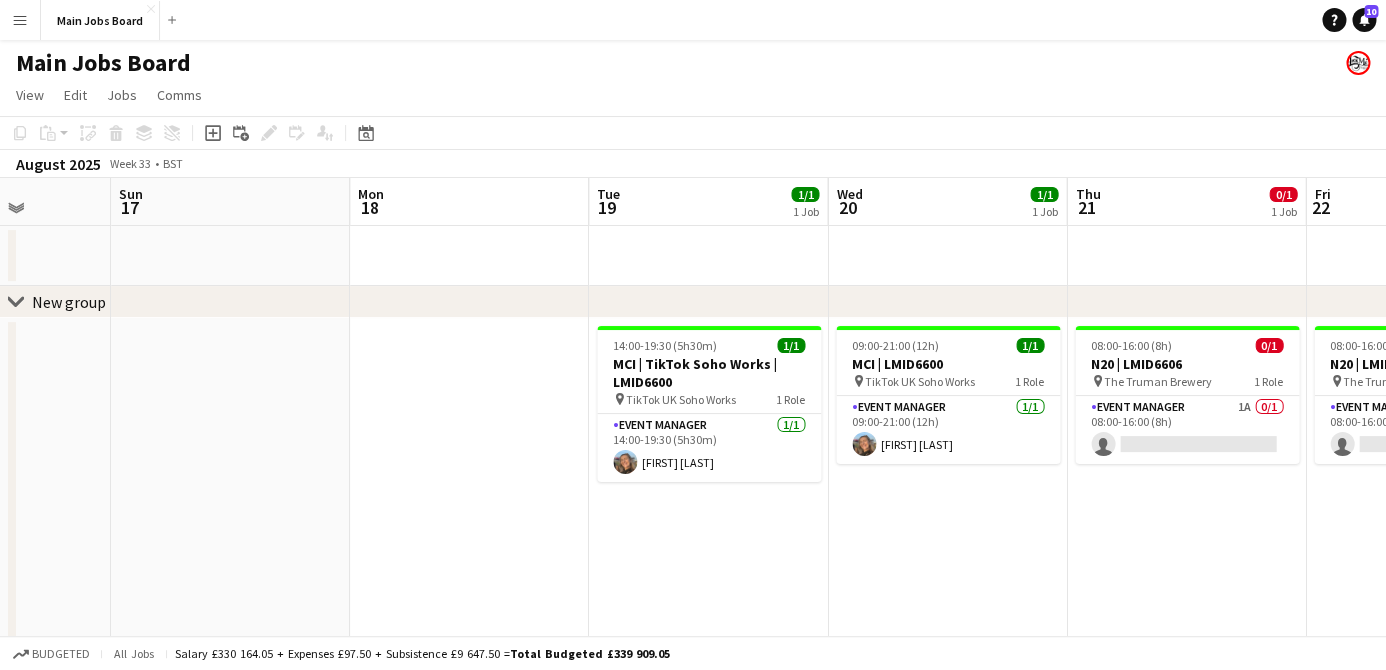 scroll, scrollTop: 0, scrollLeft: 683, axis: horizontal 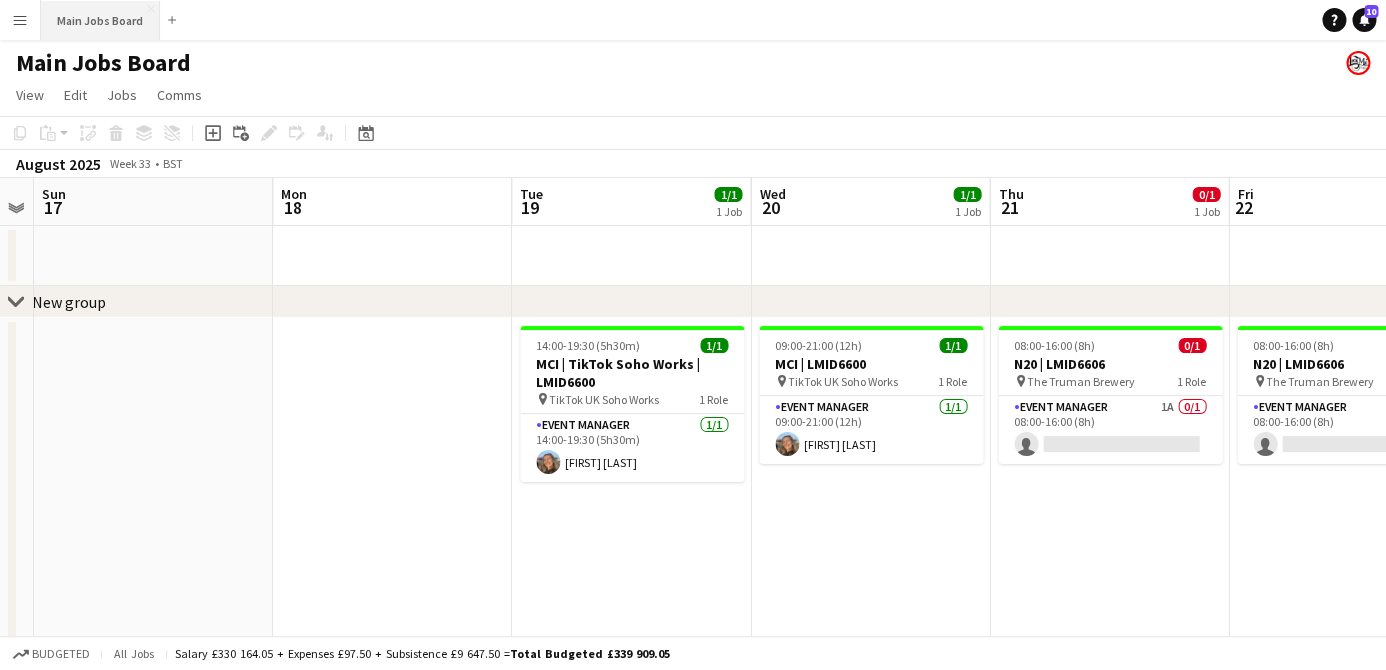 click on "Main Jobs Board
Close" at bounding box center (100, 20) 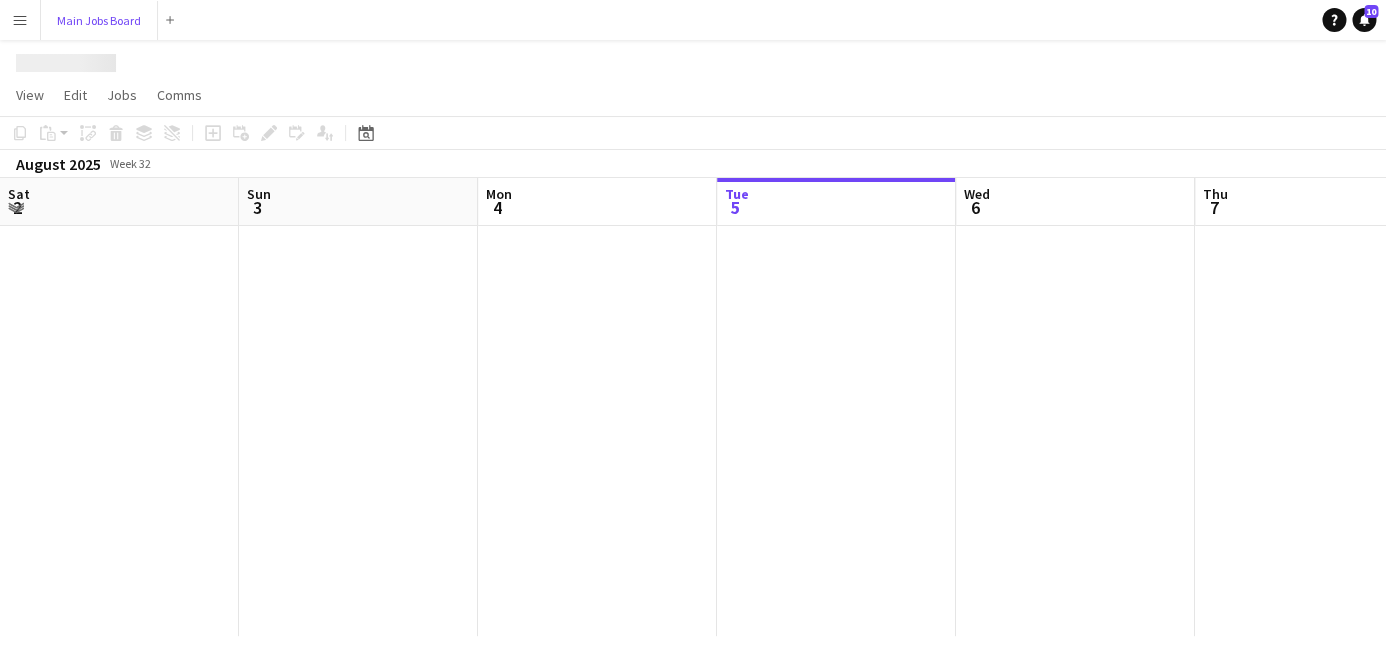 scroll, scrollTop: 0, scrollLeft: 478, axis: horizontal 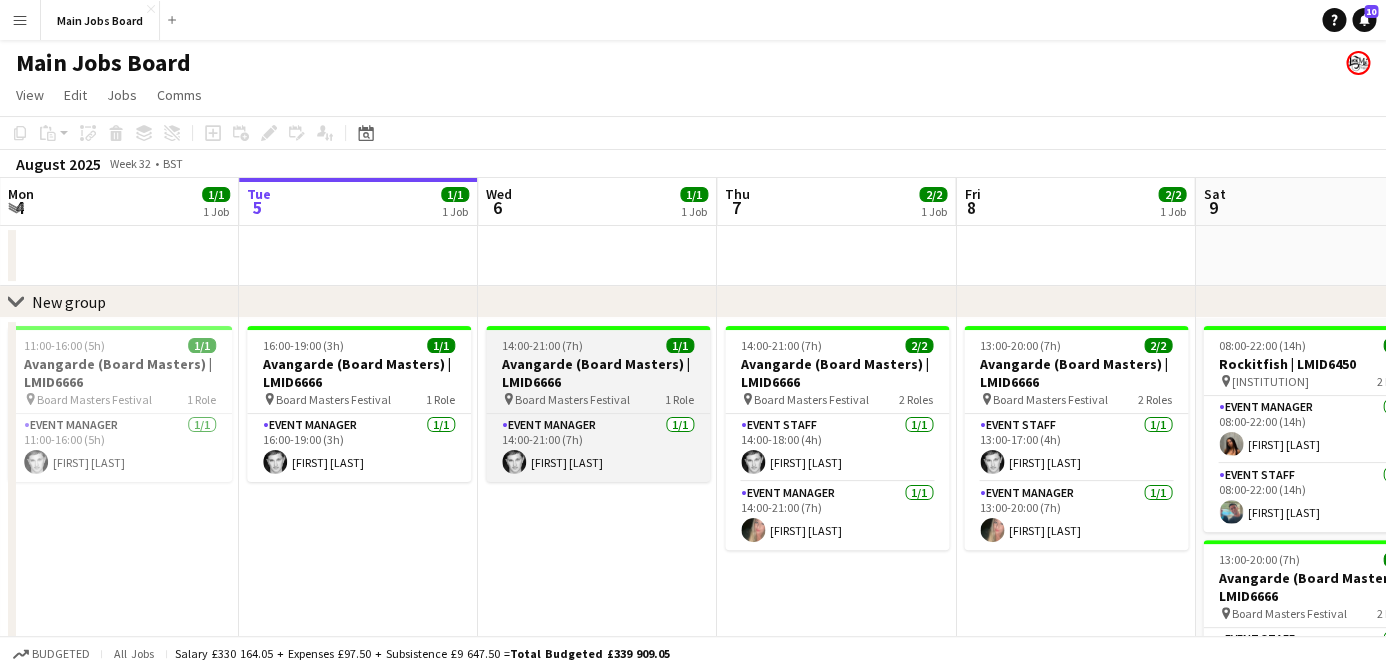 click on "Avangarde (Board Masters) | LMID6666" at bounding box center [598, 373] 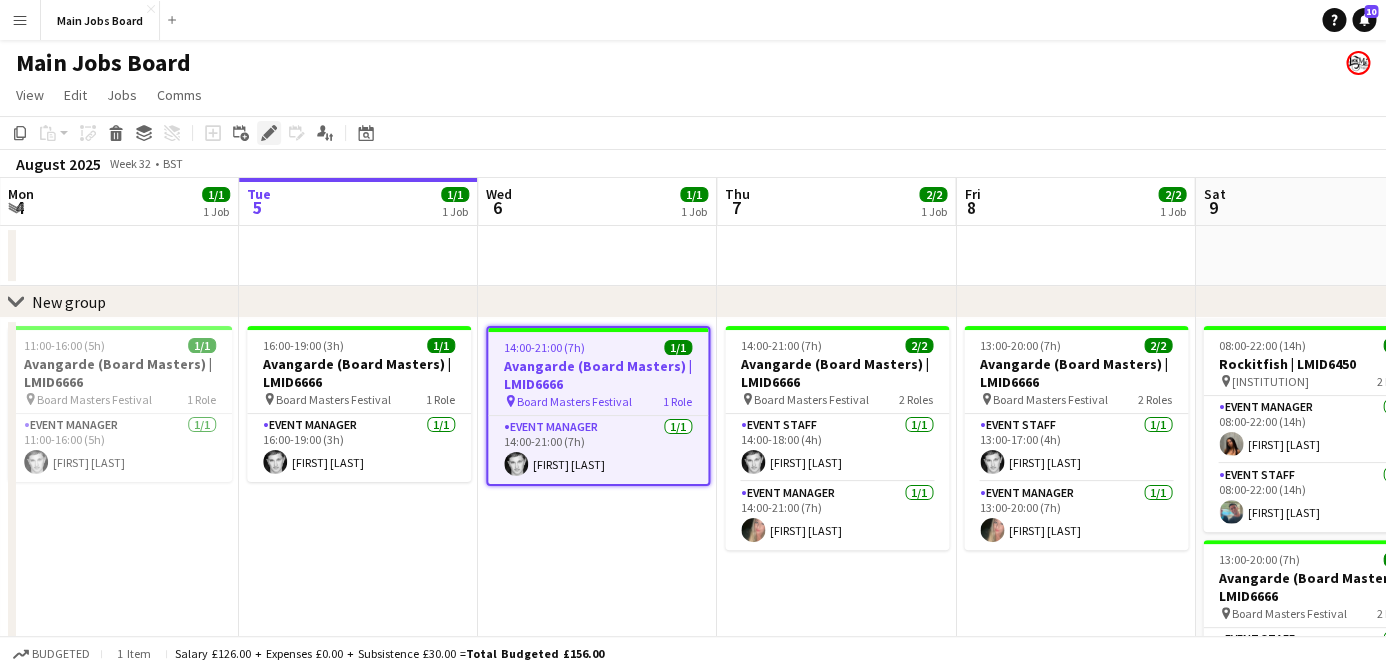 click on "Edit" 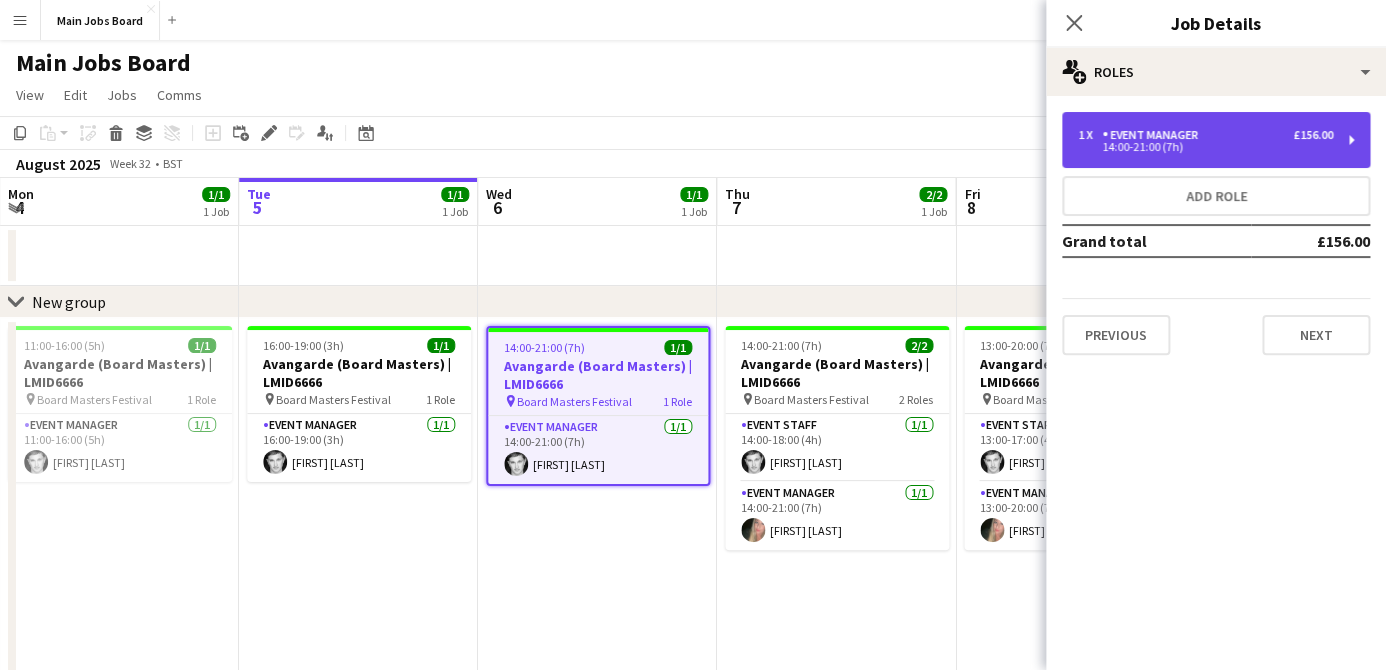 click on "1 x   Event Manager   £156.00" at bounding box center (1205, 135) 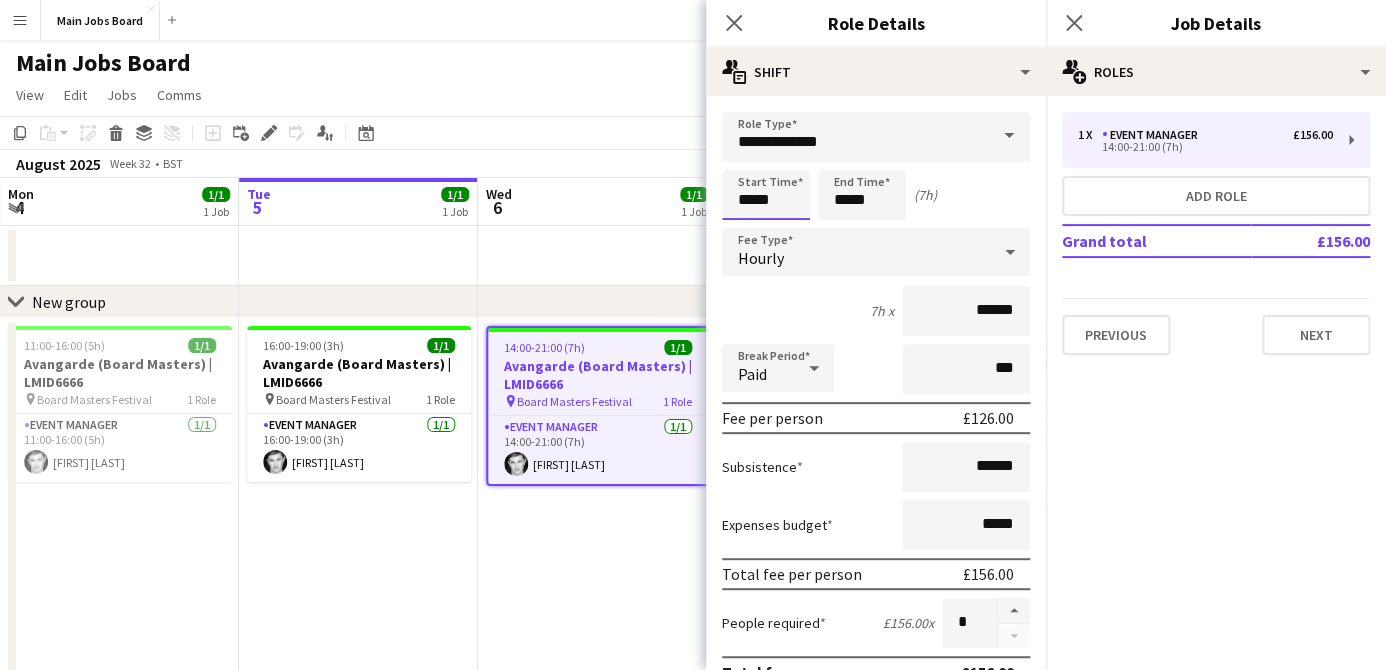 click on "*****" at bounding box center [766, 195] 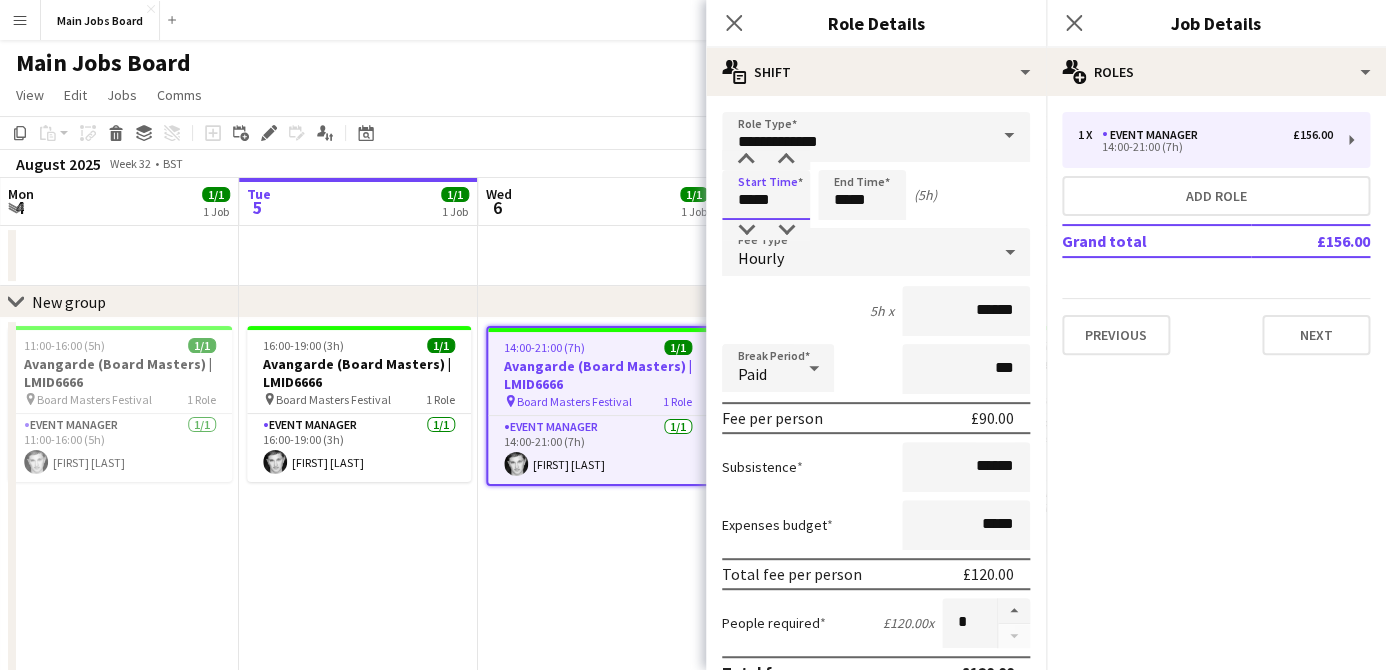 type on "*****" 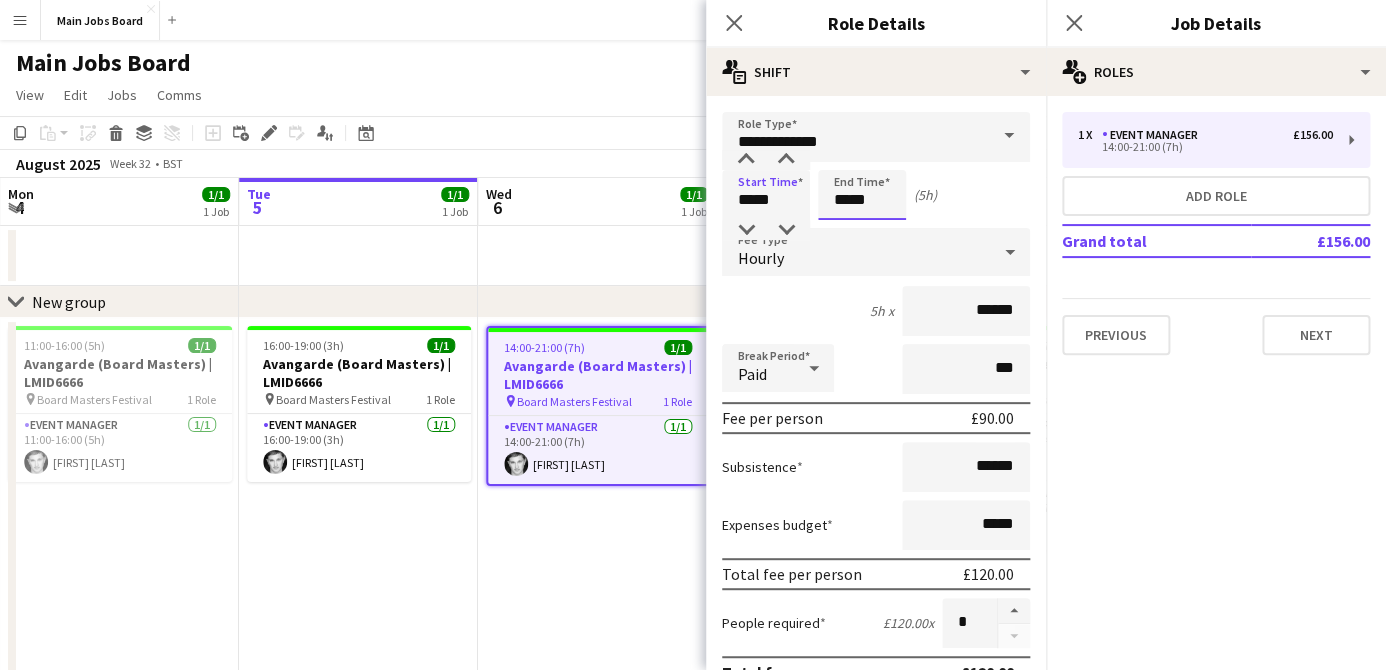 click on "*****" at bounding box center (862, 195) 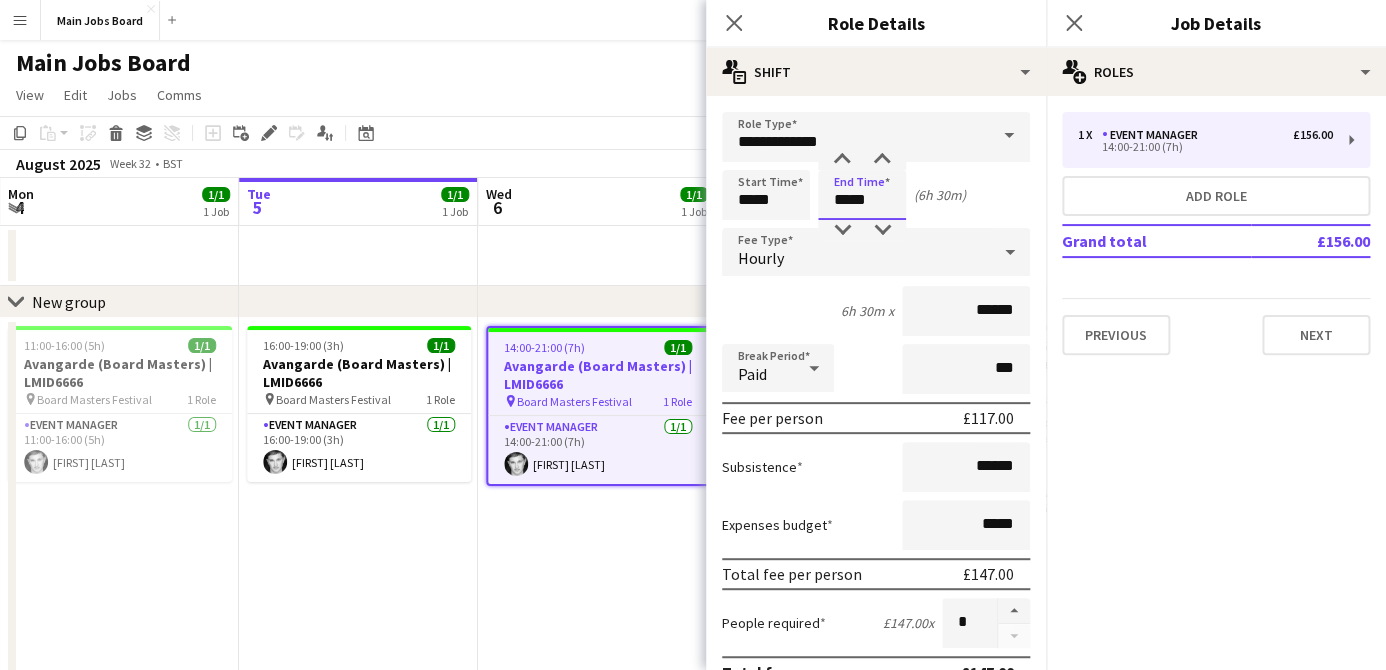 type on "*****" 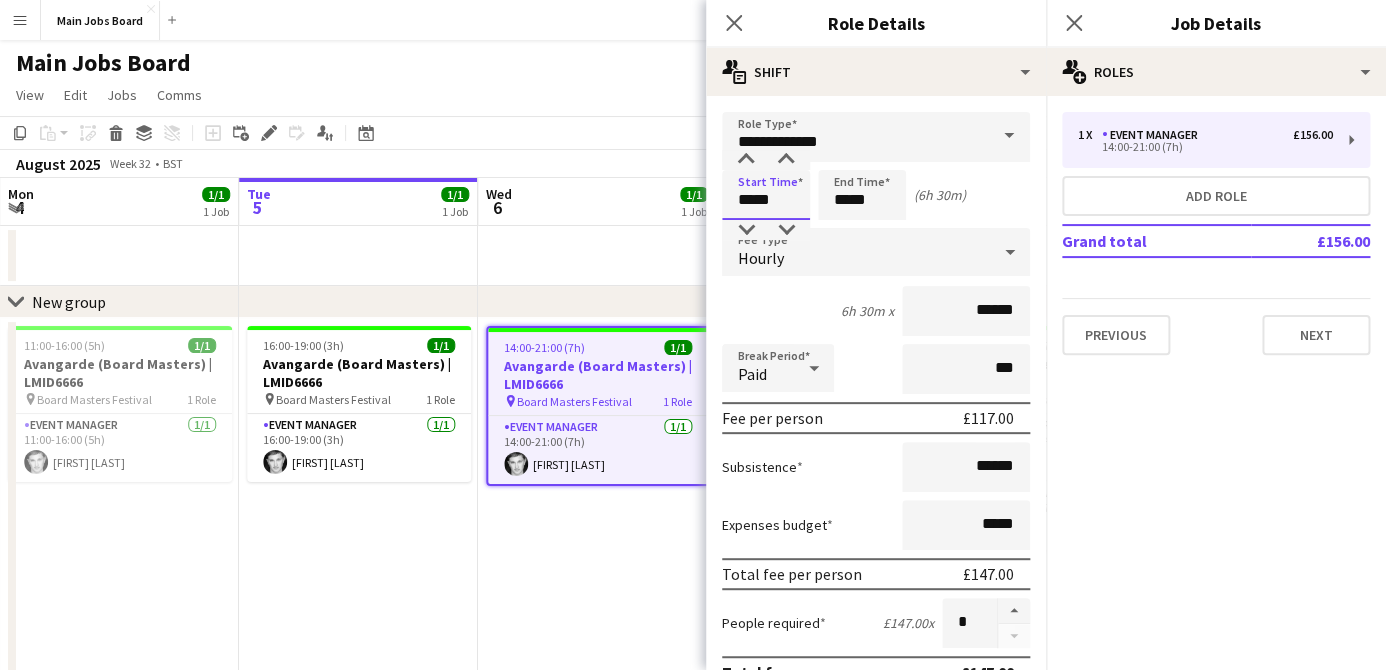 click on "*****" at bounding box center [766, 195] 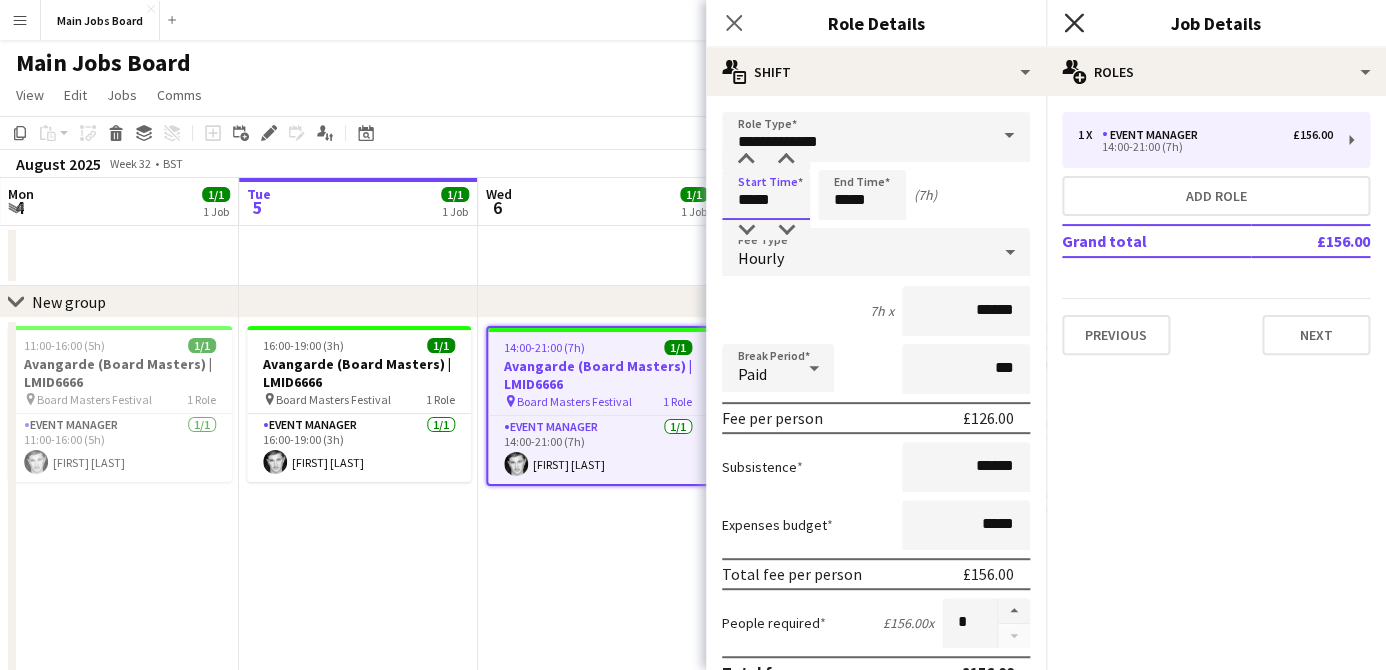 type on "*****" 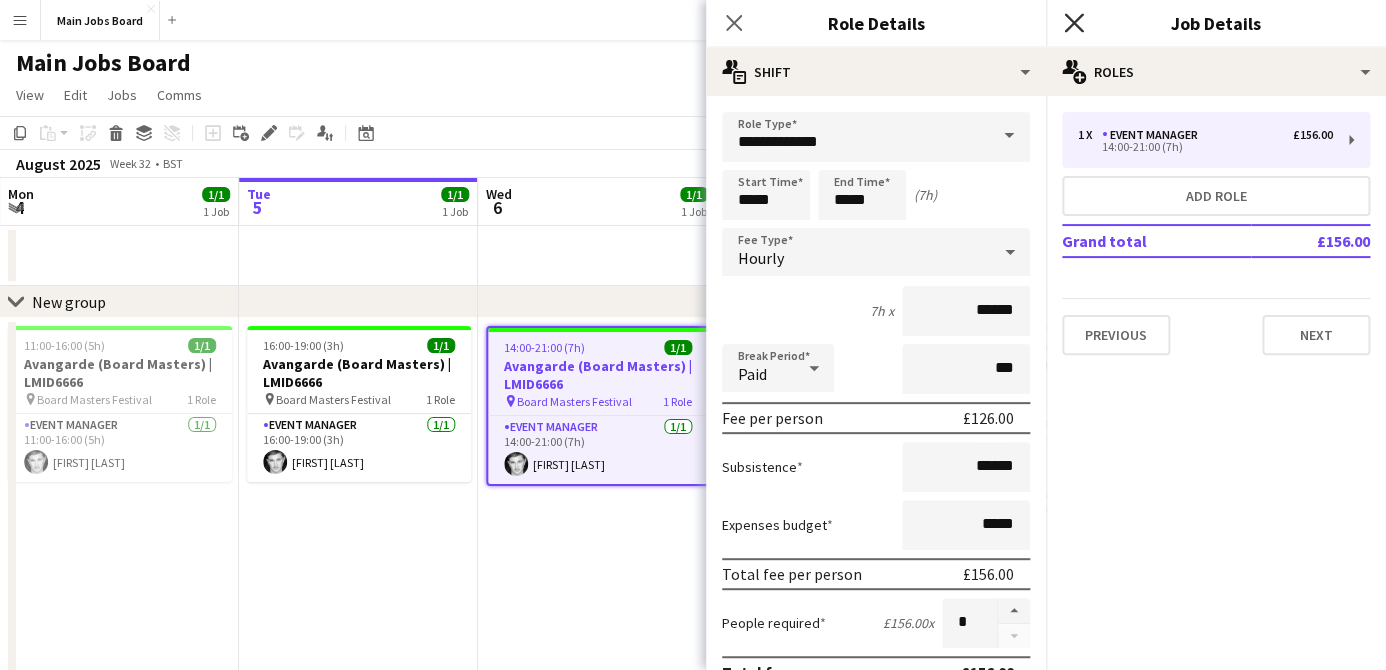click on "Close pop-in" 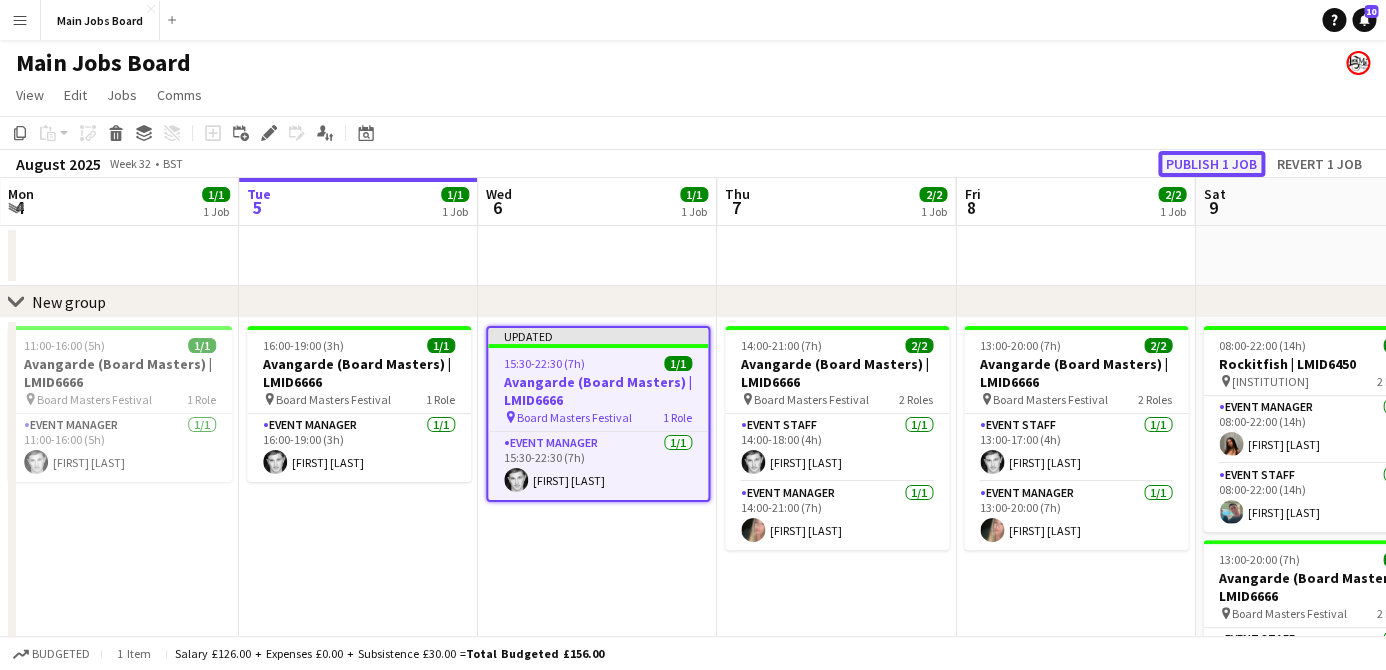 click on "Publish 1 job" 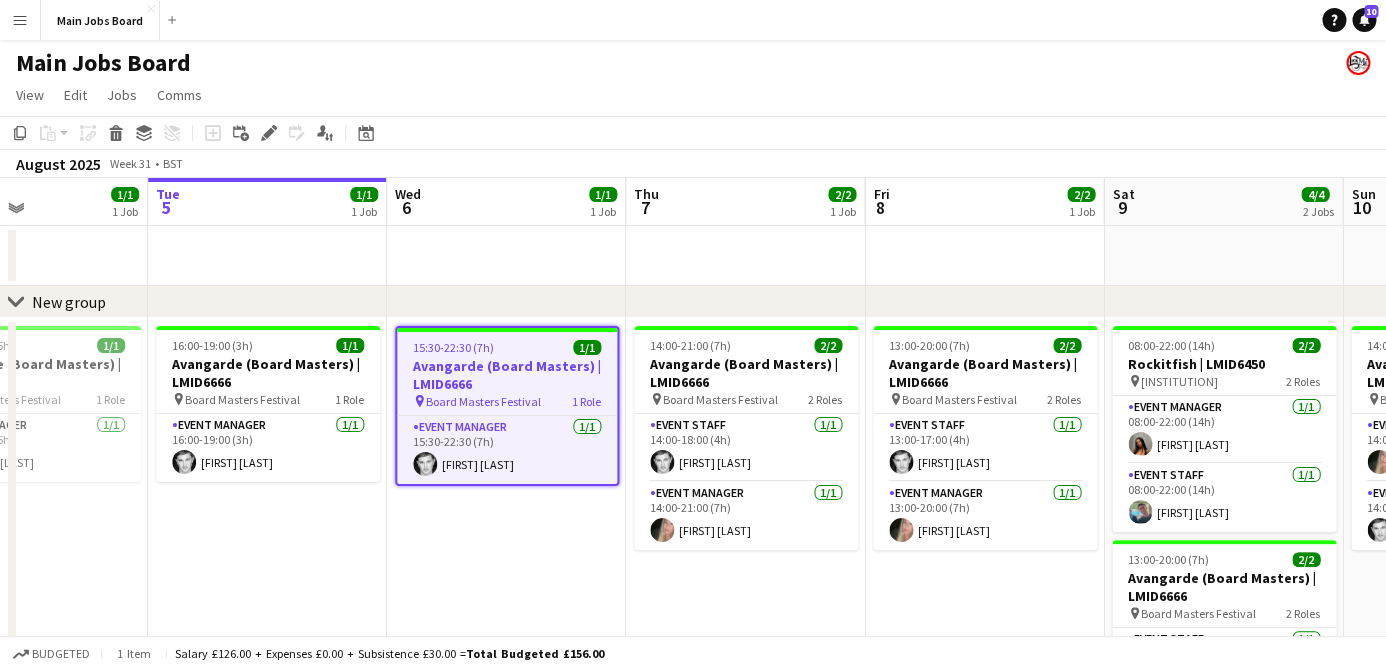 drag, startPoint x: 157, startPoint y: 505, endPoint x: 756, endPoint y: 505, distance: 599 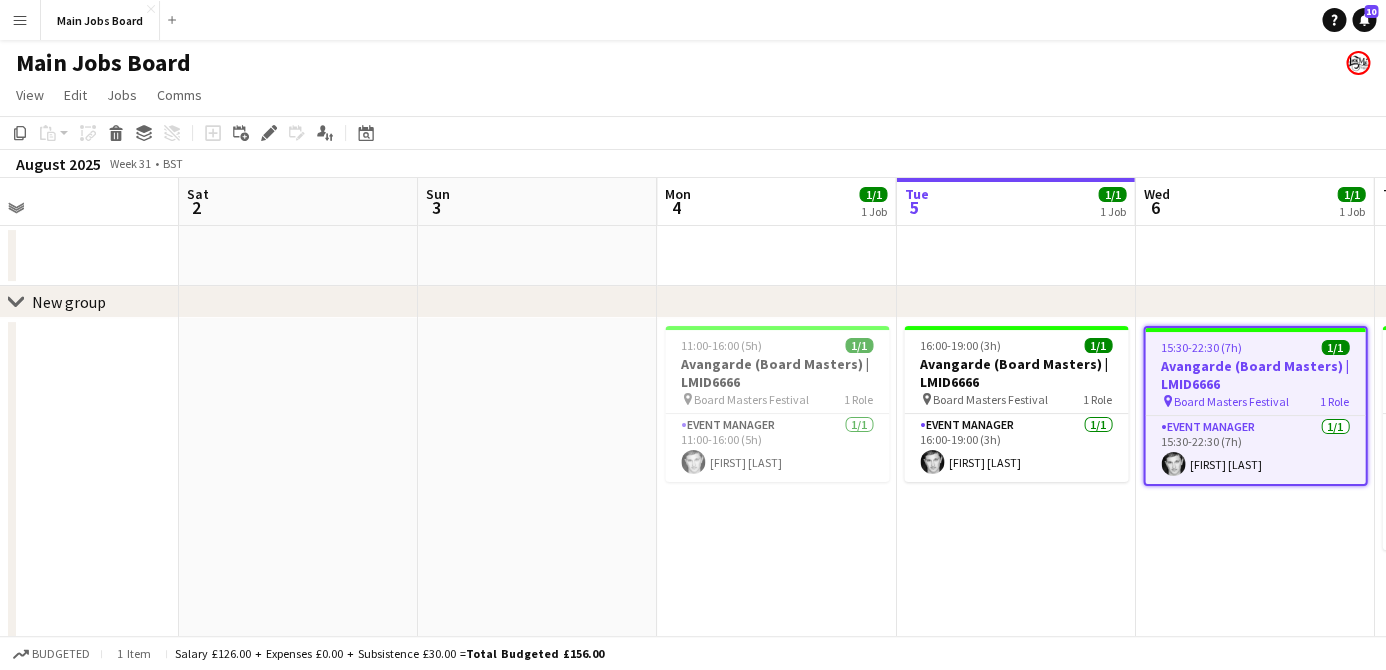 drag, startPoint x: 354, startPoint y: 441, endPoint x: 909, endPoint y: 388, distance: 557.5249 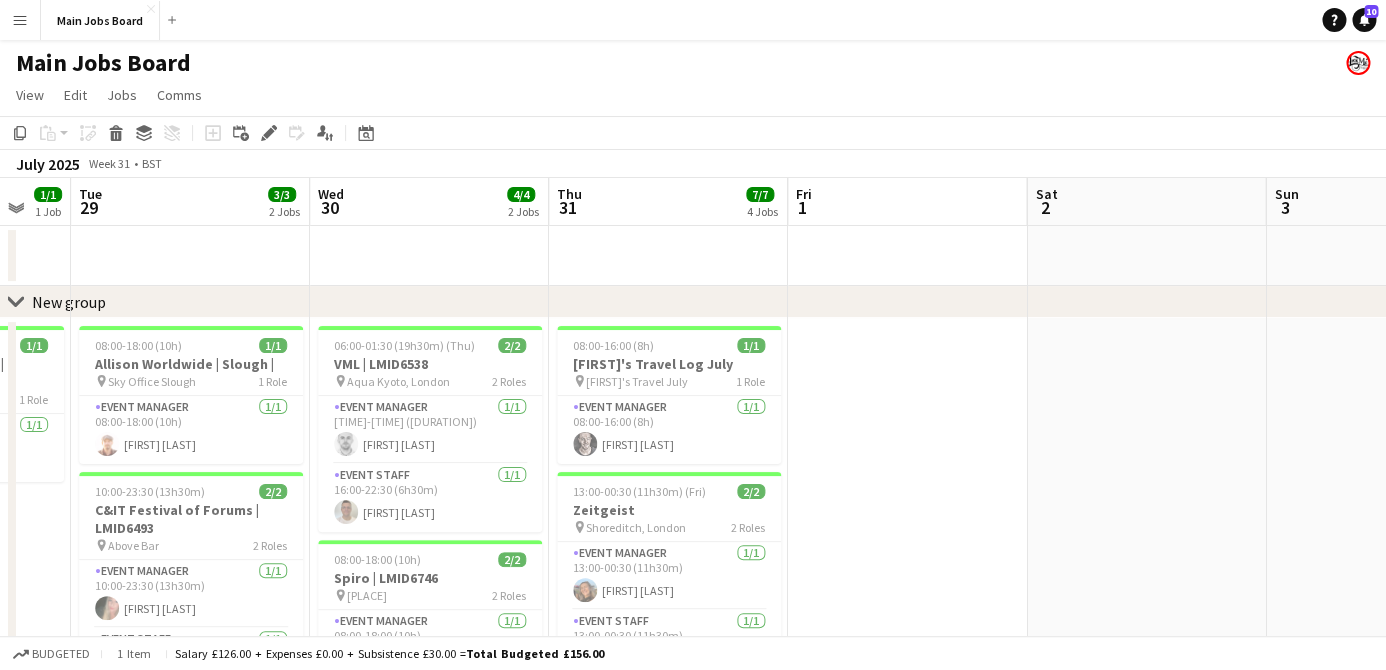 drag, startPoint x: 553, startPoint y: 382, endPoint x: 910, endPoint y: 348, distance: 358.6154 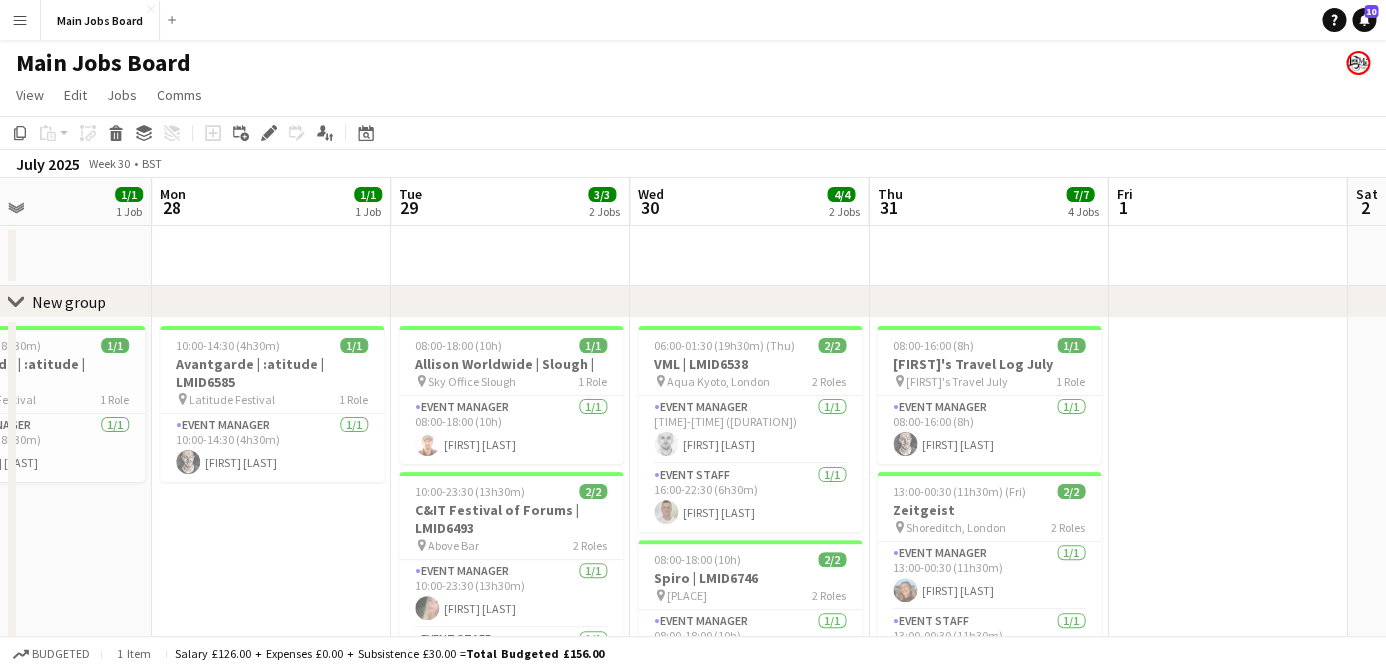 scroll, scrollTop: 0, scrollLeft: 548, axis: horizontal 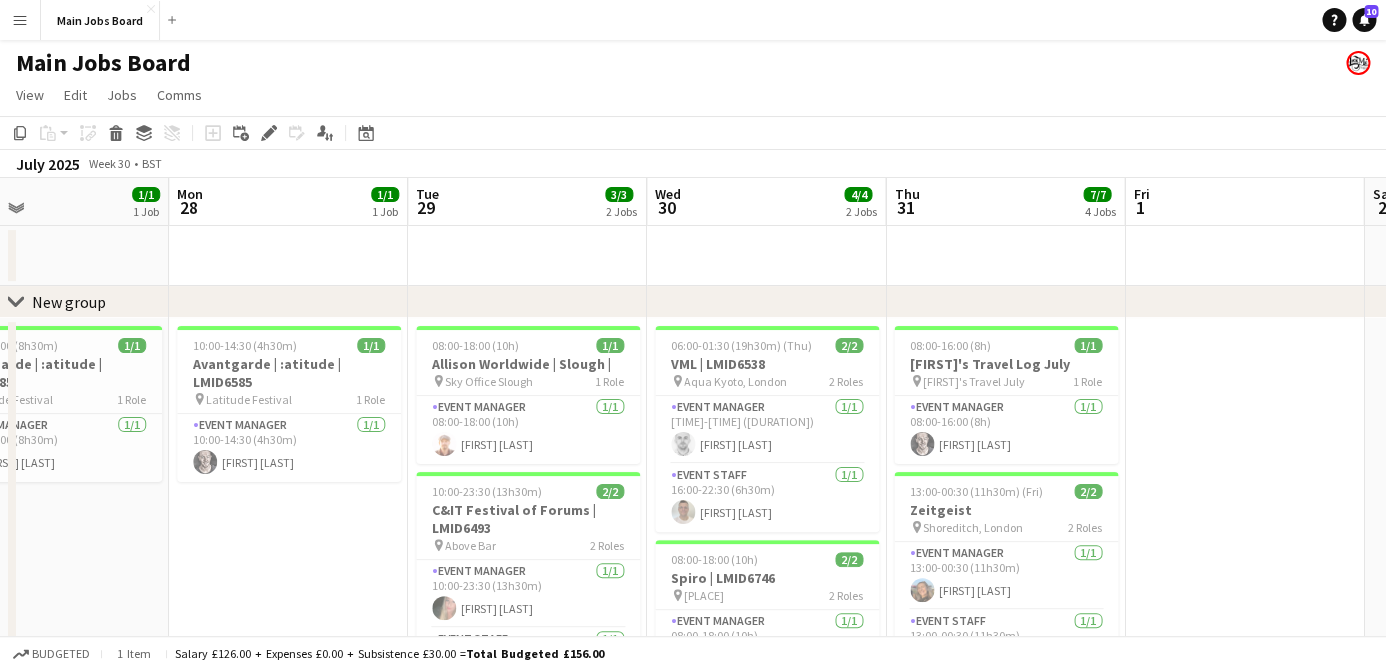 drag, startPoint x: 639, startPoint y: 369, endPoint x: 968, endPoint y: 352, distance: 329.4389 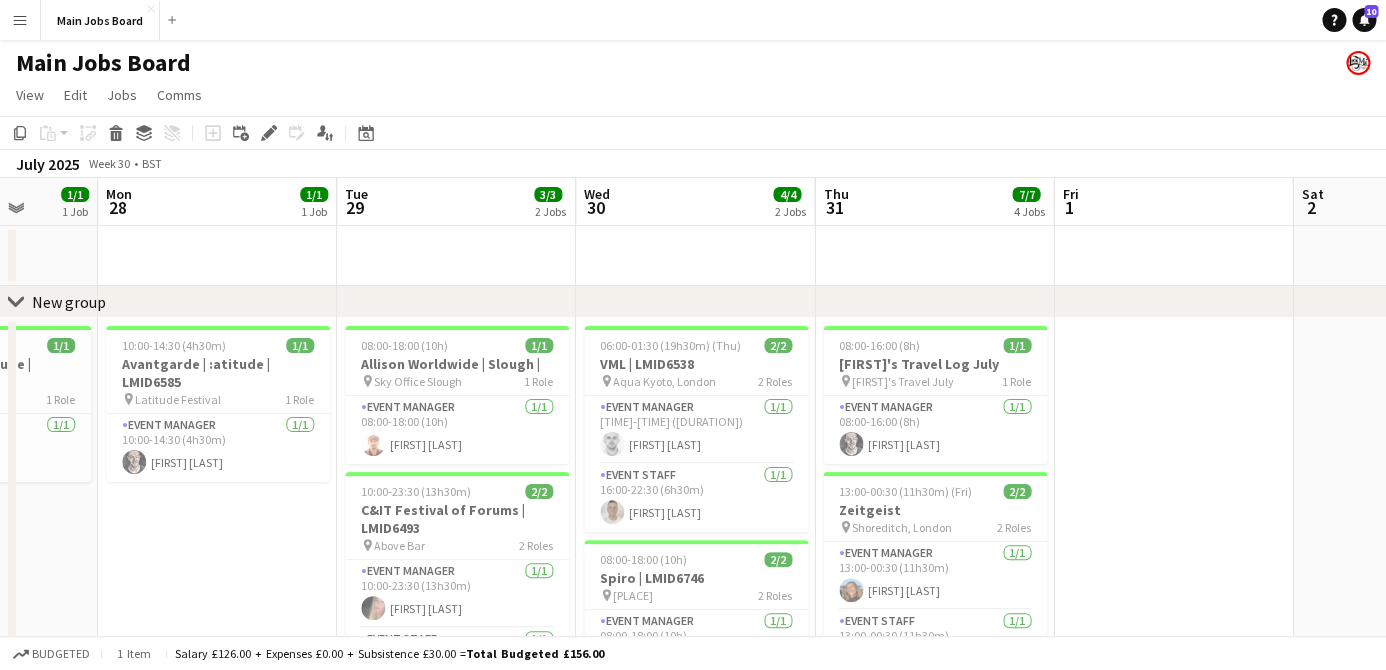 drag, startPoint x: 176, startPoint y: 536, endPoint x: 341, endPoint y: 537, distance: 165.00304 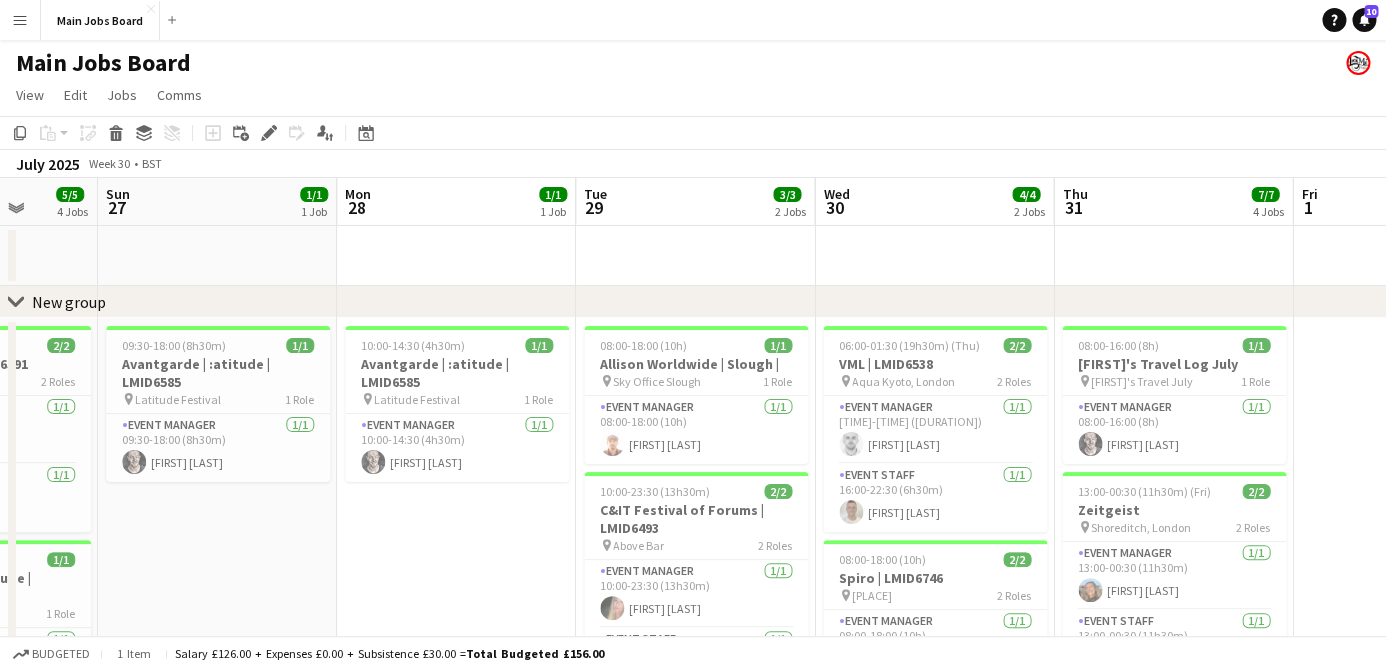 scroll, scrollTop: 0, scrollLeft: 622, axis: horizontal 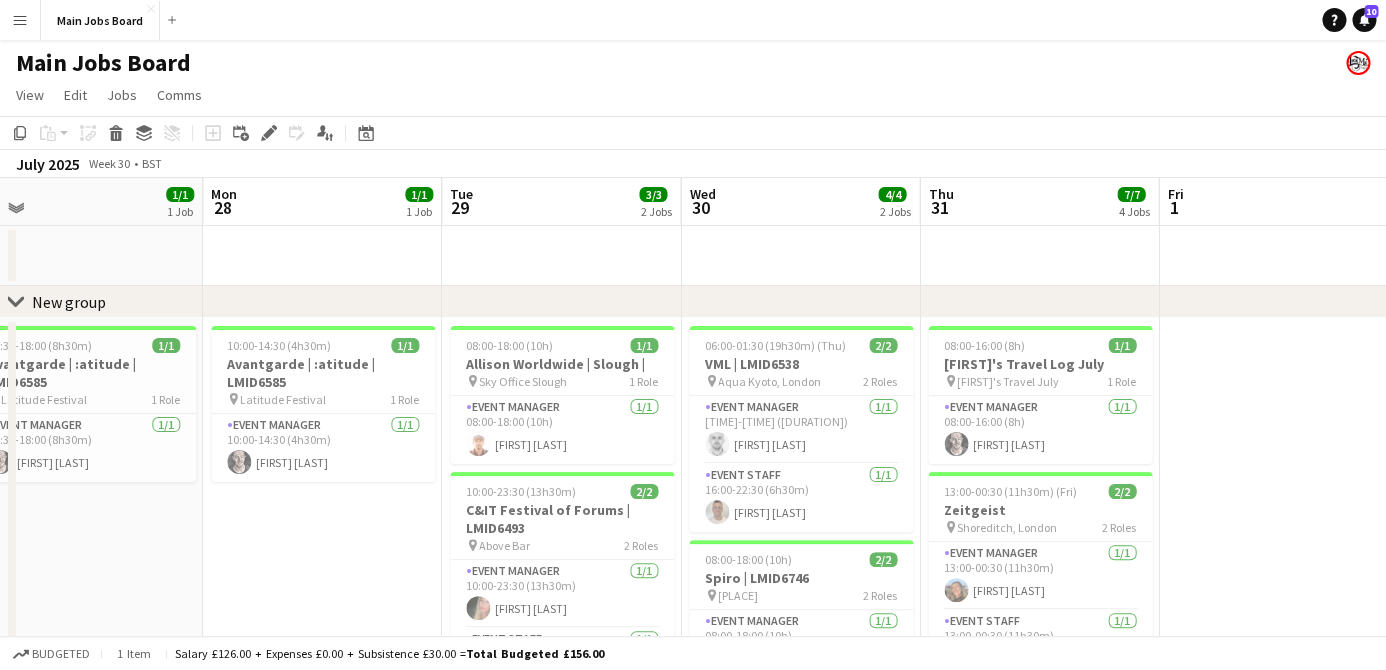 drag, startPoint x: 391, startPoint y: 552, endPoint x: 260, endPoint y: 551, distance: 131.00381 